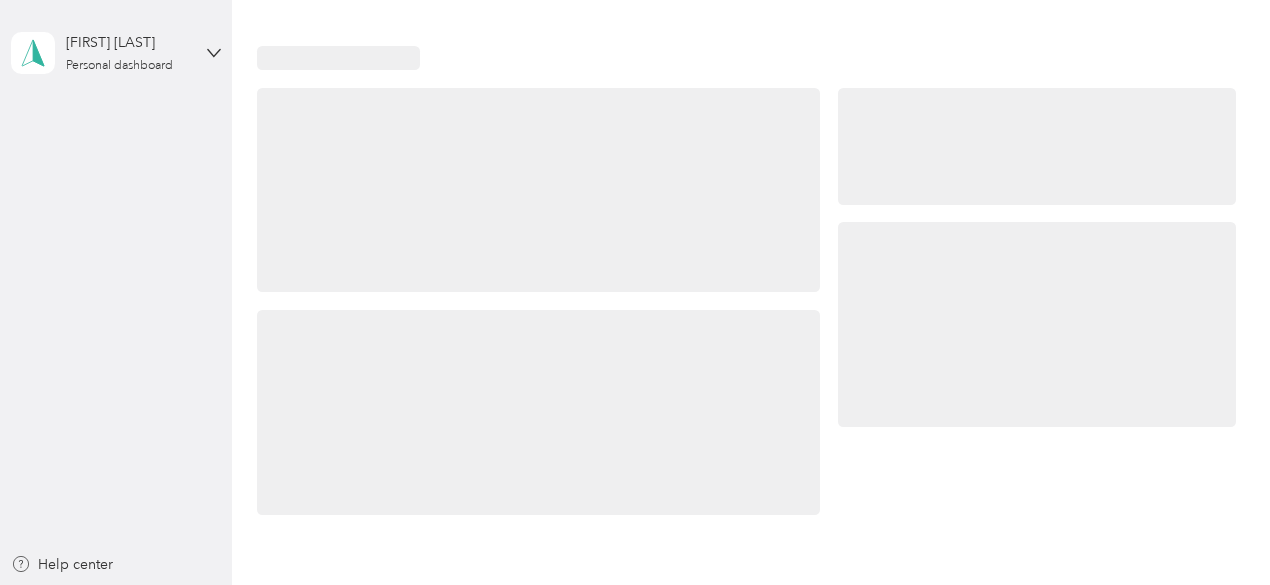 scroll, scrollTop: 0, scrollLeft: 0, axis: both 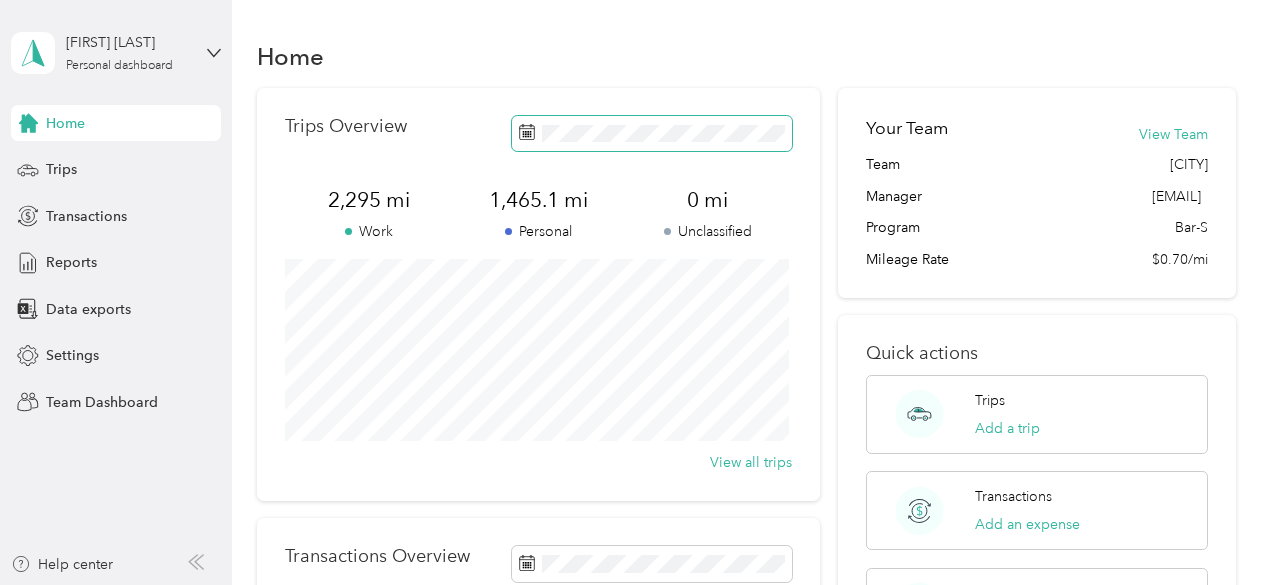 click at bounding box center (652, 133) 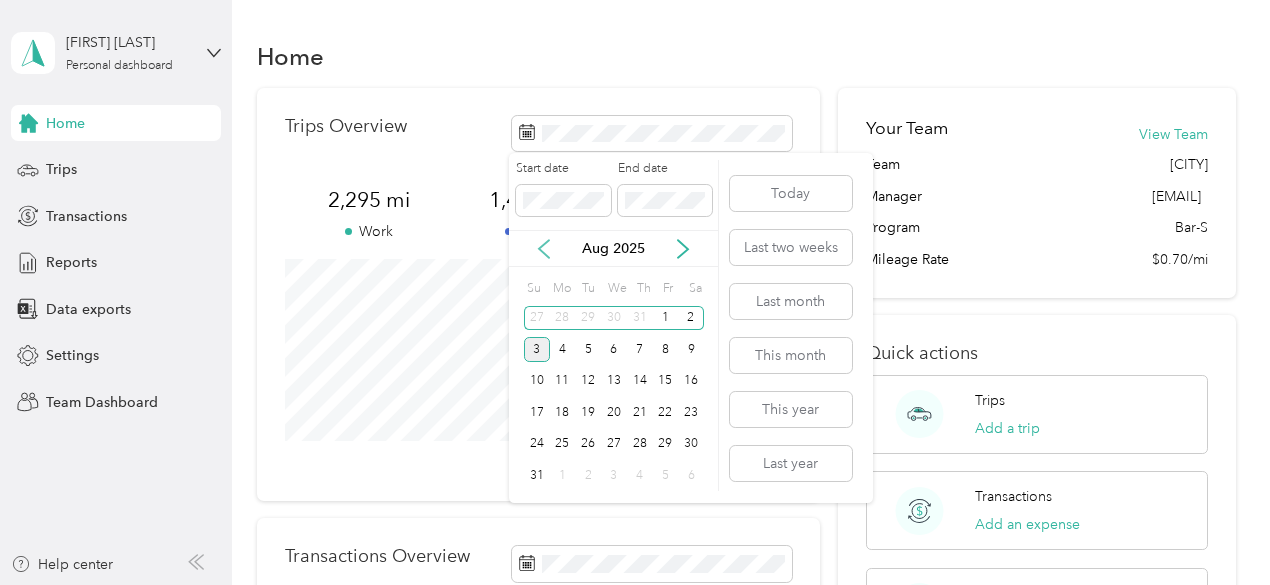 click 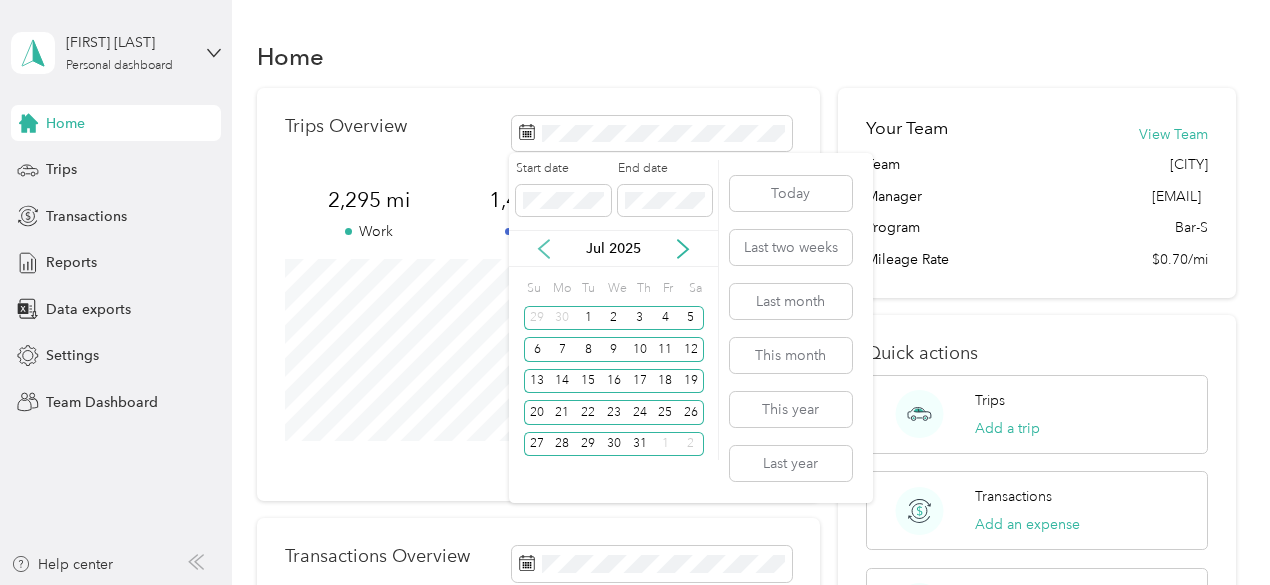 click 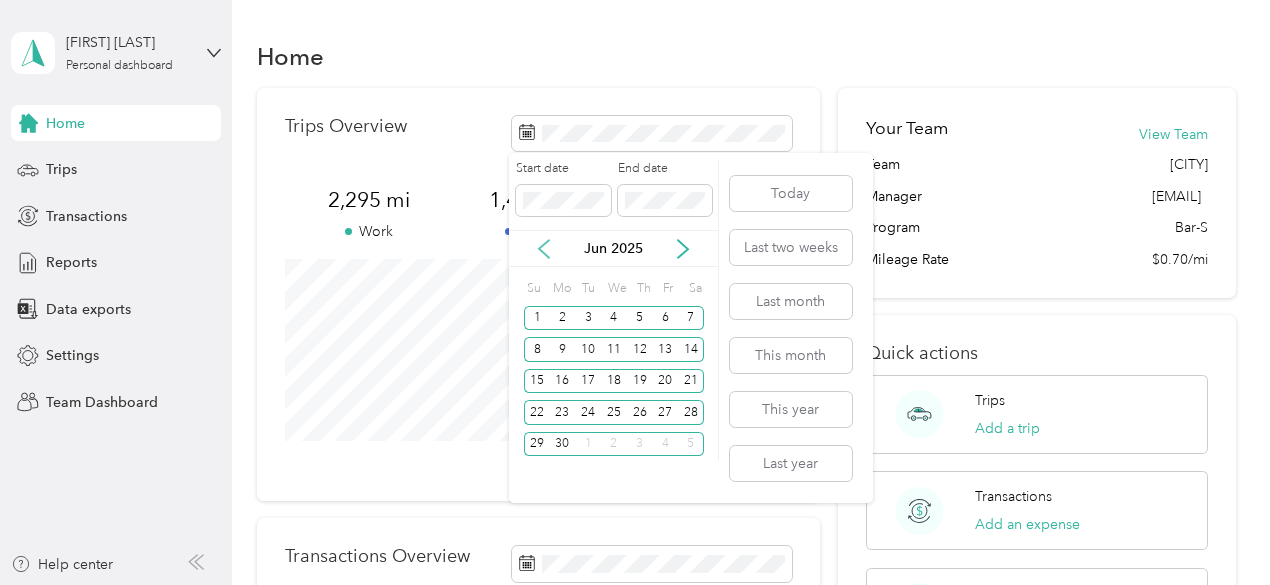 click 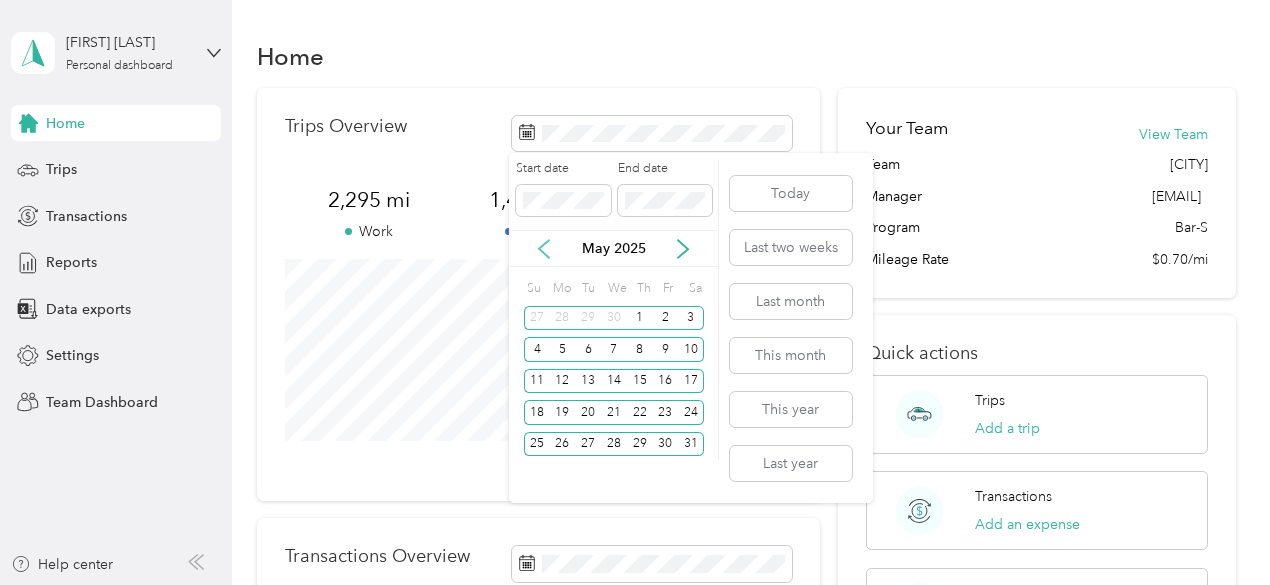 click 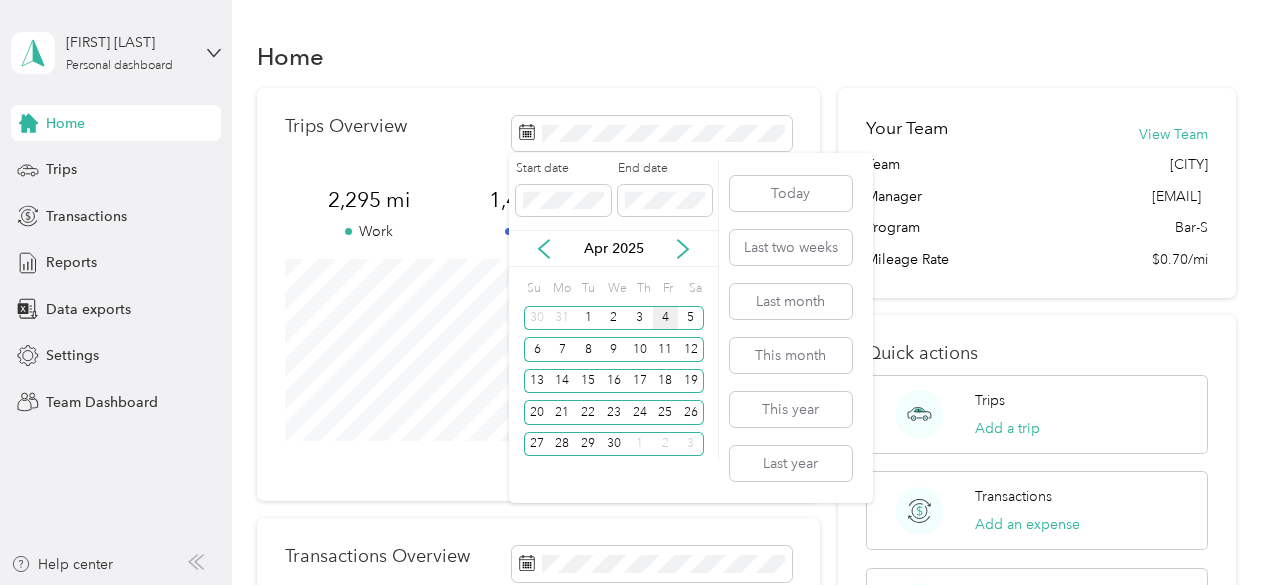 click on "4" at bounding box center (666, 318) 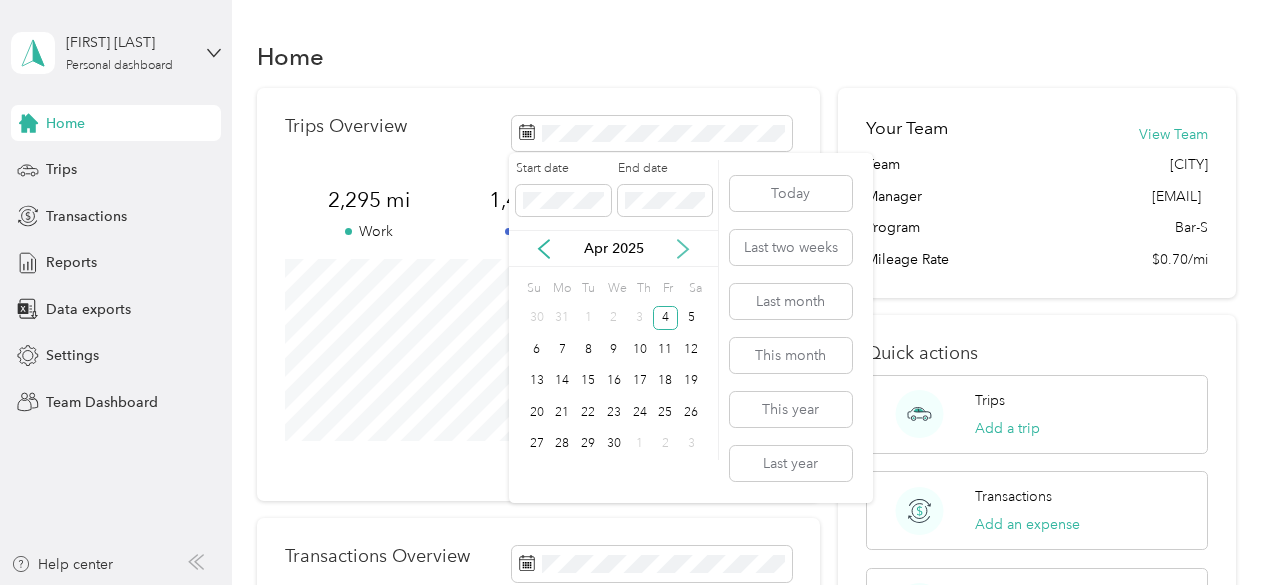 click 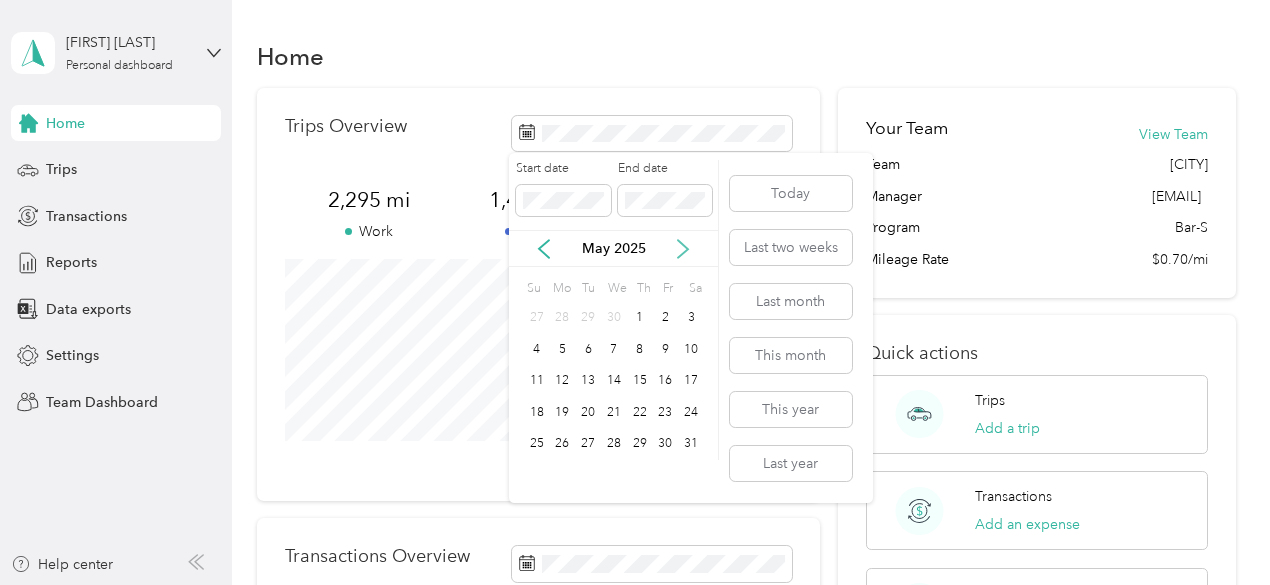 click 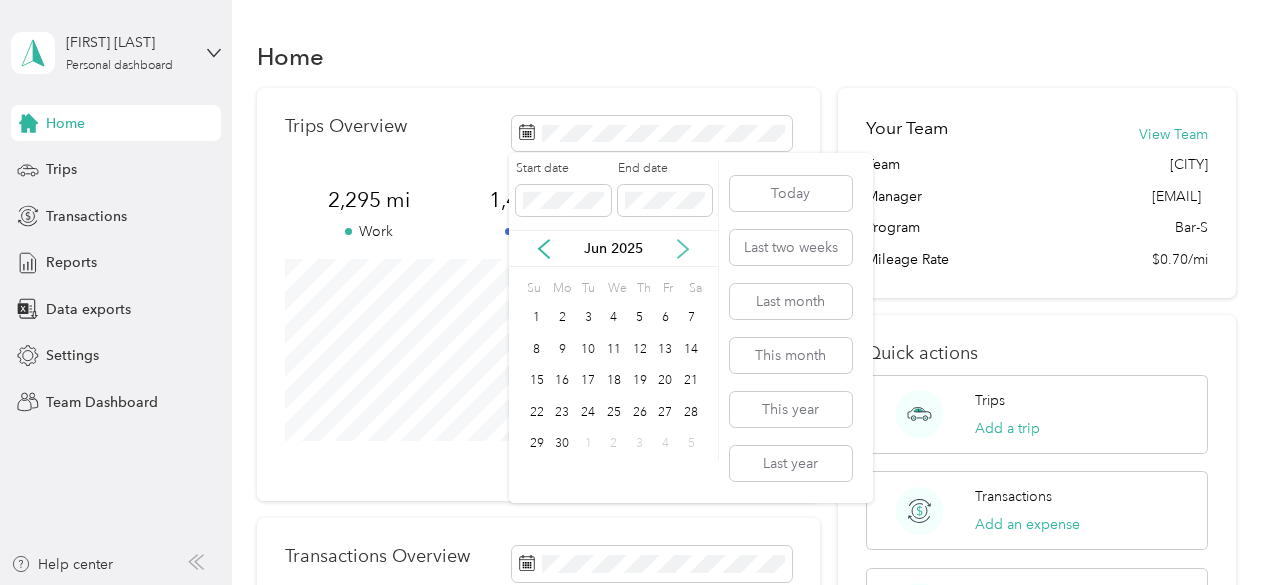 click 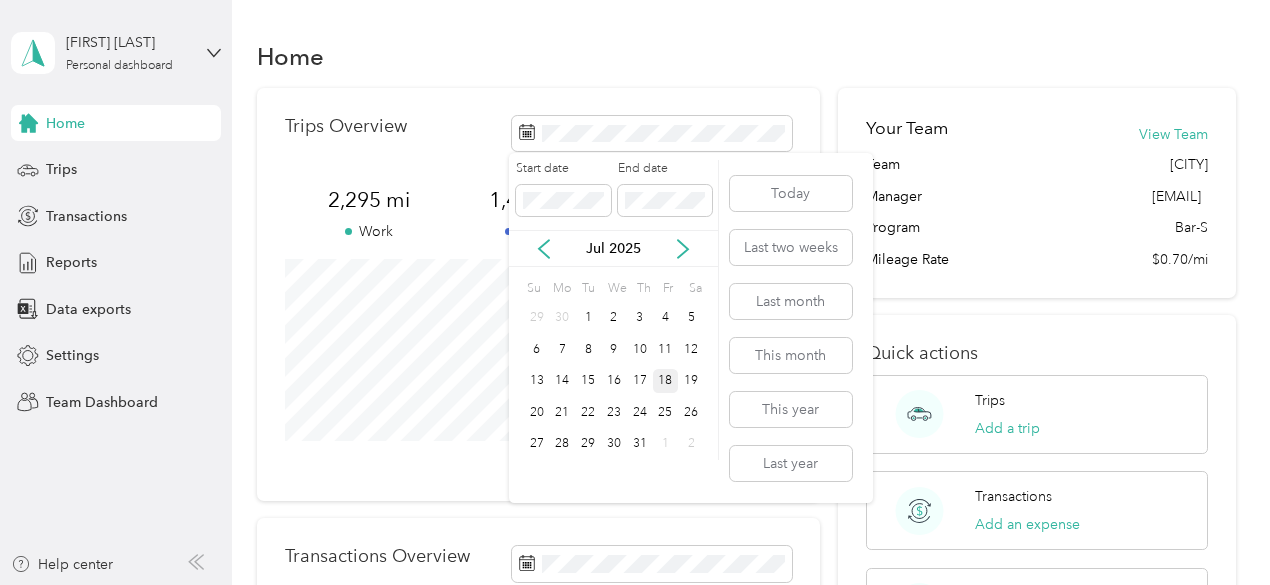 click on "18" at bounding box center [666, 381] 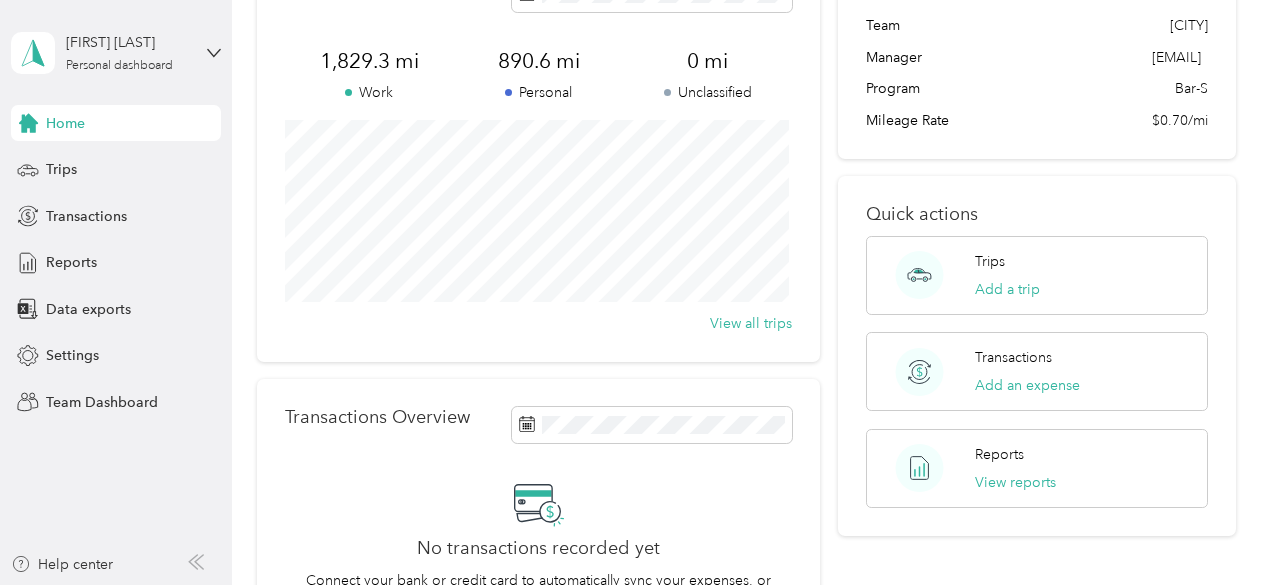 scroll, scrollTop: 100, scrollLeft: 0, axis: vertical 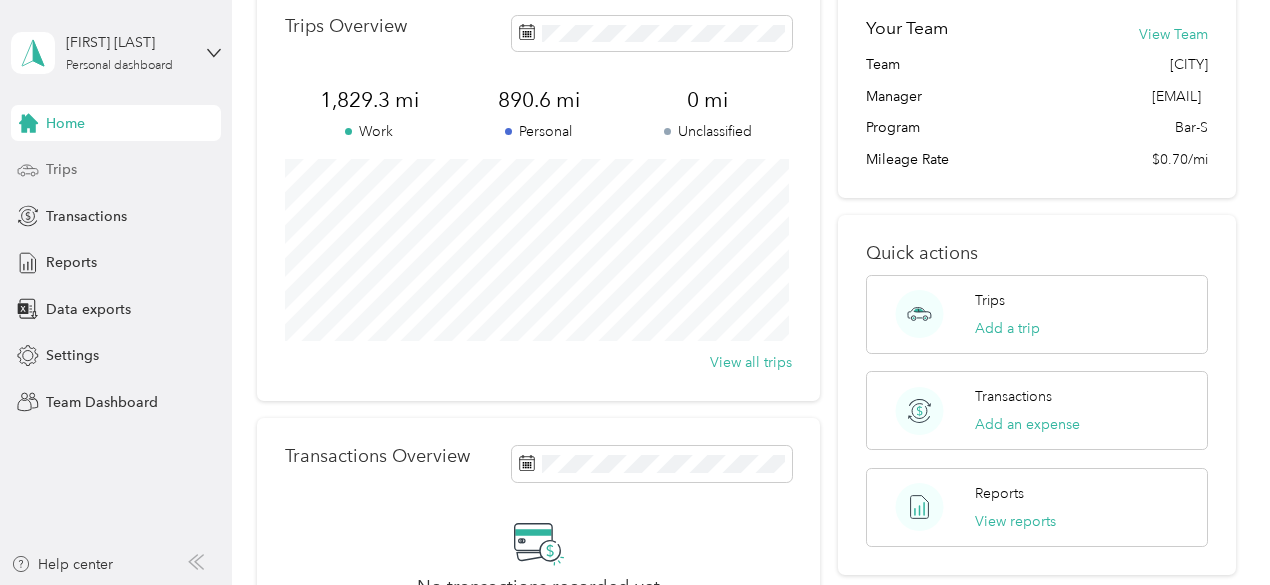 click on "Trips" at bounding box center [116, 170] 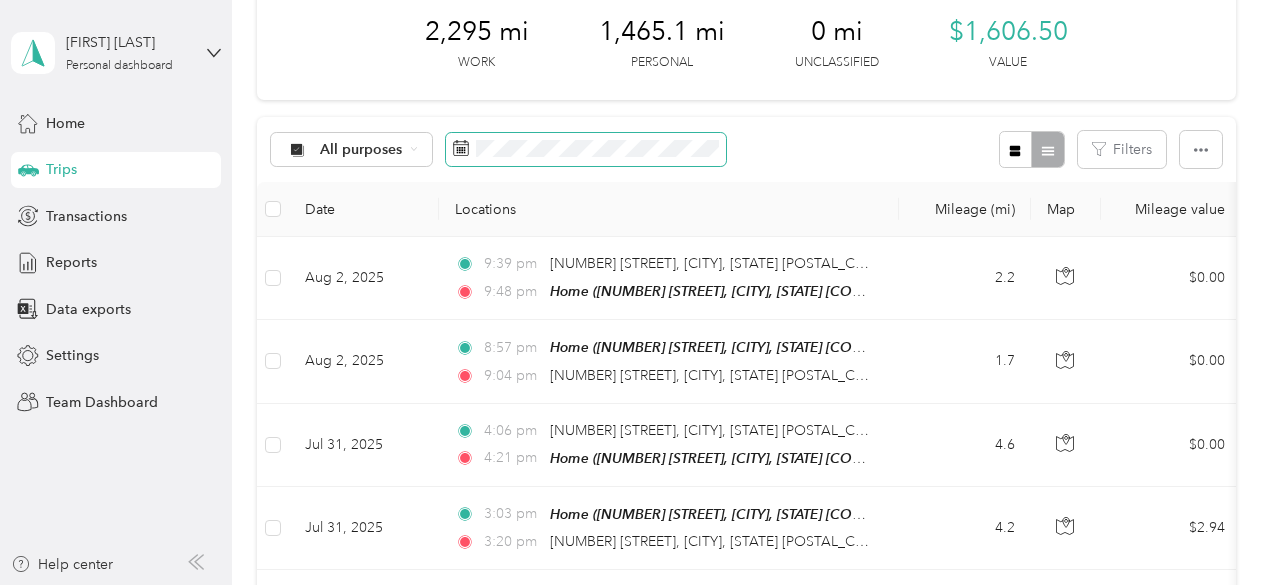 click 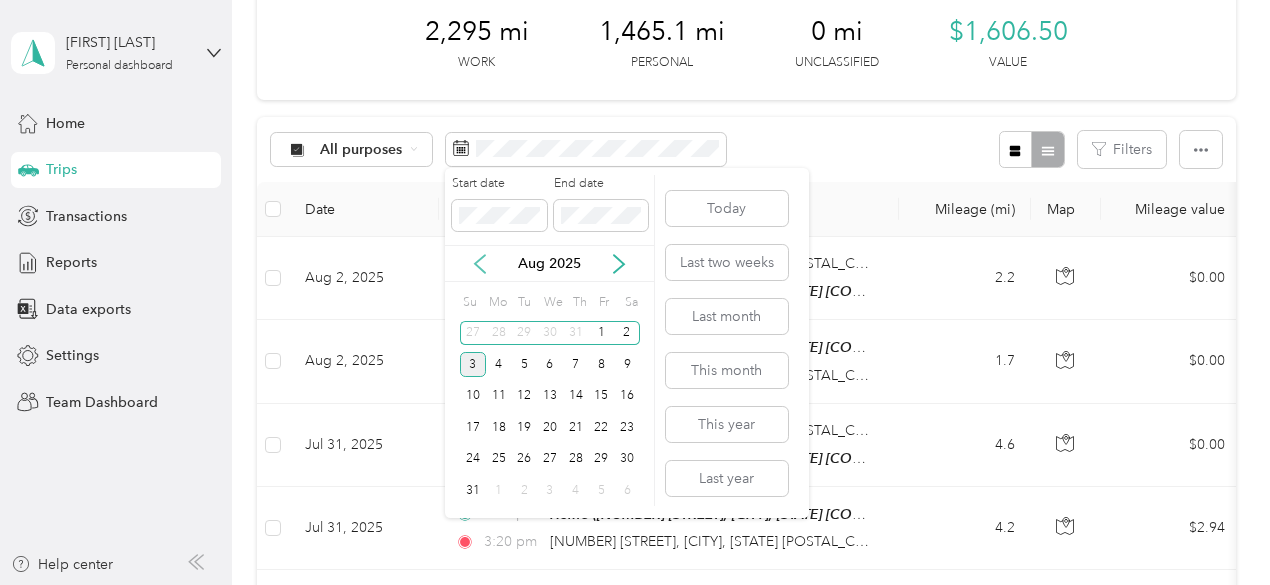click 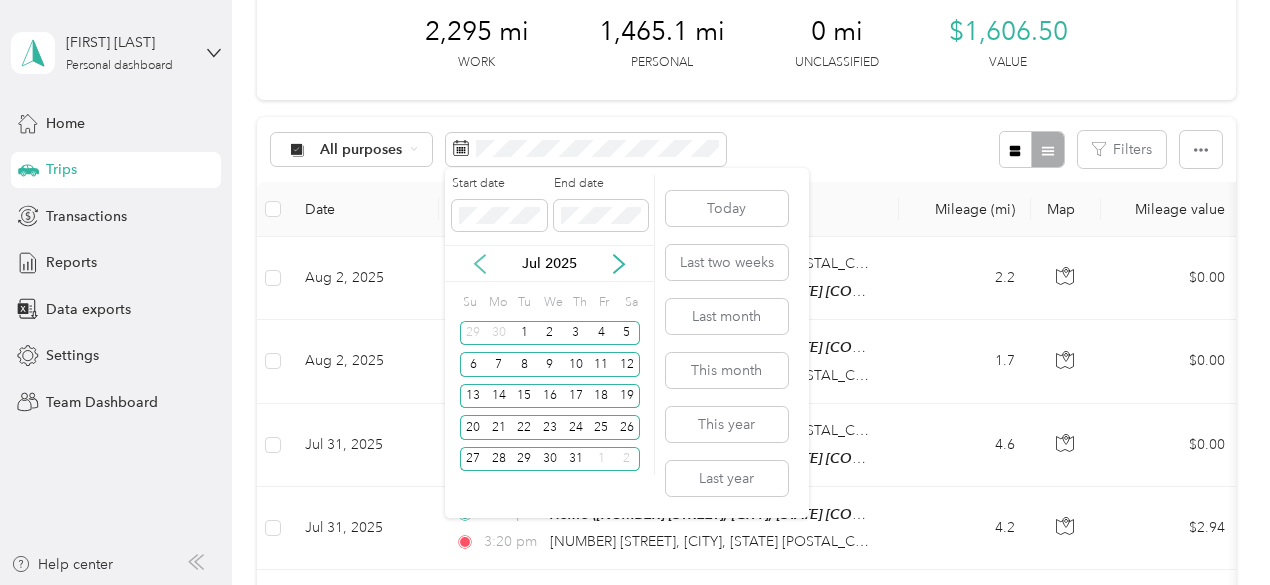 click 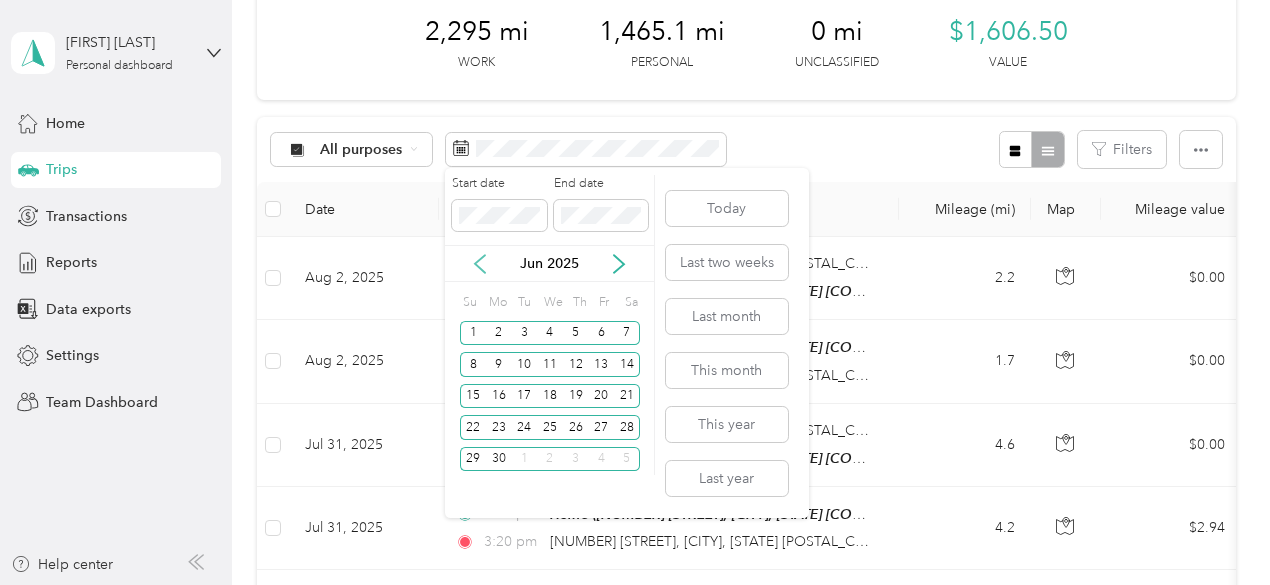 click 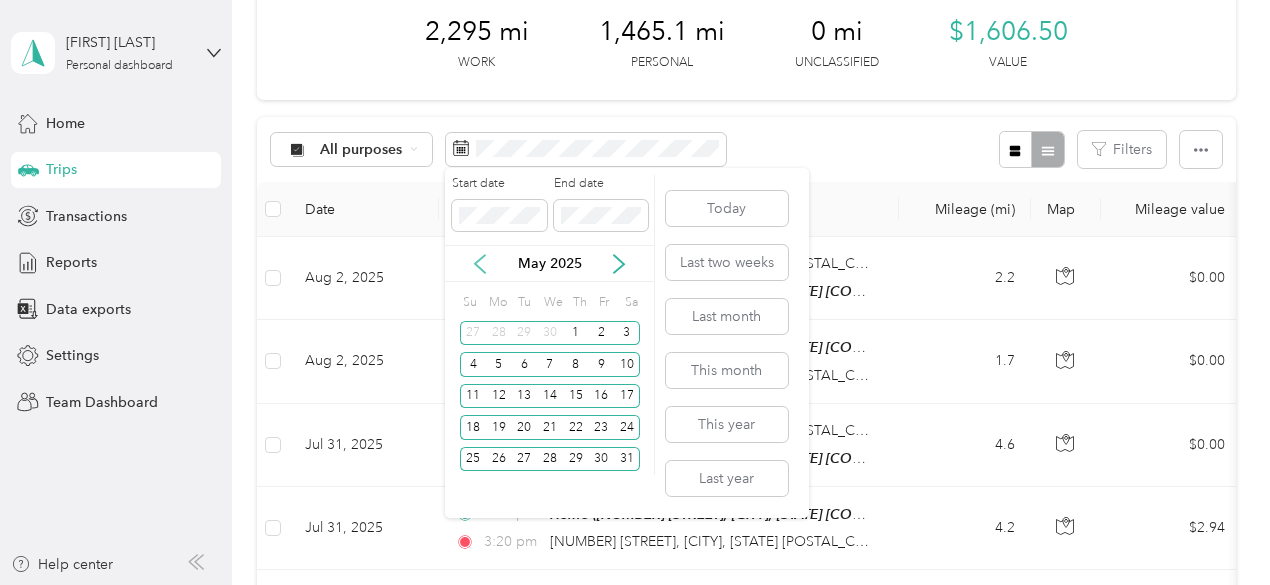 click 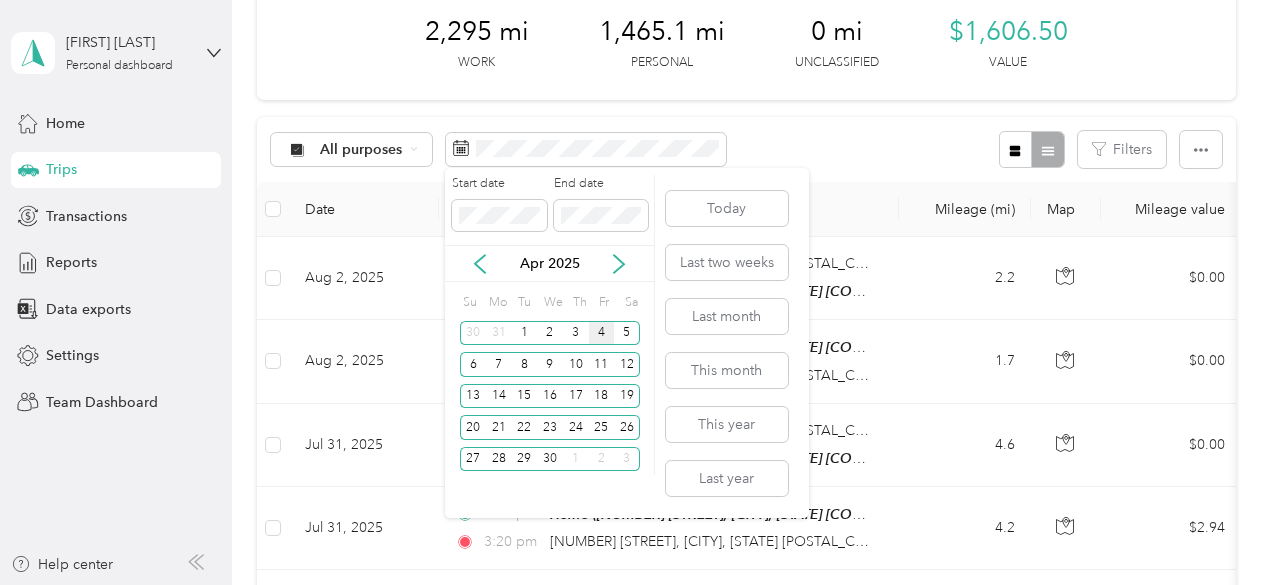 click on "4" at bounding box center (602, 333) 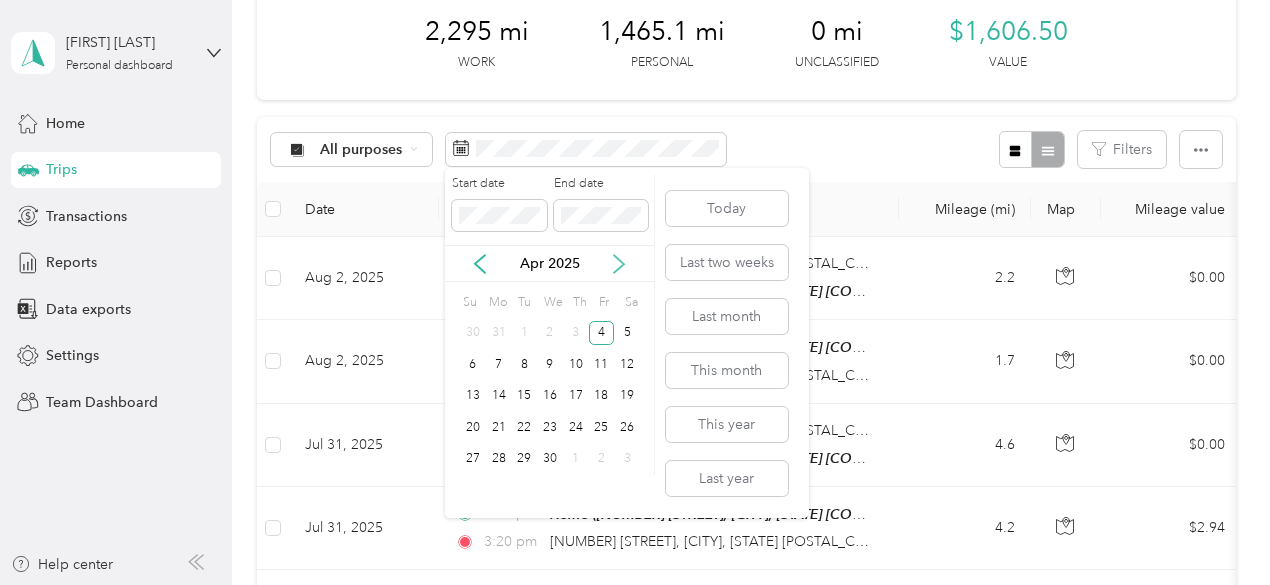 click 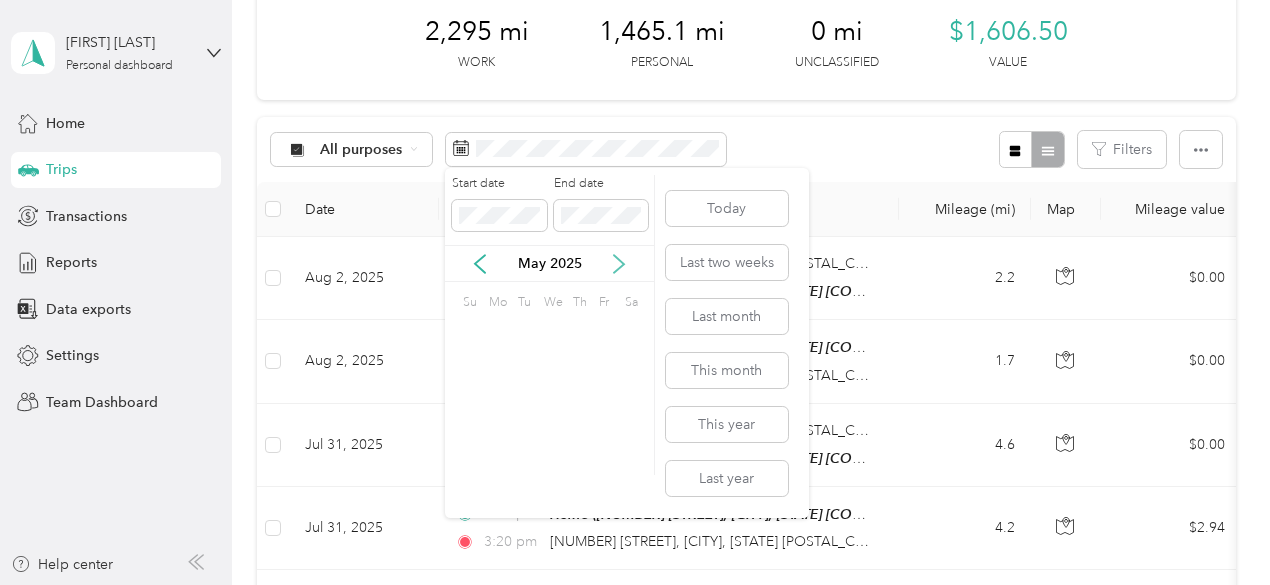 click 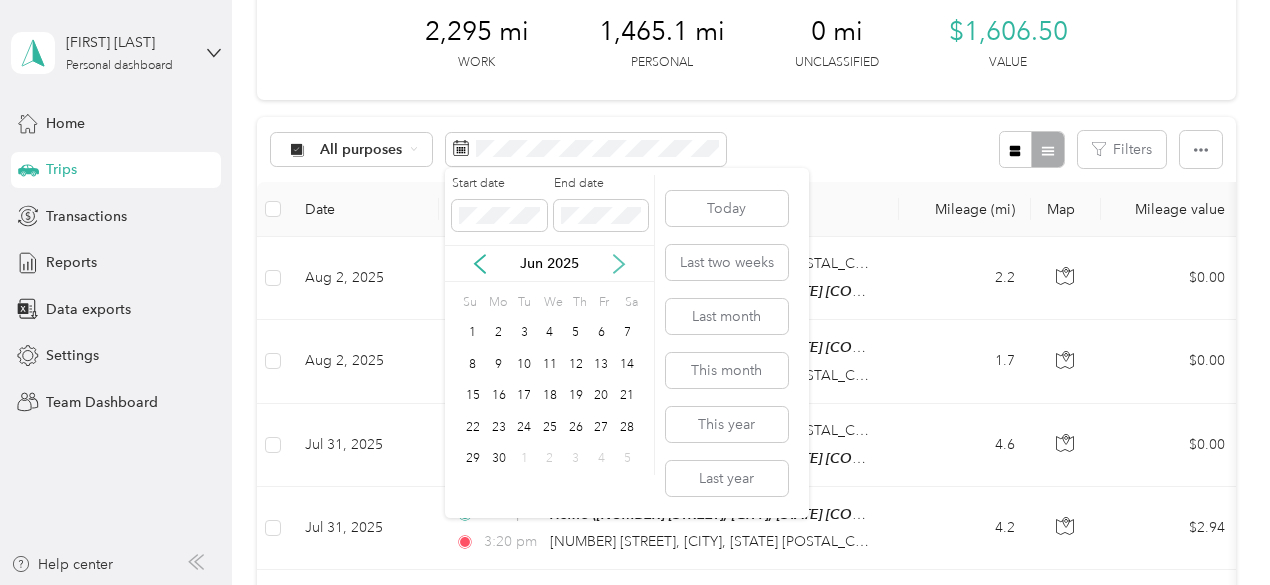 click 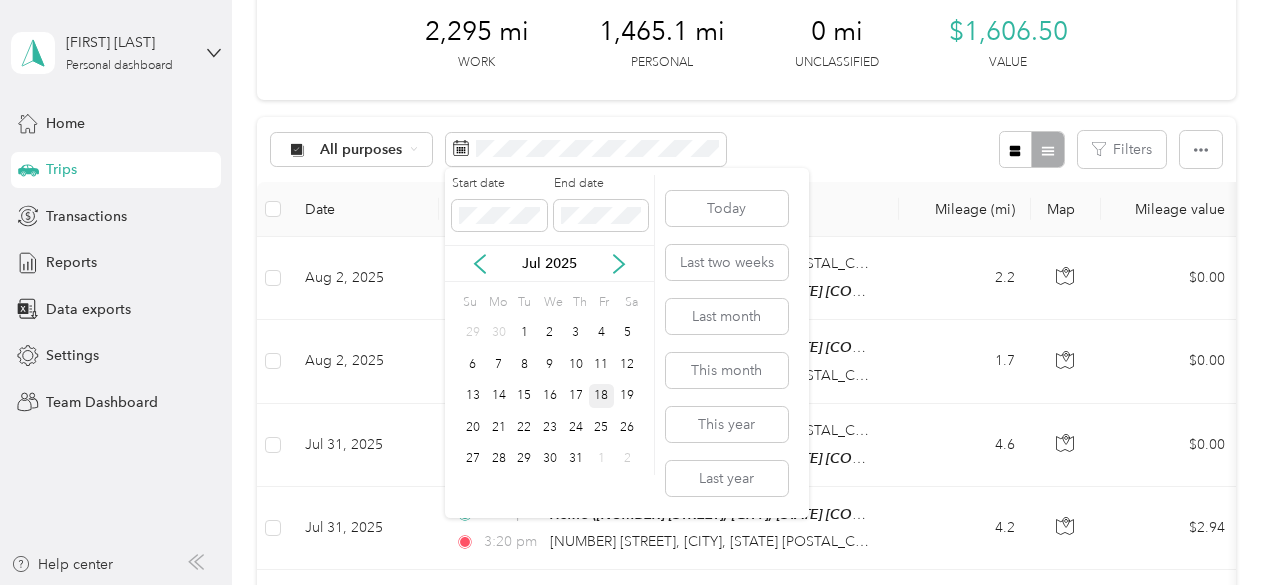 click on "18" at bounding box center [602, 396] 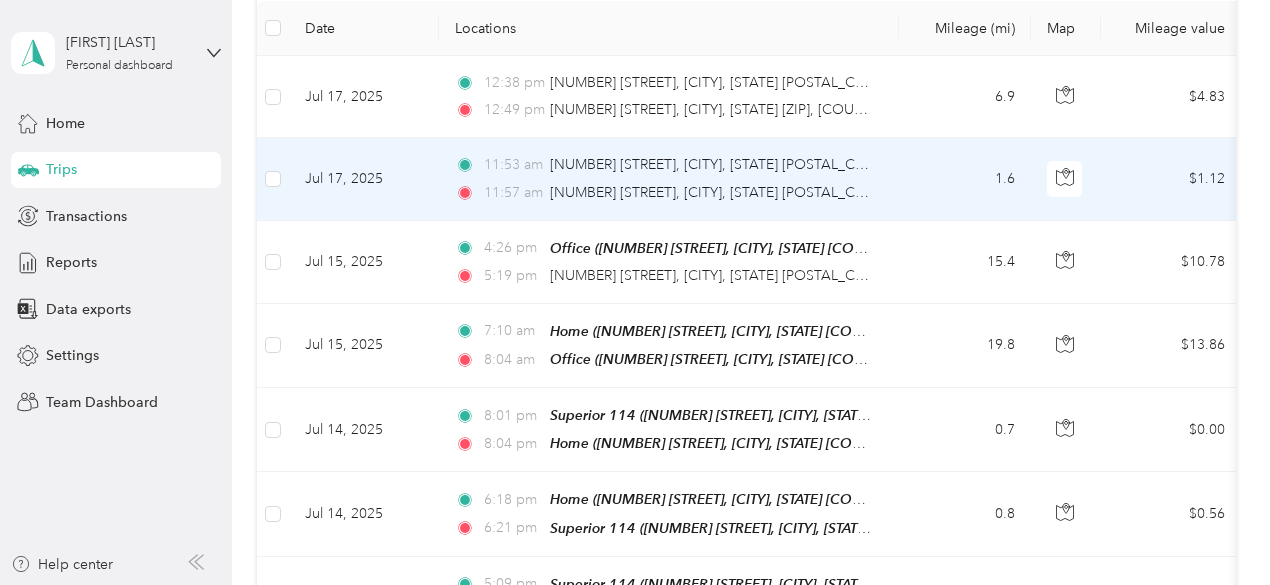 scroll, scrollTop: 300, scrollLeft: 0, axis: vertical 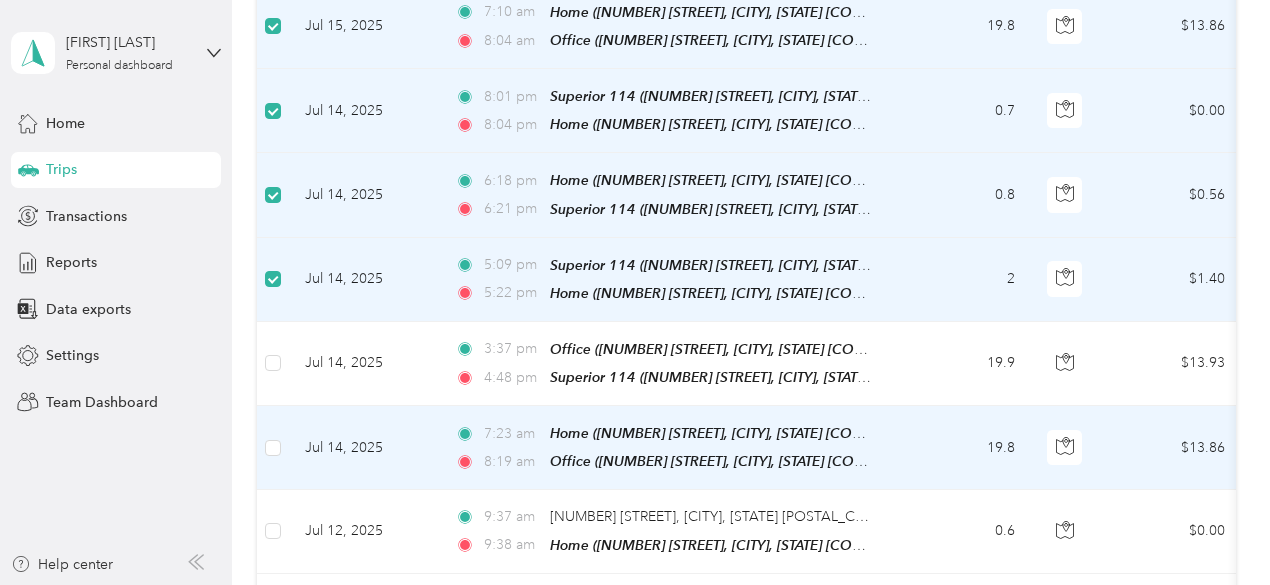 click at bounding box center [273, 448] 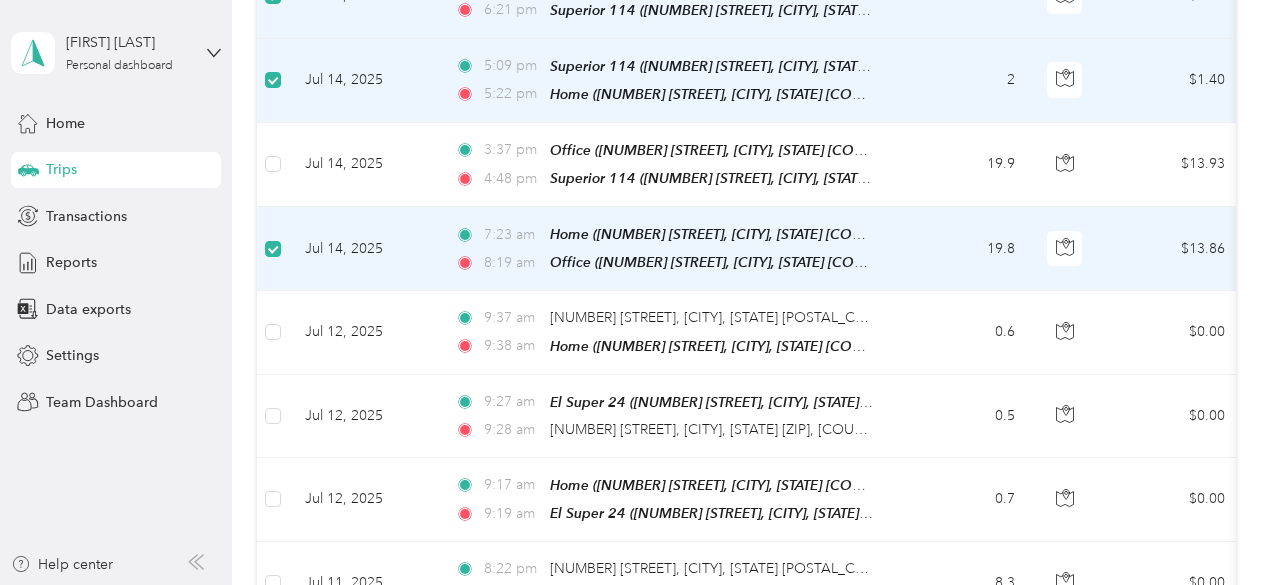 scroll, scrollTop: 798, scrollLeft: 0, axis: vertical 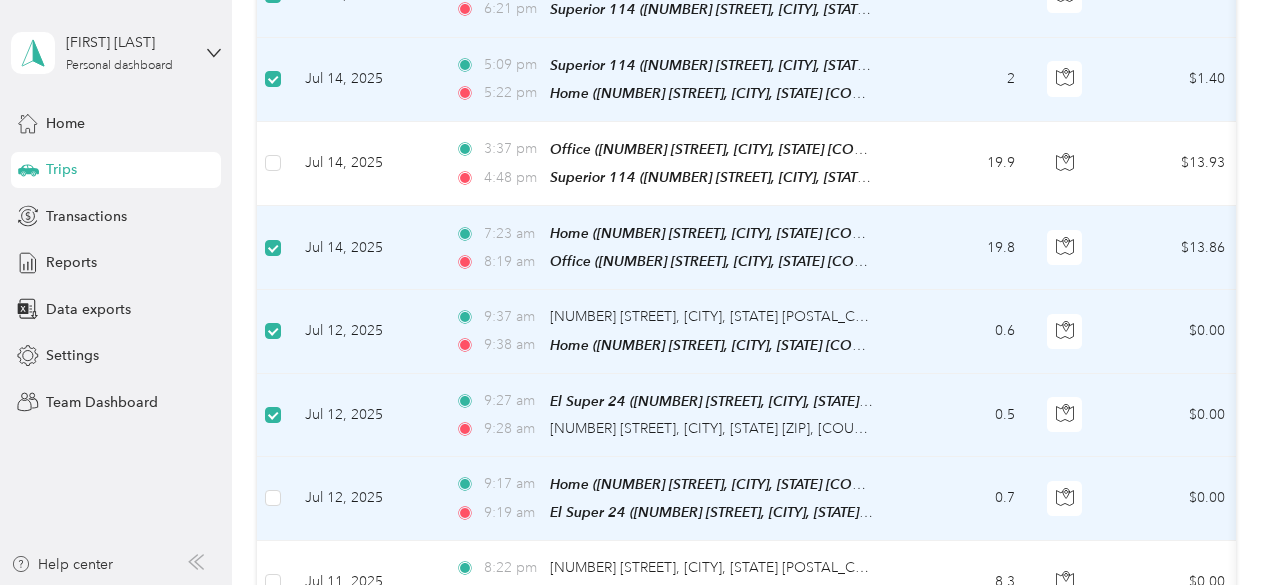 click at bounding box center [273, 499] 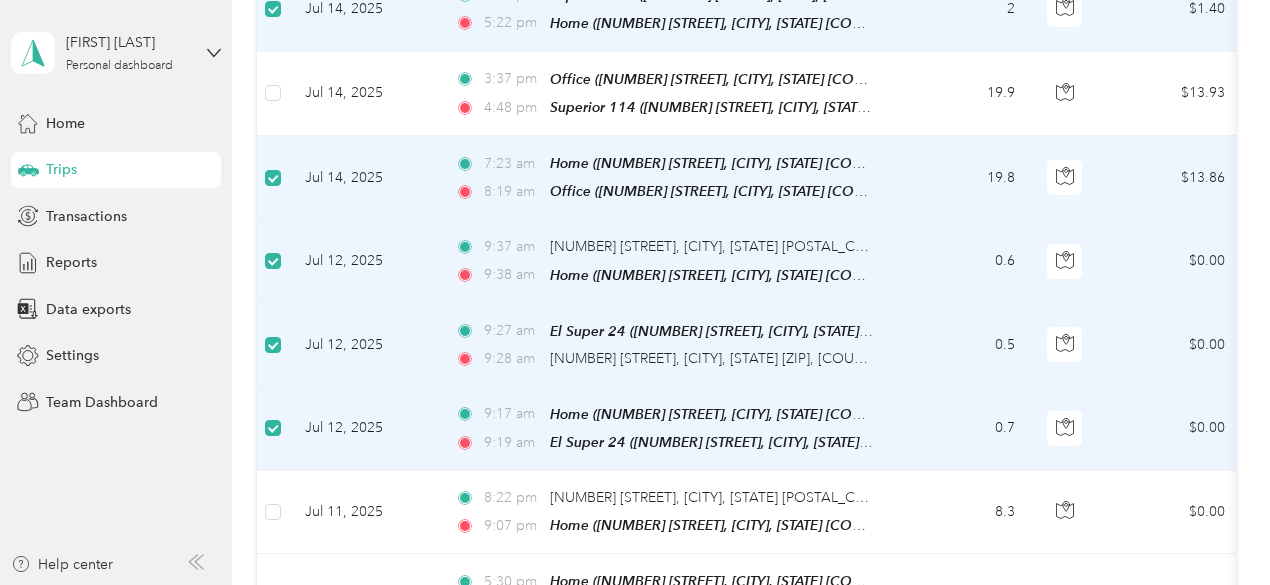 scroll, scrollTop: 898, scrollLeft: 0, axis: vertical 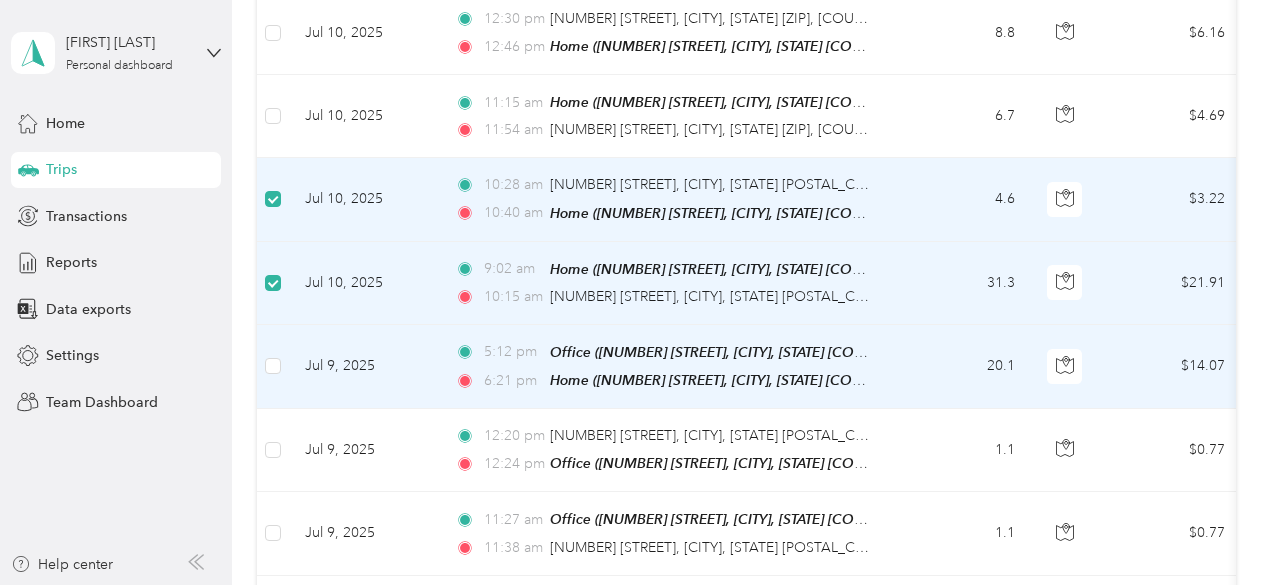 click at bounding box center (273, 367) 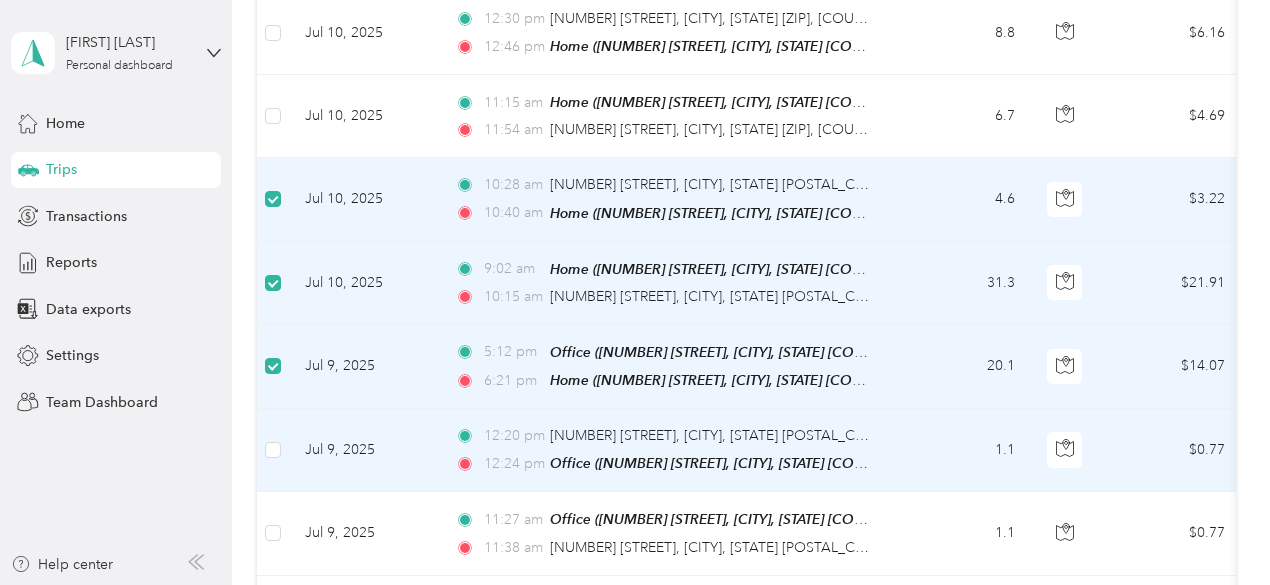click on "Jul 9, 2025" at bounding box center [364, 450] 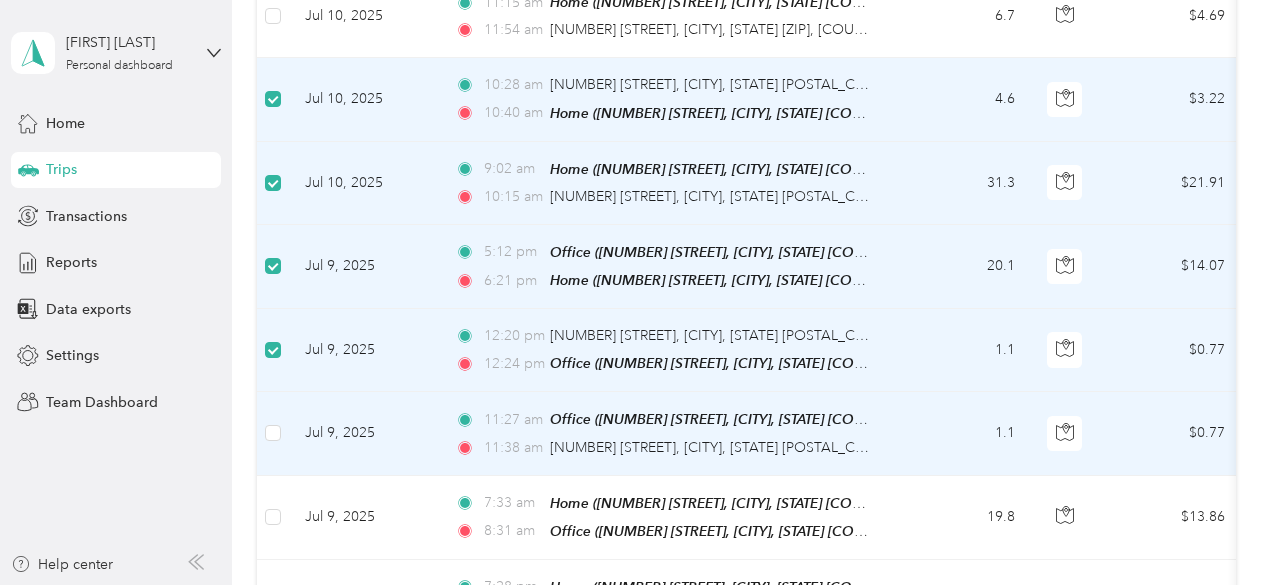 click at bounding box center [273, 433] 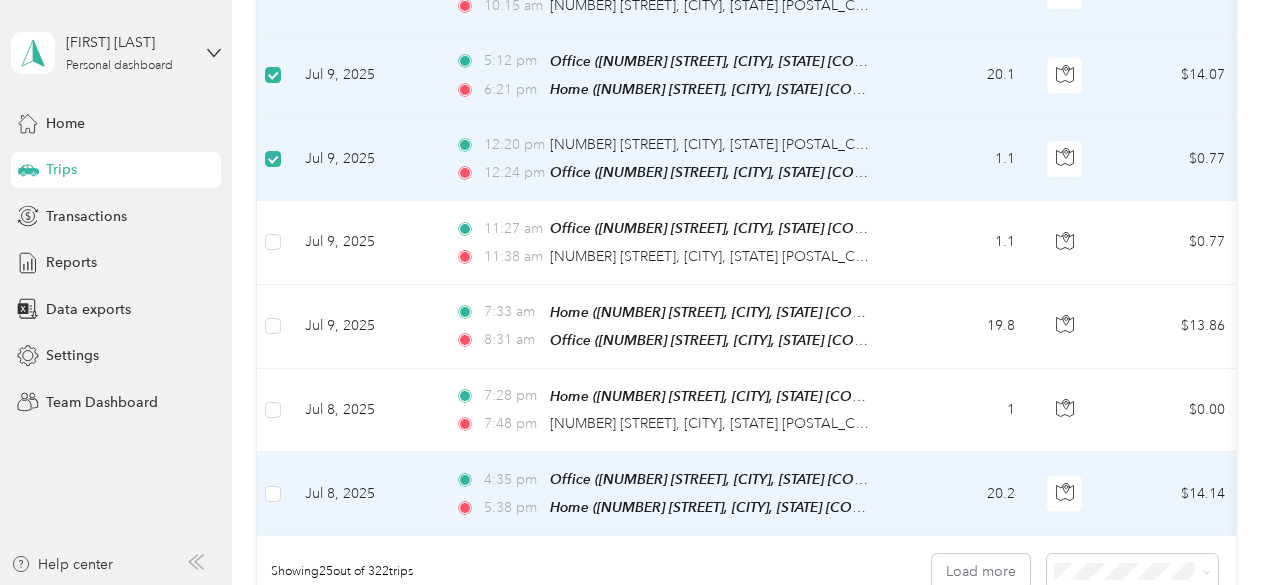 scroll, scrollTop: 1898, scrollLeft: 0, axis: vertical 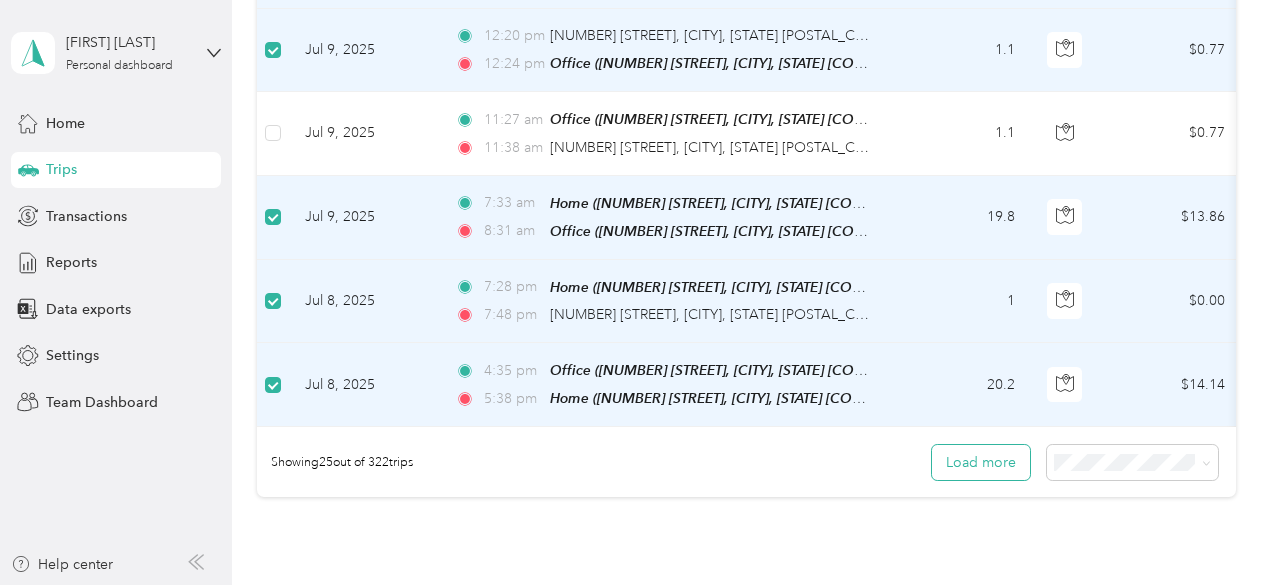 click on "Load more" at bounding box center (981, 462) 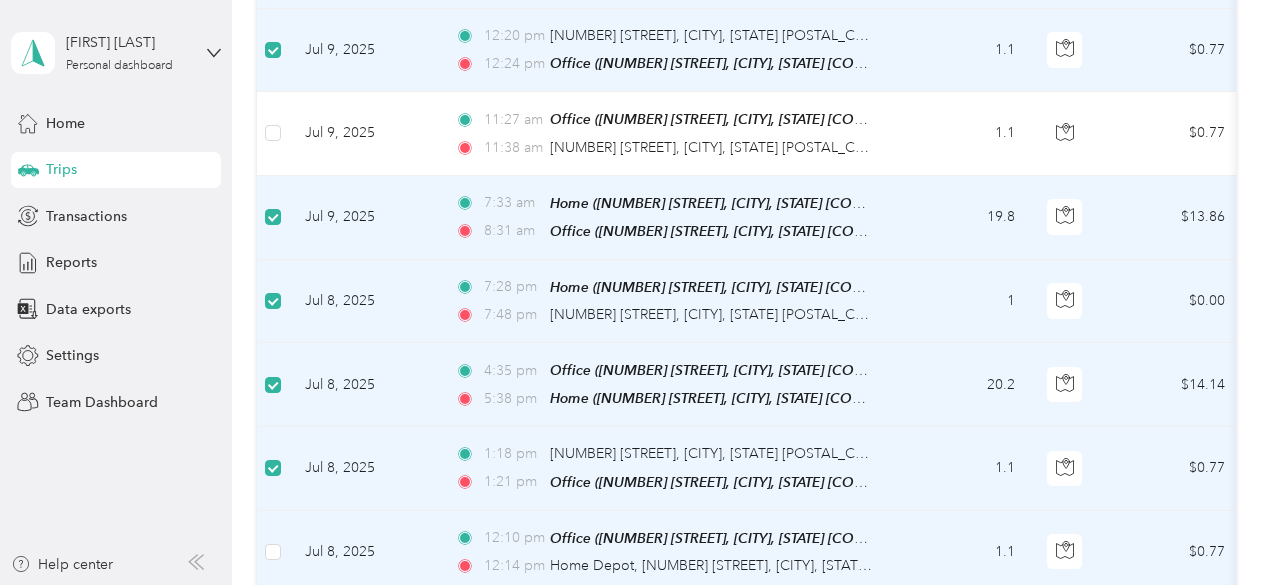 click at bounding box center [273, 552] 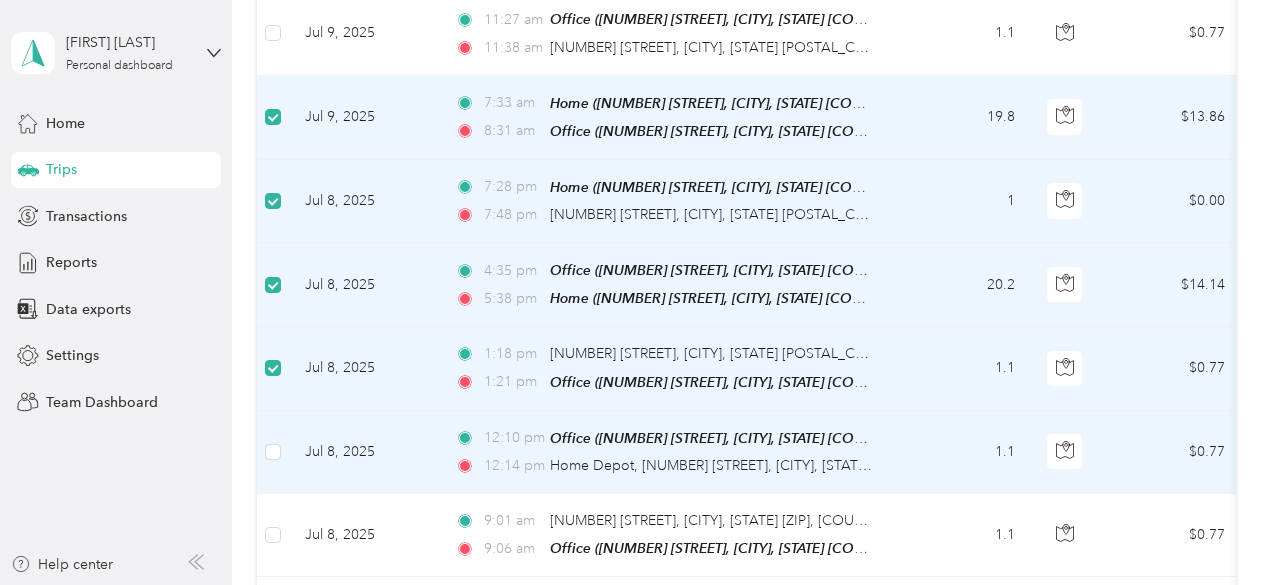 click at bounding box center [273, 452] 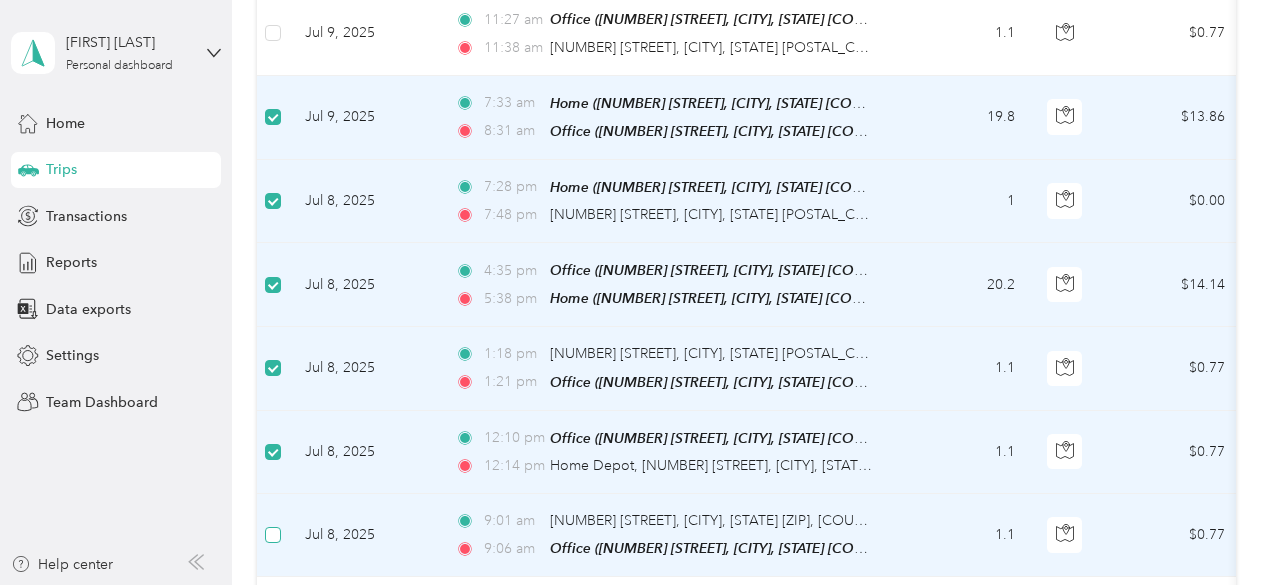 click at bounding box center [273, 535] 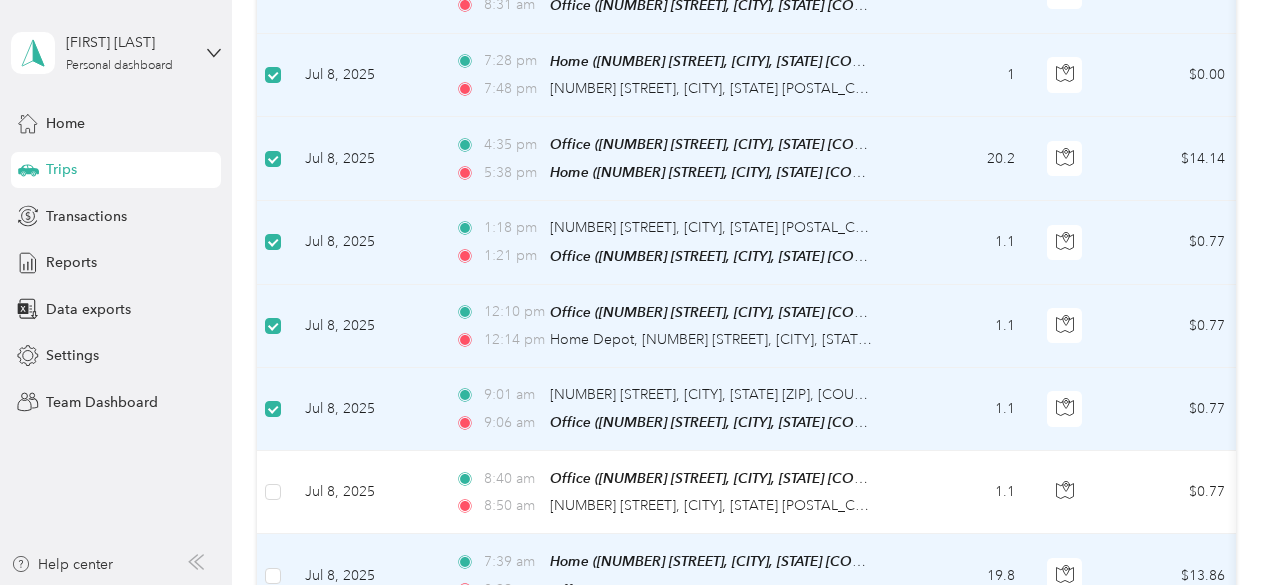 scroll, scrollTop: 2298, scrollLeft: 0, axis: vertical 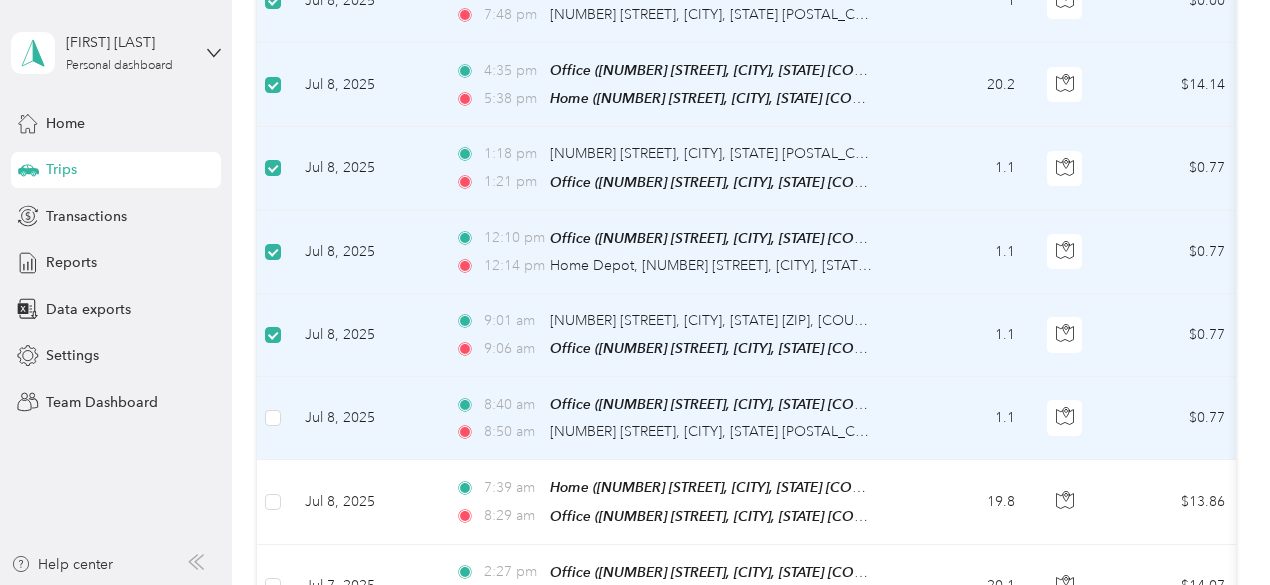 click at bounding box center (273, 418) 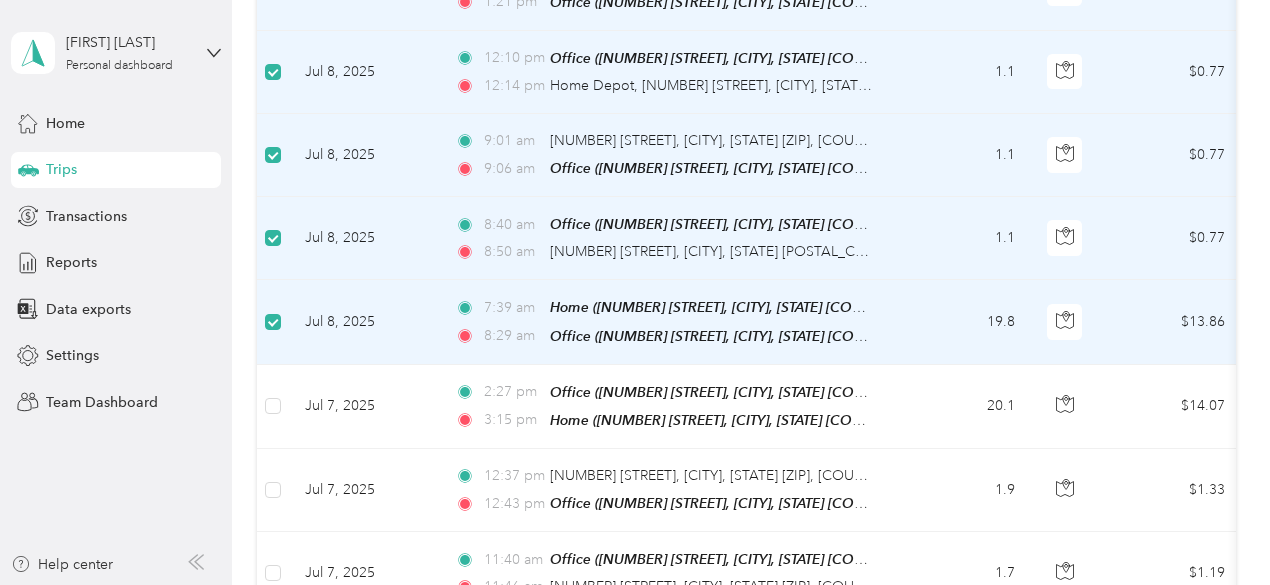 scroll, scrollTop: 2498, scrollLeft: 0, axis: vertical 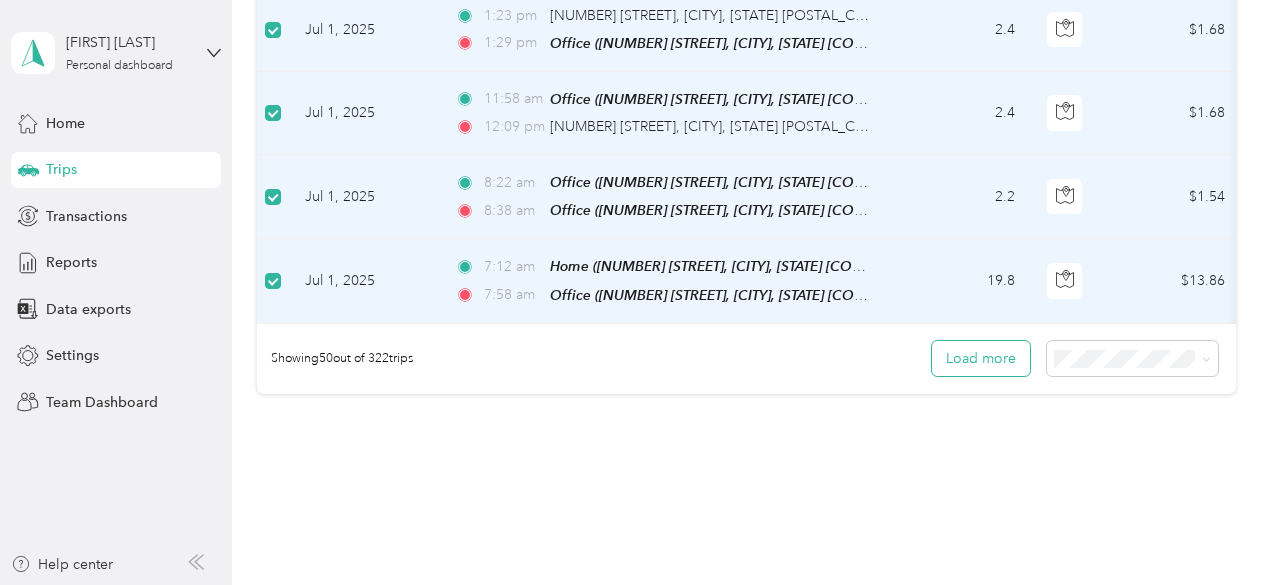 click on "Load more" at bounding box center (981, 358) 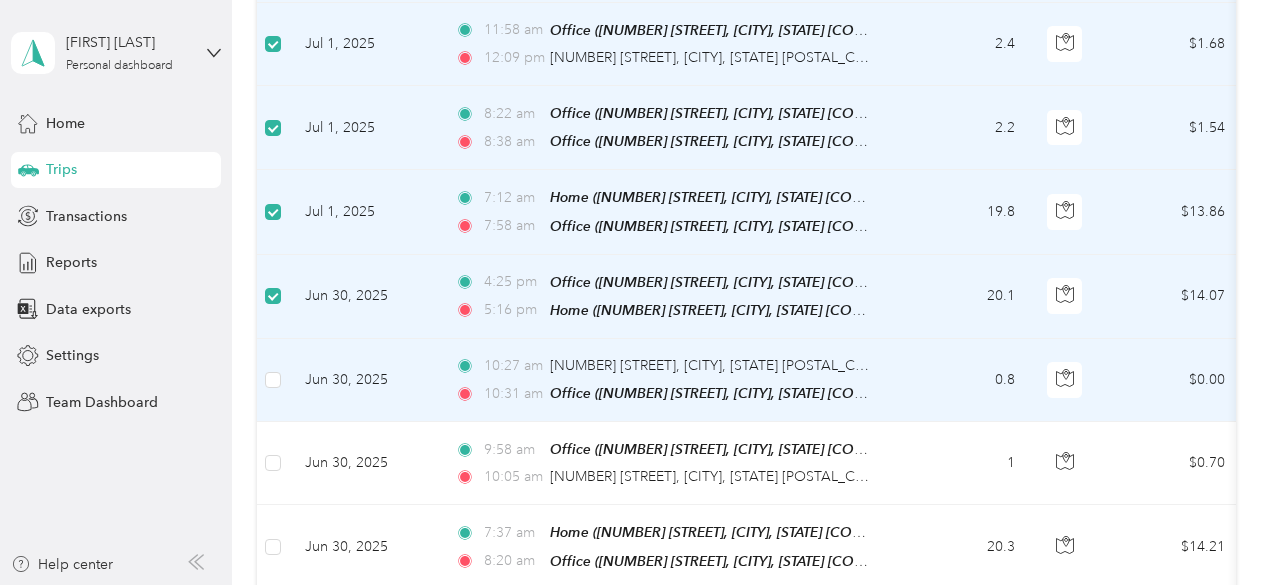 scroll, scrollTop: 4298, scrollLeft: 0, axis: vertical 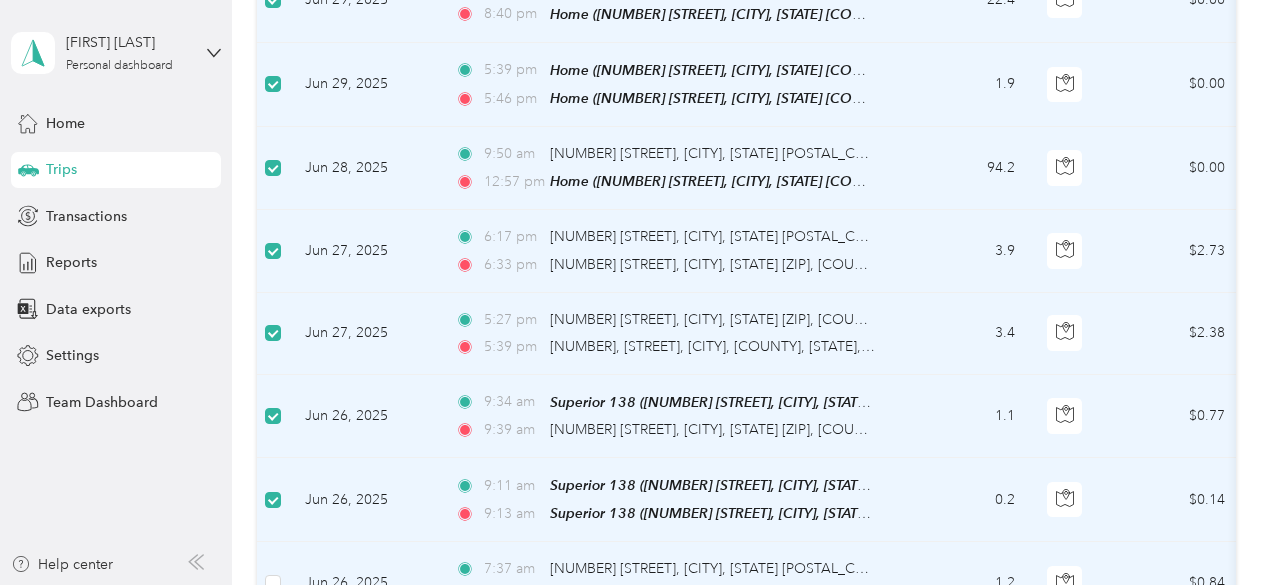 click at bounding box center (273, 583) 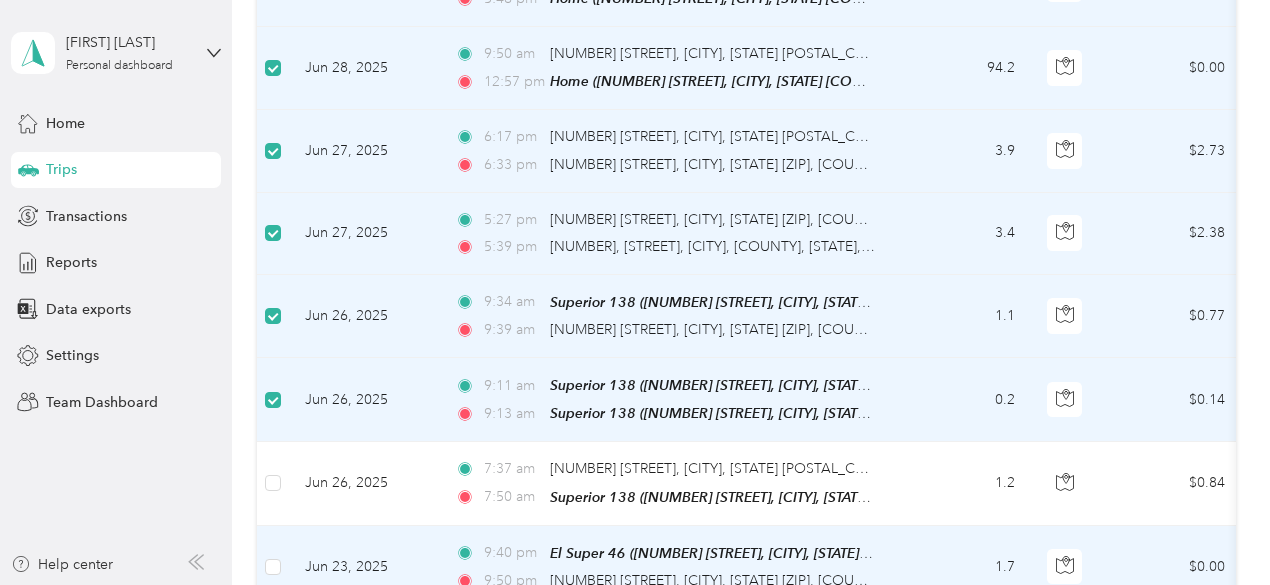 click at bounding box center [273, 567] 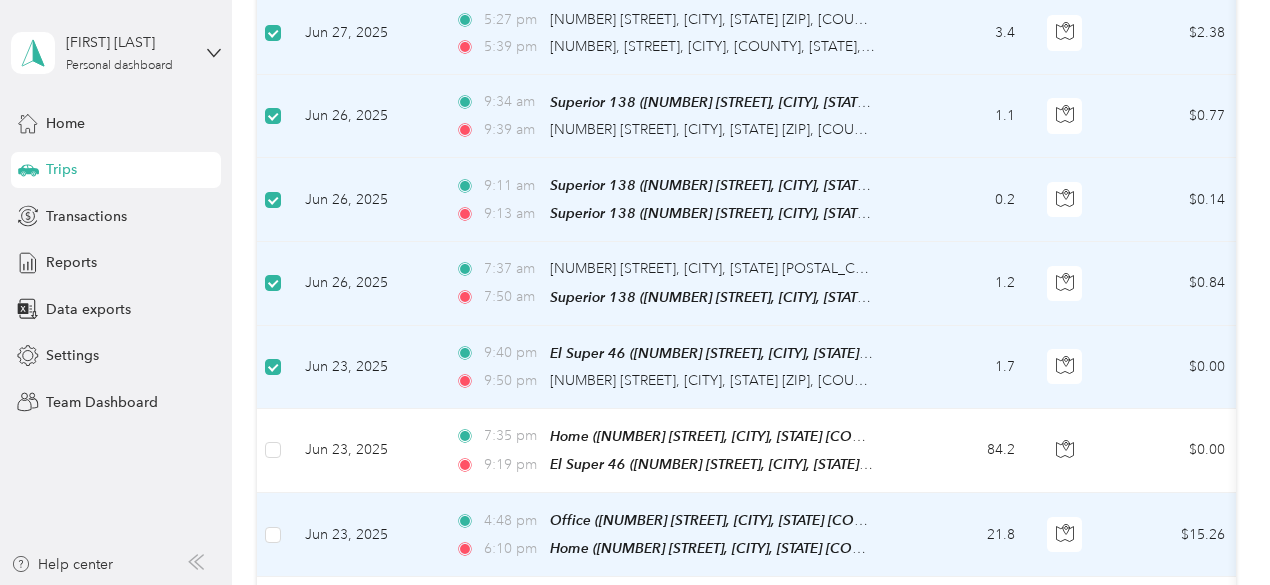 scroll, scrollTop: 5198, scrollLeft: 0, axis: vertical 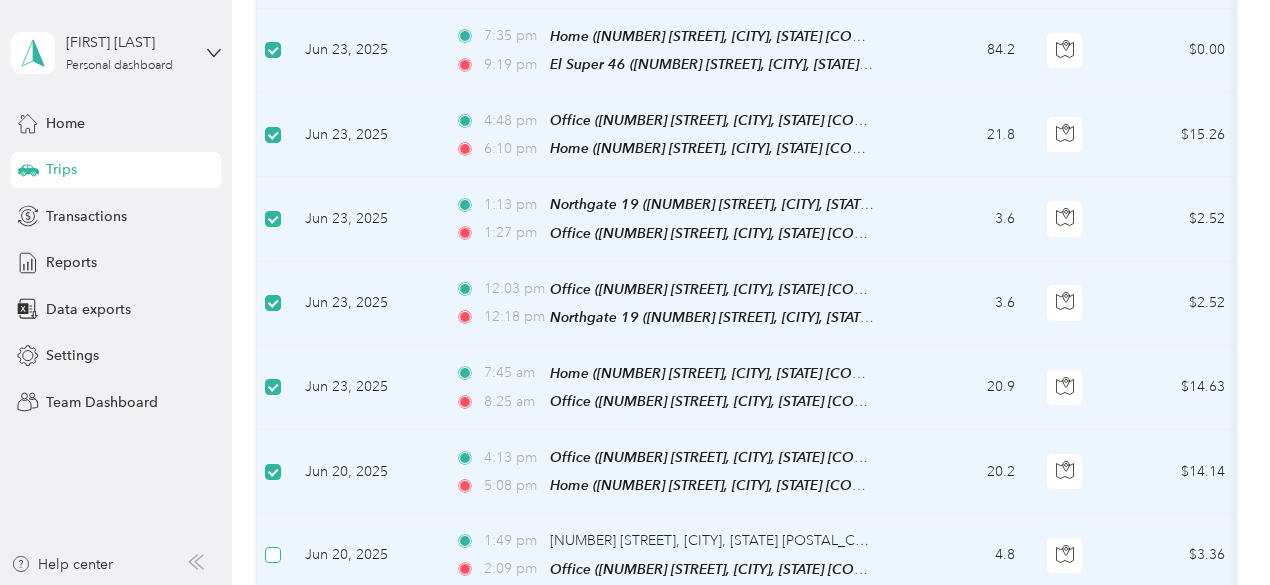 click at bounding box center [273, 555] 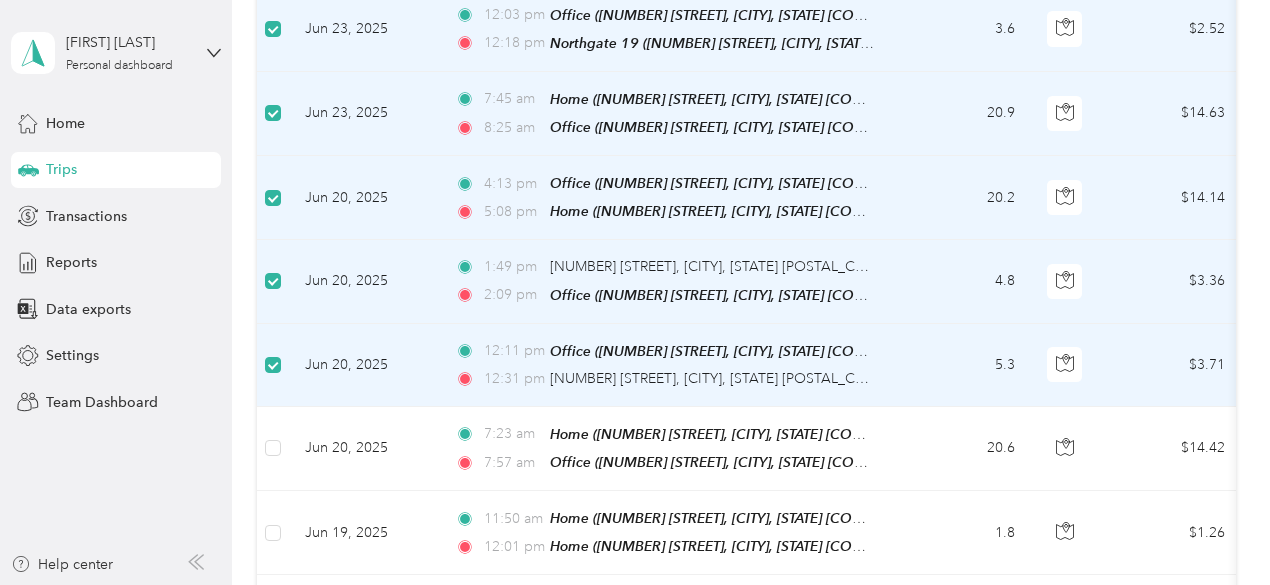 scroll, scrollTop: 5898, scrollLeft: 0, axis: vertical 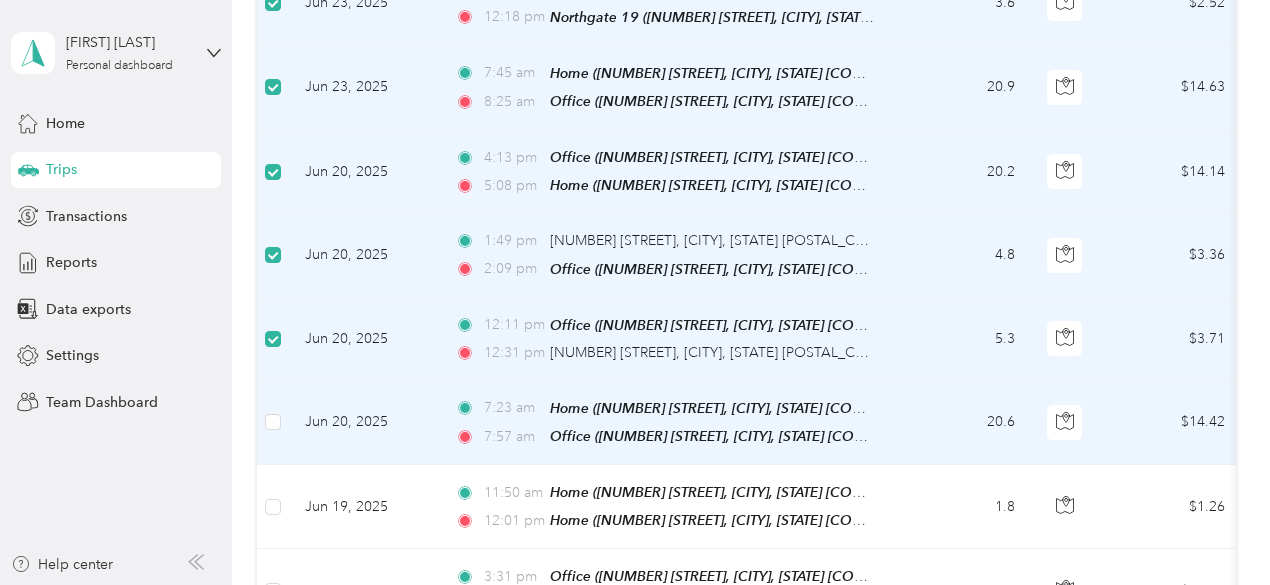 drag, startPoint x: 282, startPoint y: 295, endPoint x: 288, endPoint y: 318, distance: 23.769728 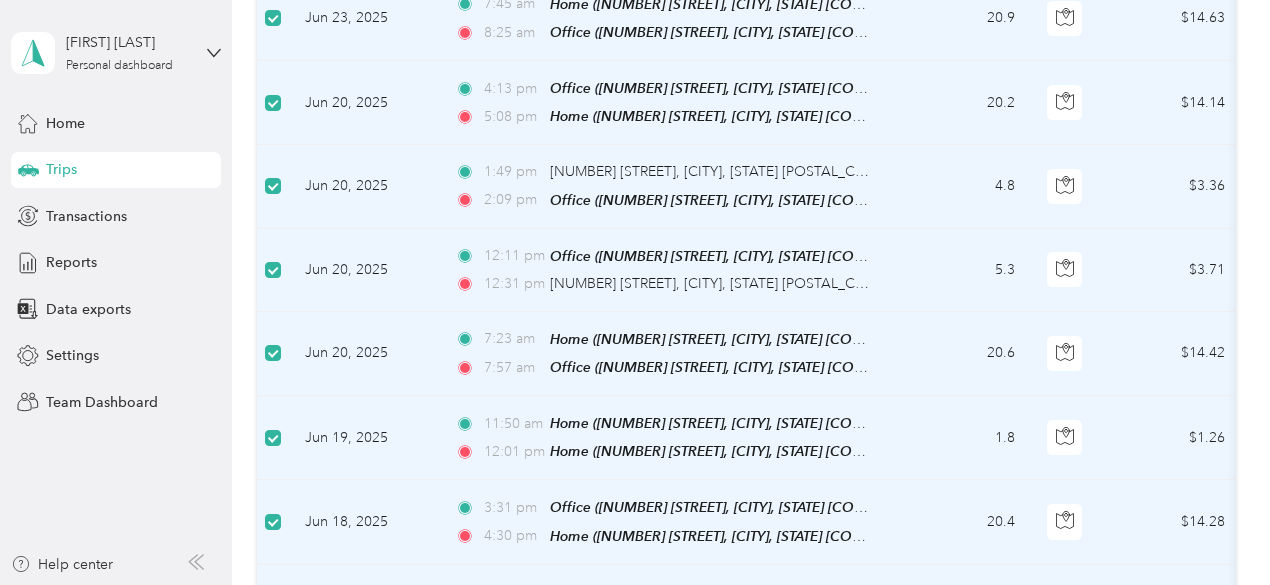 scroll, scrollTop: 5998, scrollLeft: 0, axis: vertical 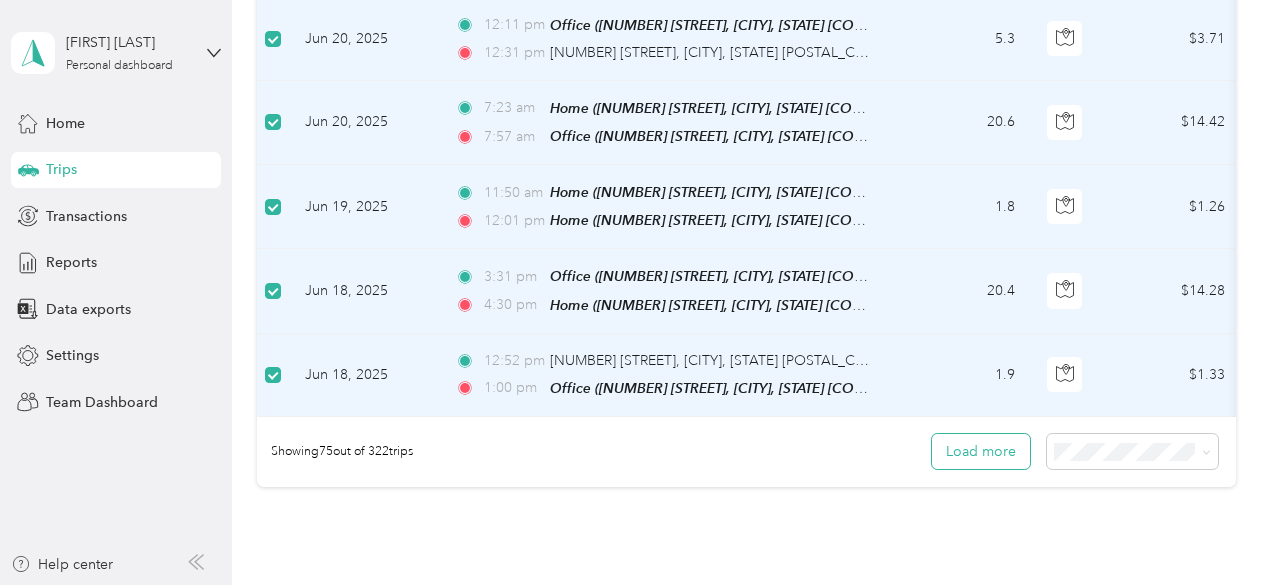 click on "Load more" at bounding box center [981, 451] 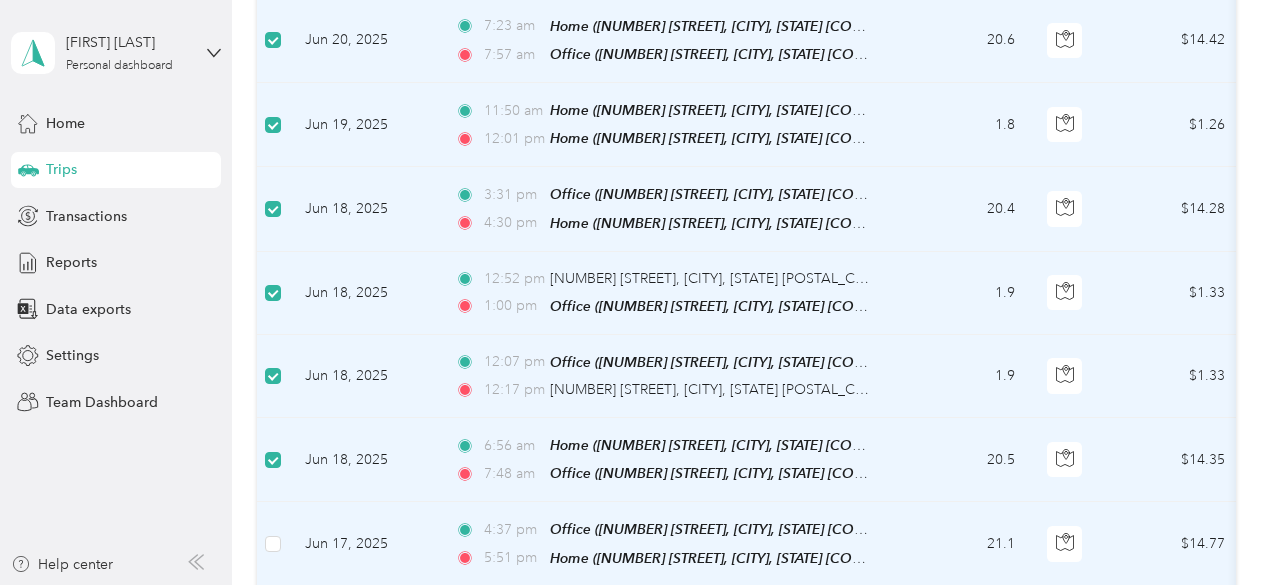 scroll, scrollTop: 6298, scrollLeft: 0, axis: vertical 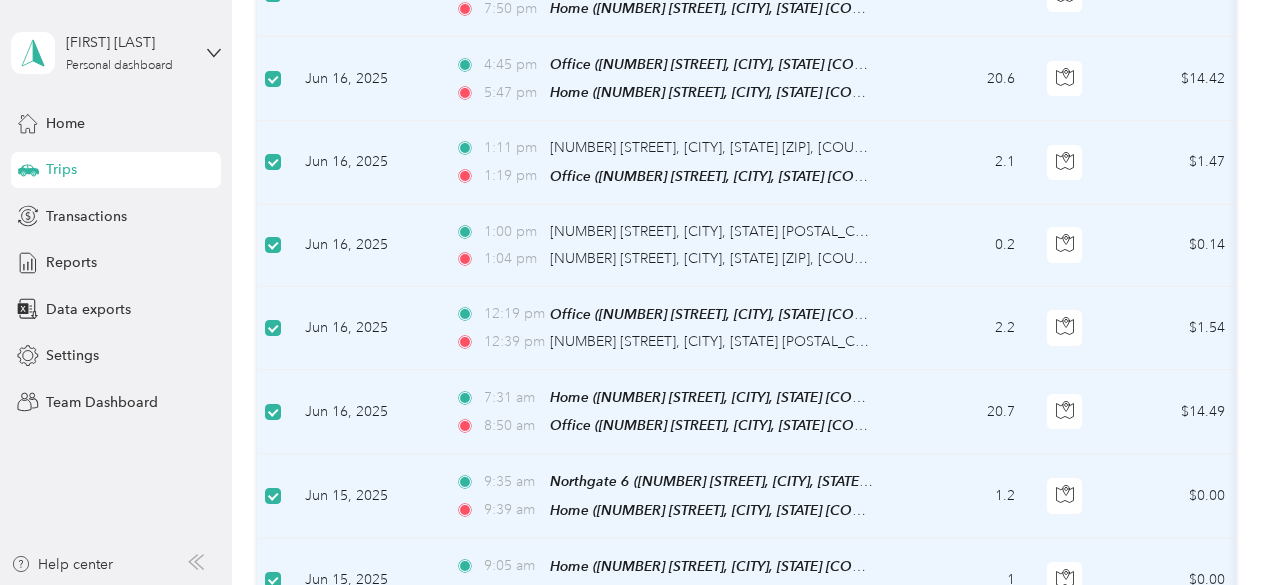 click at bounding box center (273, 664) 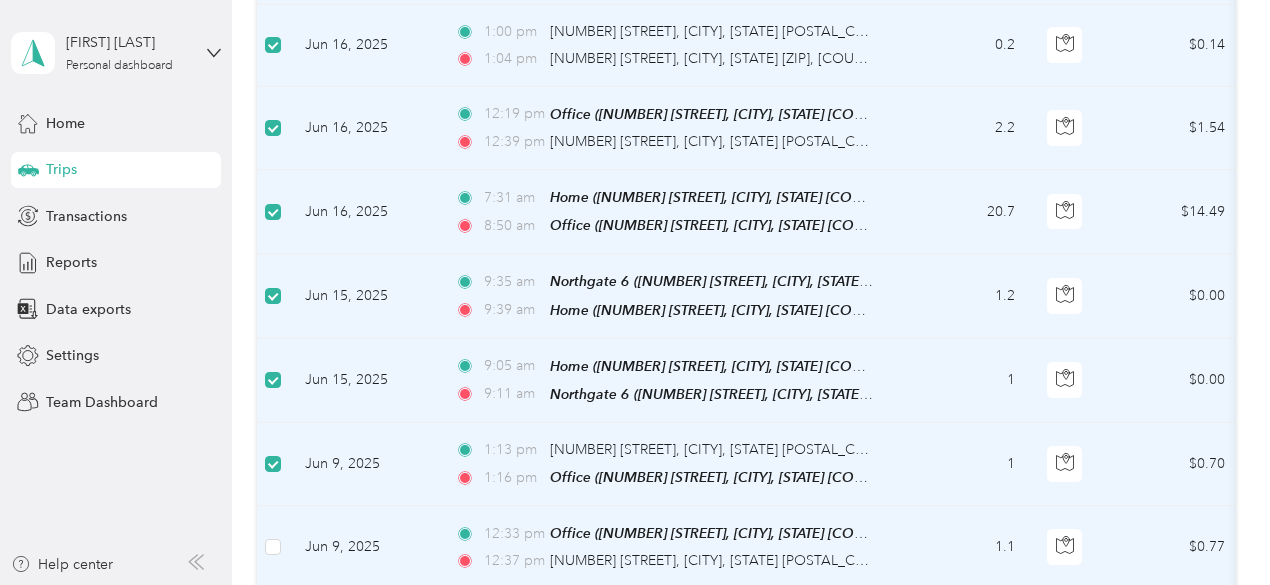 scroll, scrollTop: 7298, scrollLeft: 0, axis: vertical 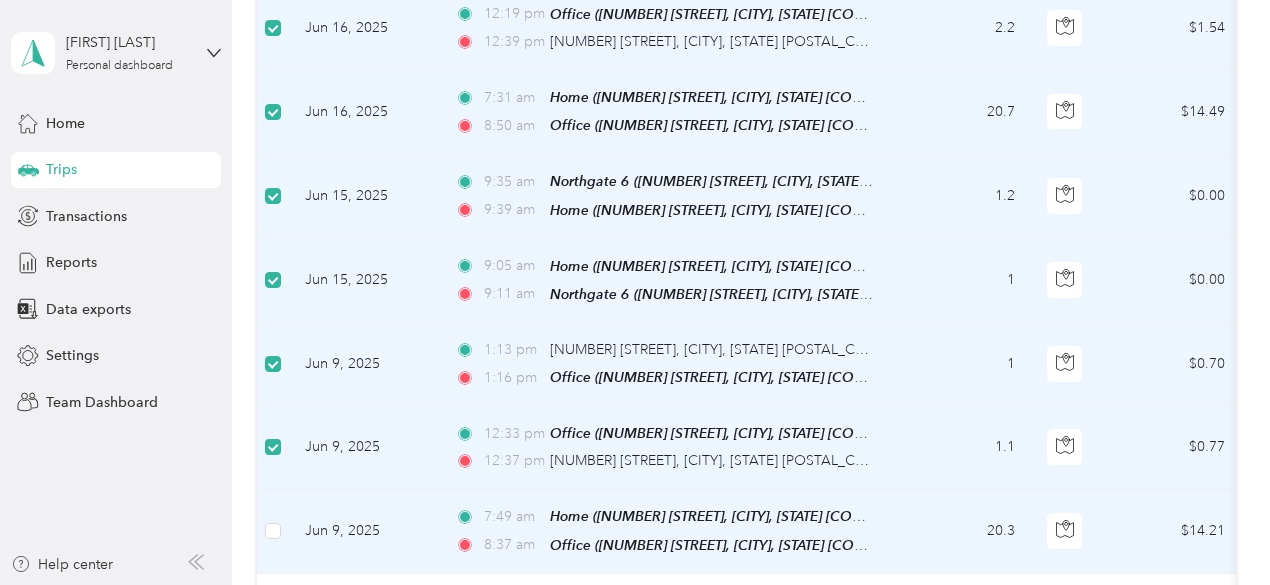click on "[DATE] [TIME] [NUMBER] [STREET], [CITY], [STATE] [COUNTRY]  [TIME] [NUMBER] [STREET], [CITY], [STATE] [COUNTRY]  [DISTANCE] $[PRICE] [BRAND] [DATE_RANGE] [DATE] [TIME] [NUMBER] [STREET], [CITY], [STATE] [COUNTRY]  [TIME] [NUMBER] [STREET], [CITY], [STATE] [COUNTRY]  [DISTANCE] $[PRICE] [BRAND] [DATE_RANGE] [DATE] [TIME] [LOCATION_NAME] ([NUMBER] [STREET], [CITY], [STATE] [COUNTRY] , [COUNTY], [STATE]) [TIME] [NUMBER] [STREET], [CITY], [STATE] [COUNTRY]  [DISTANCE] $[PRICE] [BRAND] [DATE_RANGE] [DATE] [TIME] [LOCATION_NAME] ([NUMBER] [STREET], [CITY], [STATE] [COUNTRY] , [COUNTY], [STATE]) [TIME] [LOCATION_NAME] ([NUMBER] [STREET], [CITY], [STATE] [COUNTRY] , [COUNTY], [STATE]) [DISTANCE] $[PRICE] [BRAND] [DATE_RANGE] [DATE] [TIME] [LOCATION_NAME] ([NUMBER] [STREET], [CITY], [STATE] [COUNTRY] , [COUNTY], [STATE]) [TIME] [LOCATION_NAME] ([NUMBER] [STREET], [CITY], [STATE] [COUNTRY] , [COUNTY], [STATE]) [DISTANCE] $[PRICE] [PERSONAL_TYPE] [DATE_RANGE] [DATE] [TIME] [DISTANCE]" at bounding box center (1085, -2777) 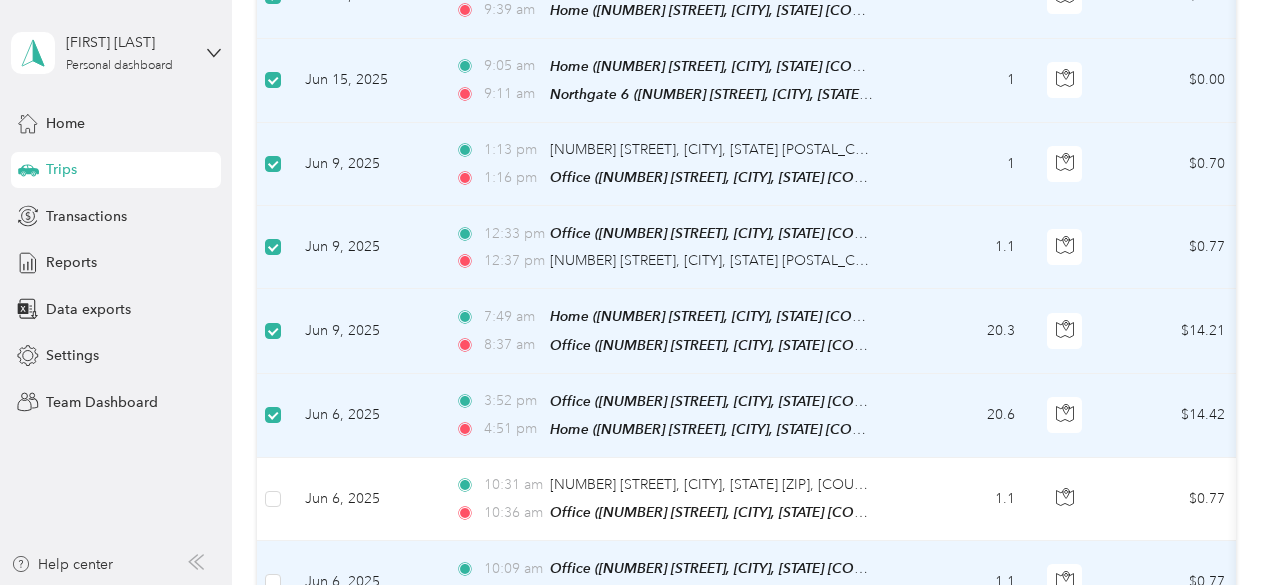 scroll, scrollTop: 7598, scrollLeft: 0, axis: vertical 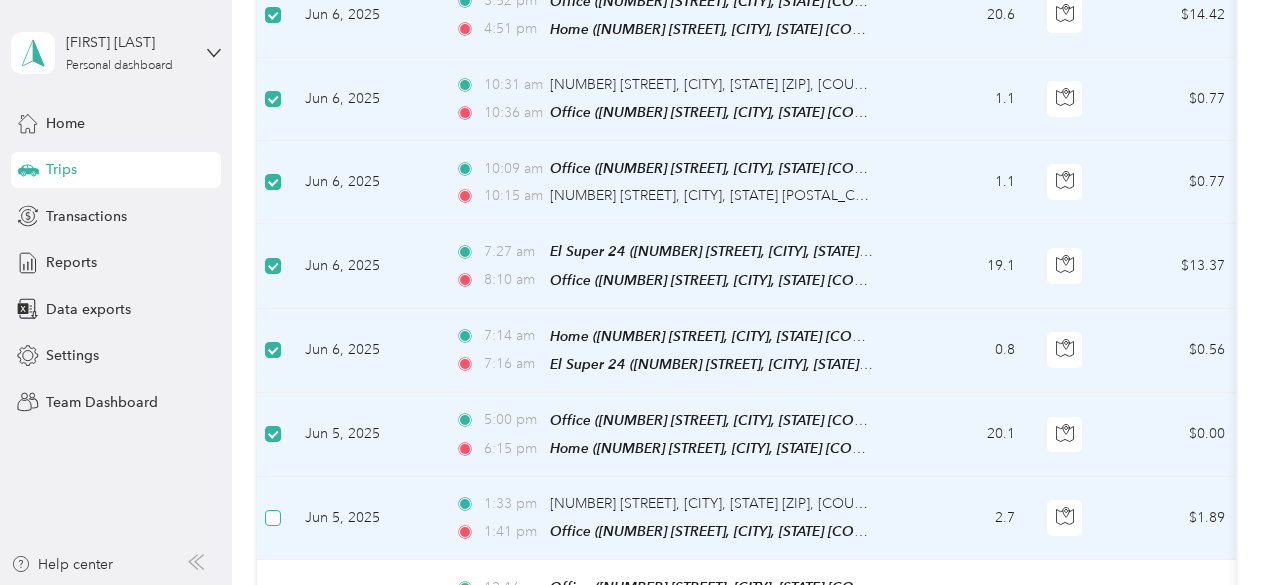 click at bounding box center [273, 518] 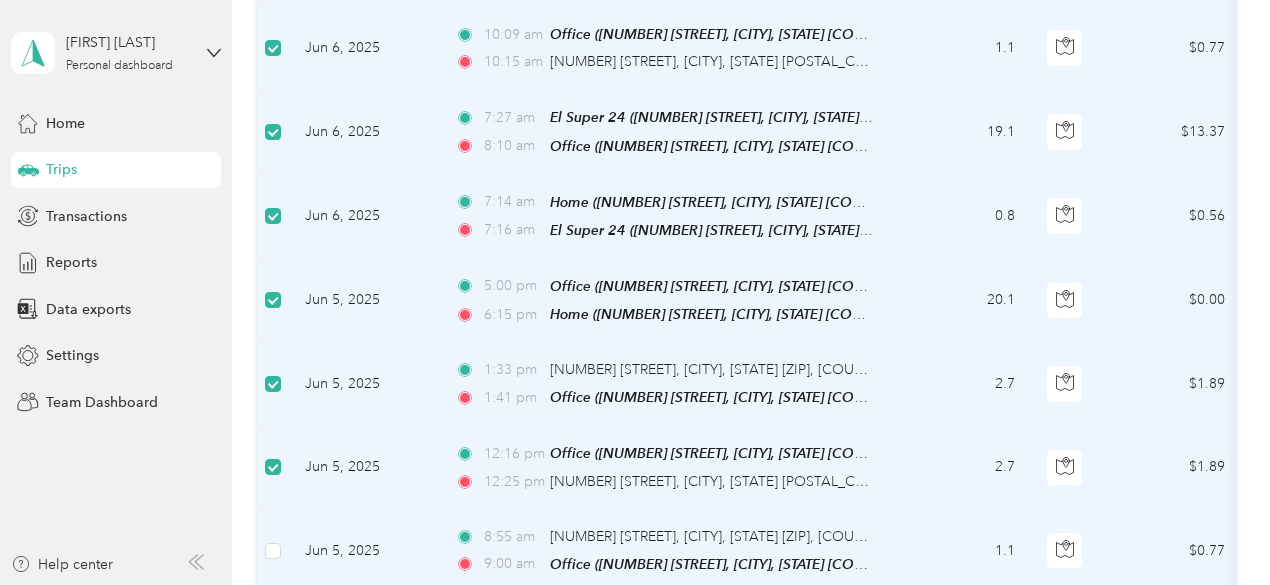 scroll, scrollTop: 8098, scrollLeft: 0, axis: vertical 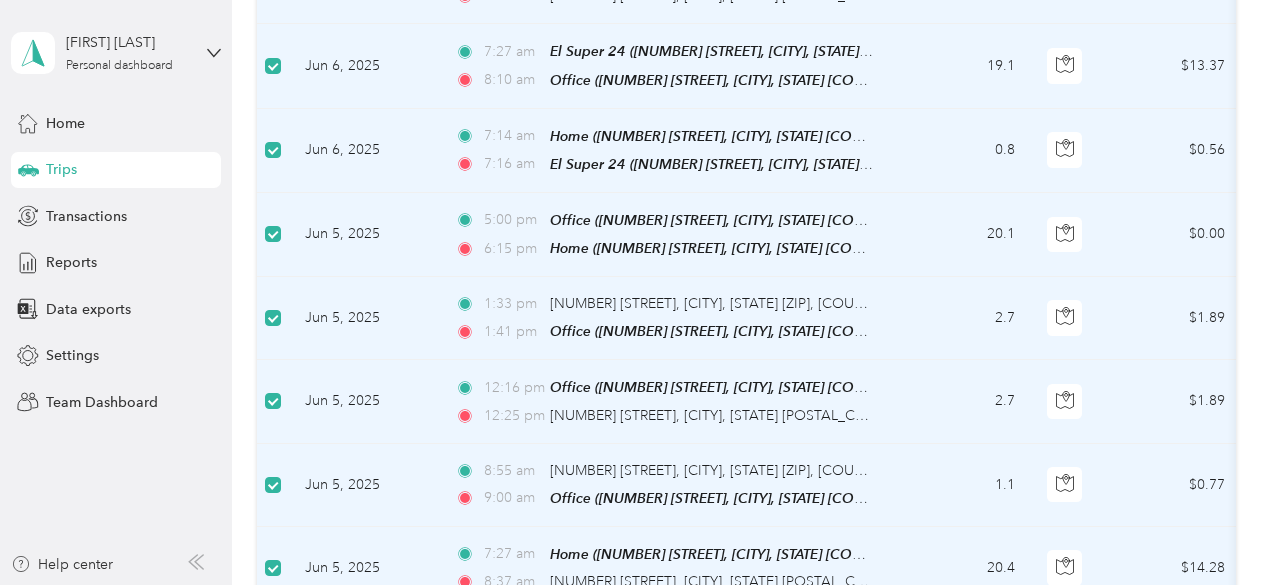 click on "Load more" at bounding box center [981, 645] 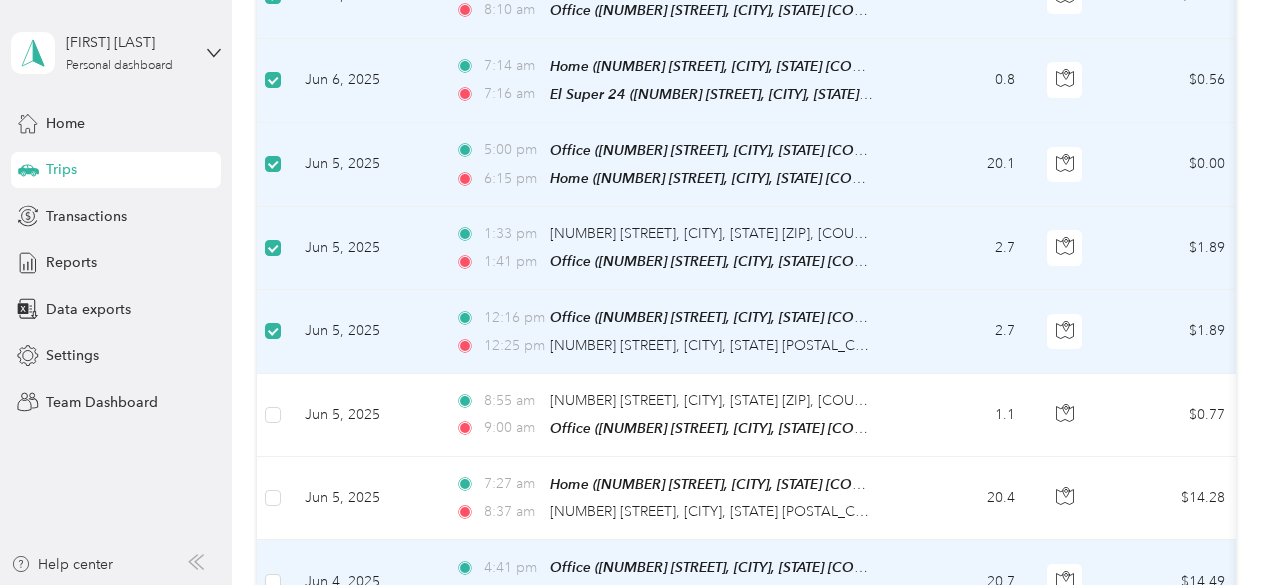 scroll, scrollTop: 8198, scrollLeft: 0, axis: vertical 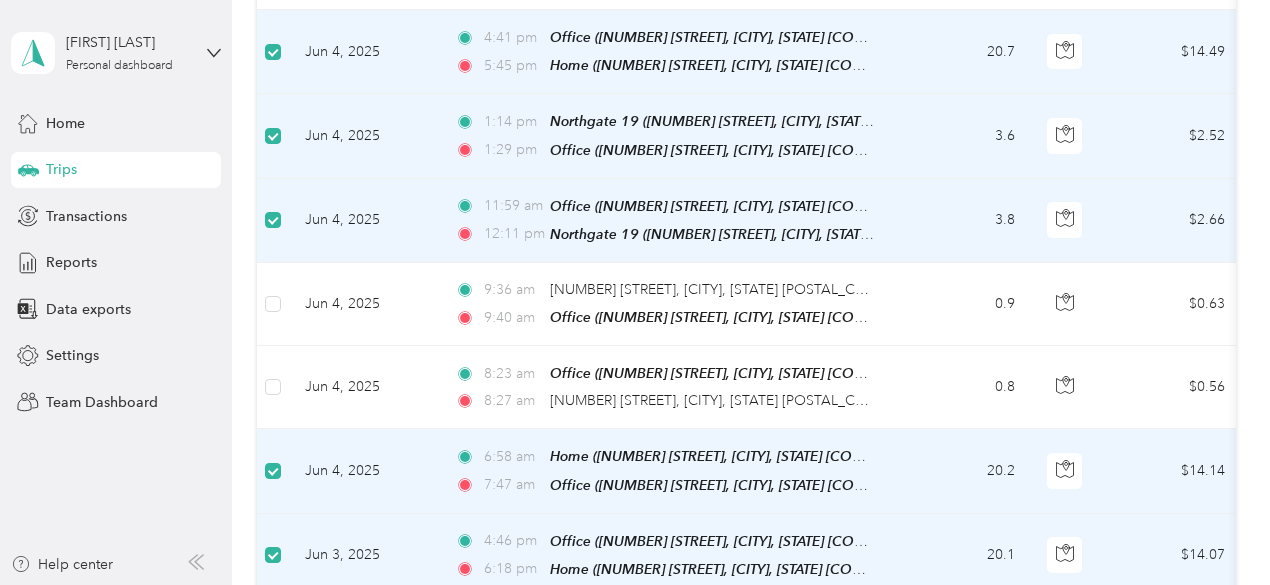 click at bounding box center (273, 722) 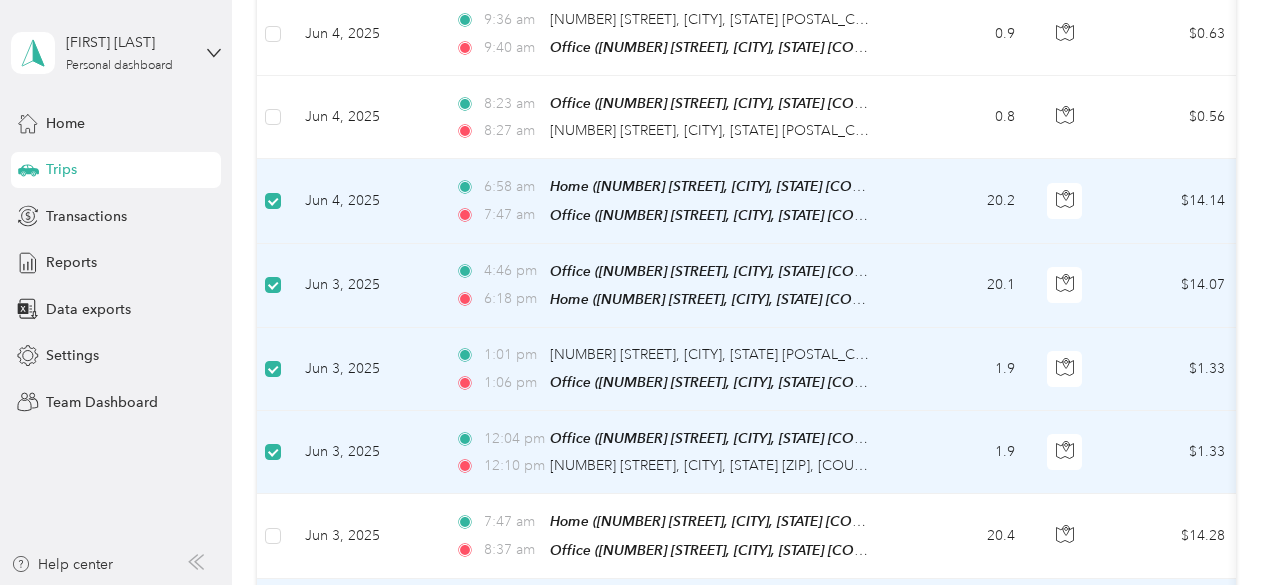 scroll, scrollTop: 8998, scrollLeft: 0, axis: vertical 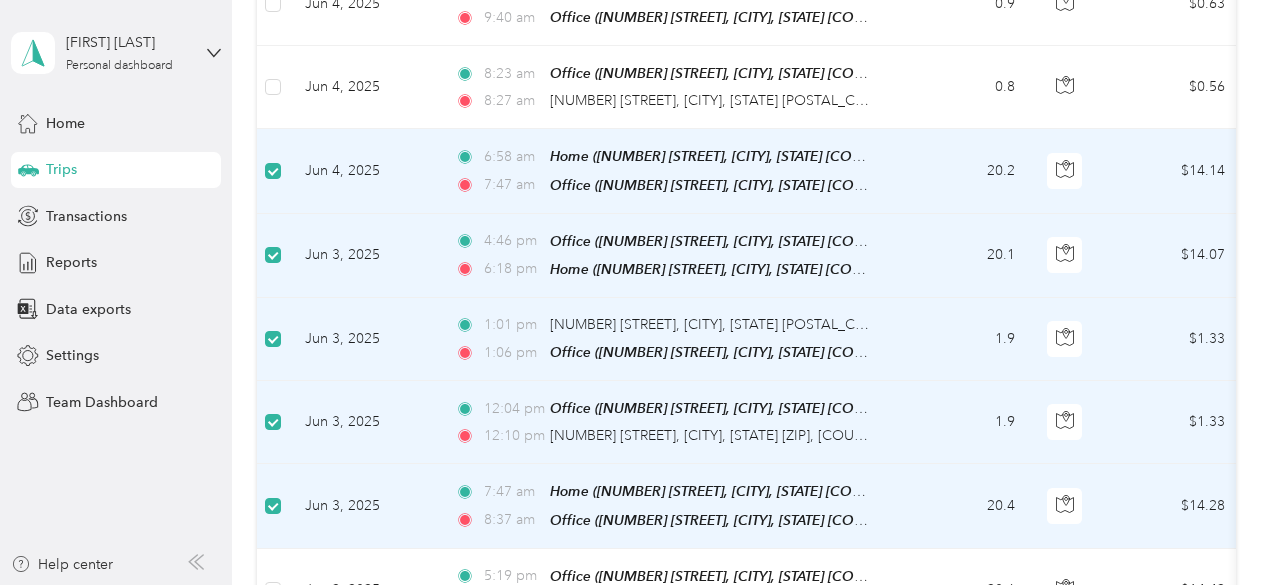 drag, startPoint x: 271, startPoint y: 323, endPoint x: 246, endPoint y: 339, distance: 29.681644 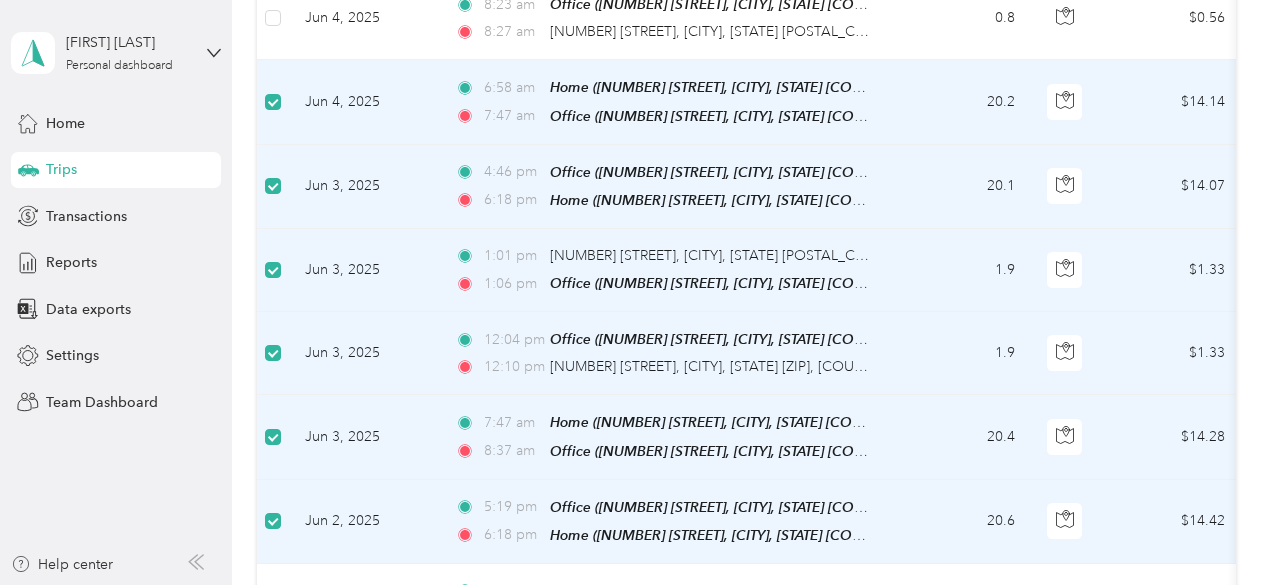 scroll, scrollTop: 9098, scrollLeft: 0, axis: vertical 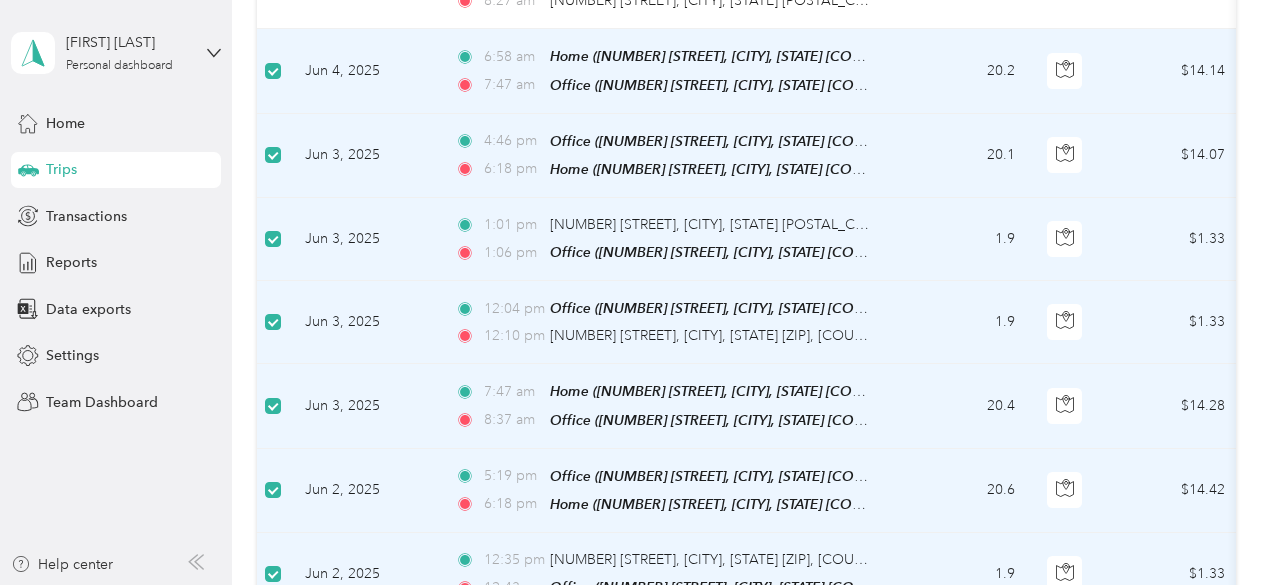 click at bounding box center (273, 657) 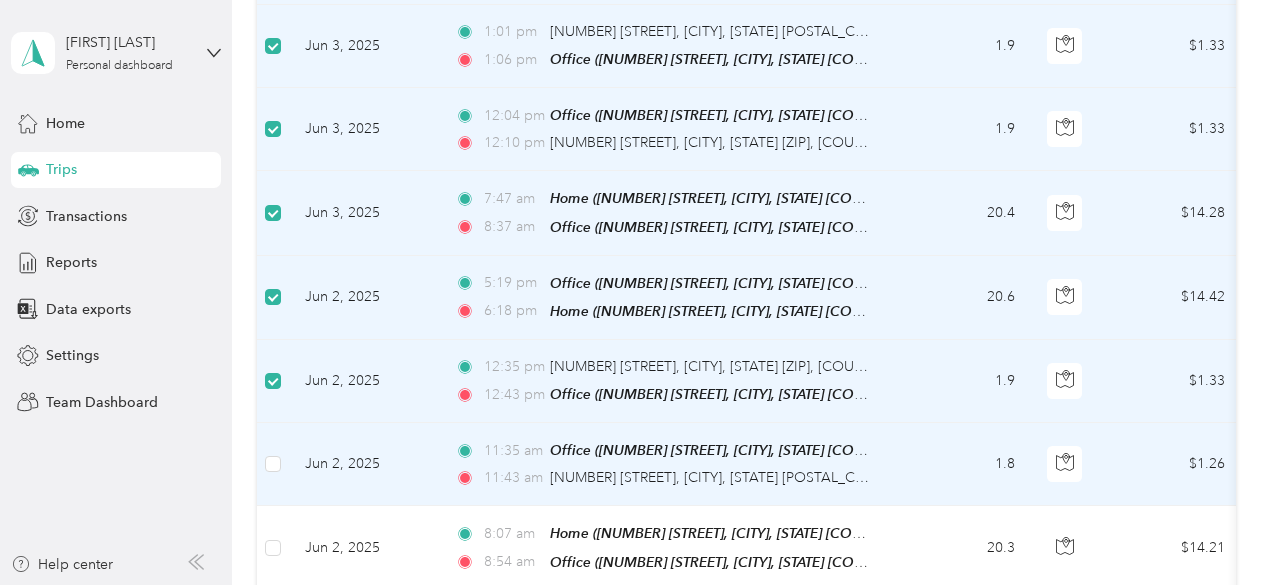 scroll, scrollTop: 9298, scrollLeft: 0, axis: vertical 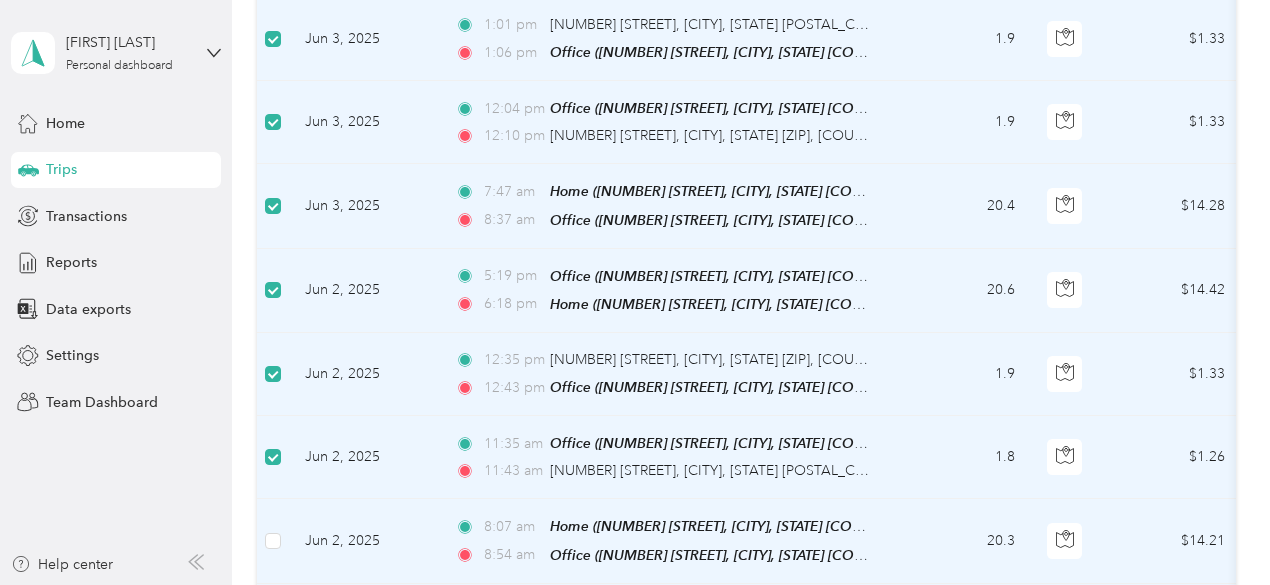 drag, startPoint x: 276, startPoint y: 343, endPoint x: 318, endPoint y: 411, distance: 79.924965 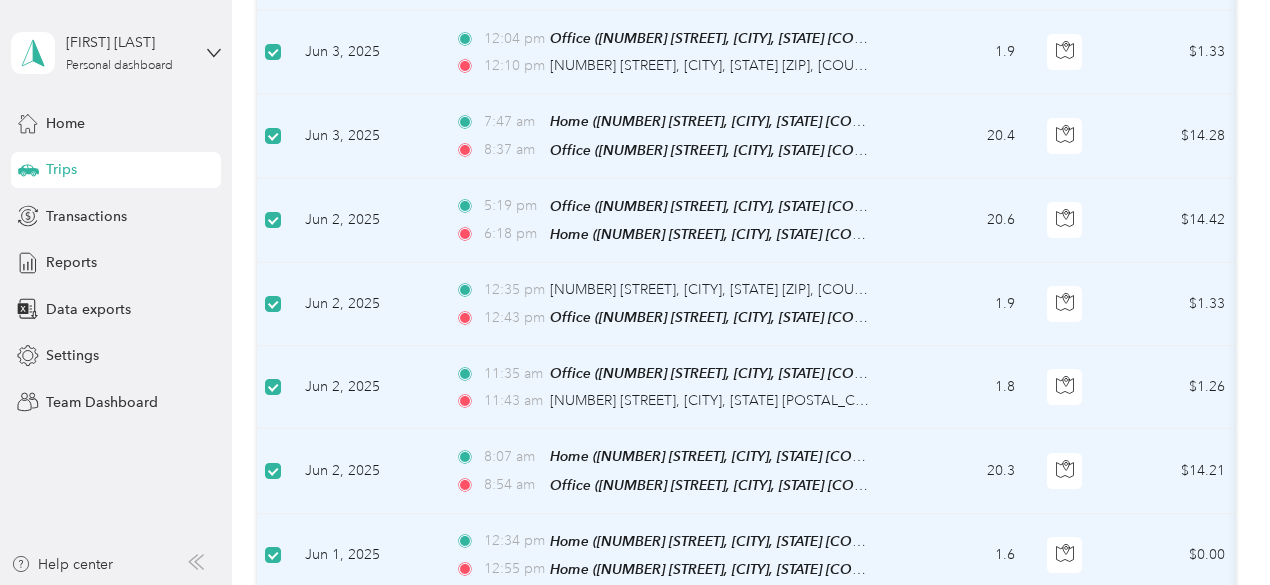 scroll, scrollTop: 9398, scrollLeft: 0, axis: vertical 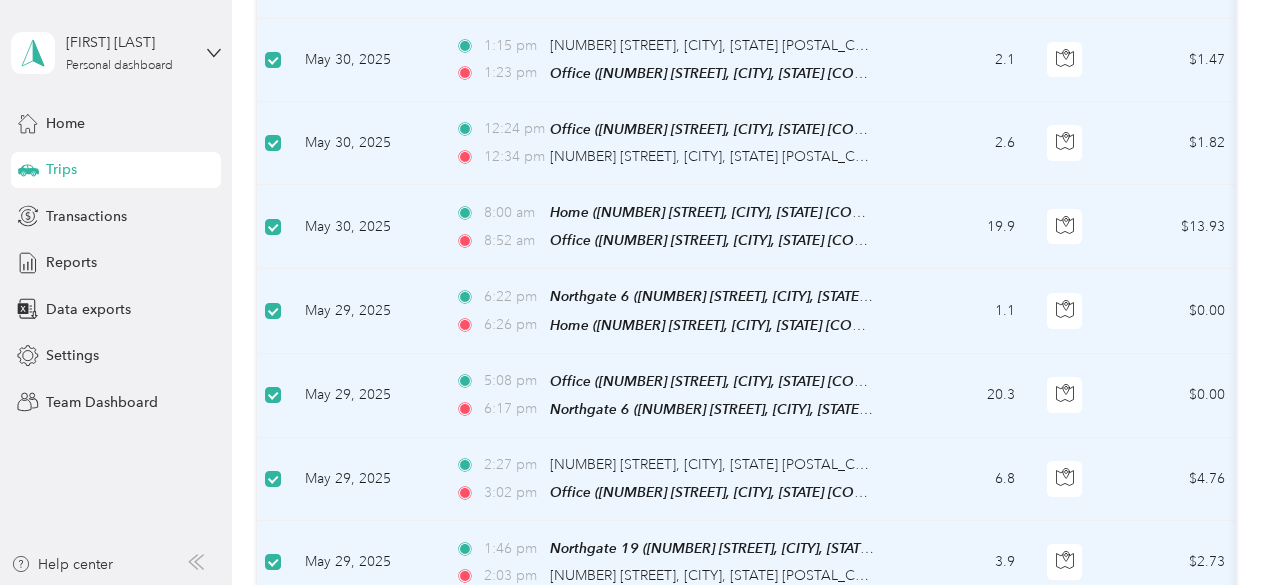 click on "Load more" at bounding box center (981, 639) 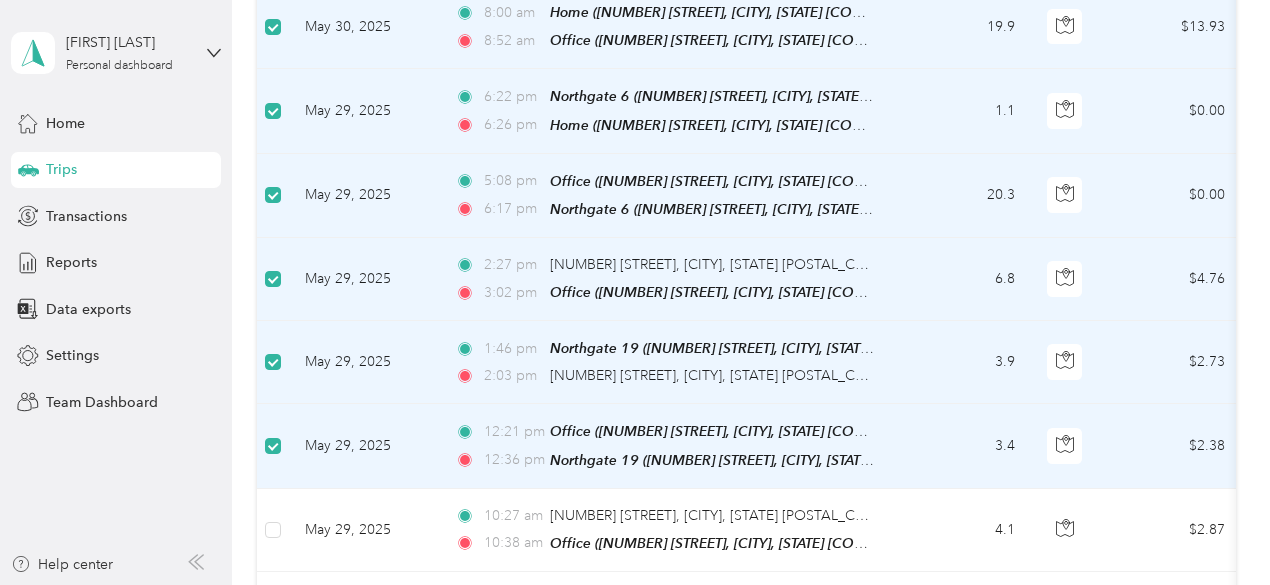 scroll, scrollTop: 10498, scrollLeft: 0, axis: vertical 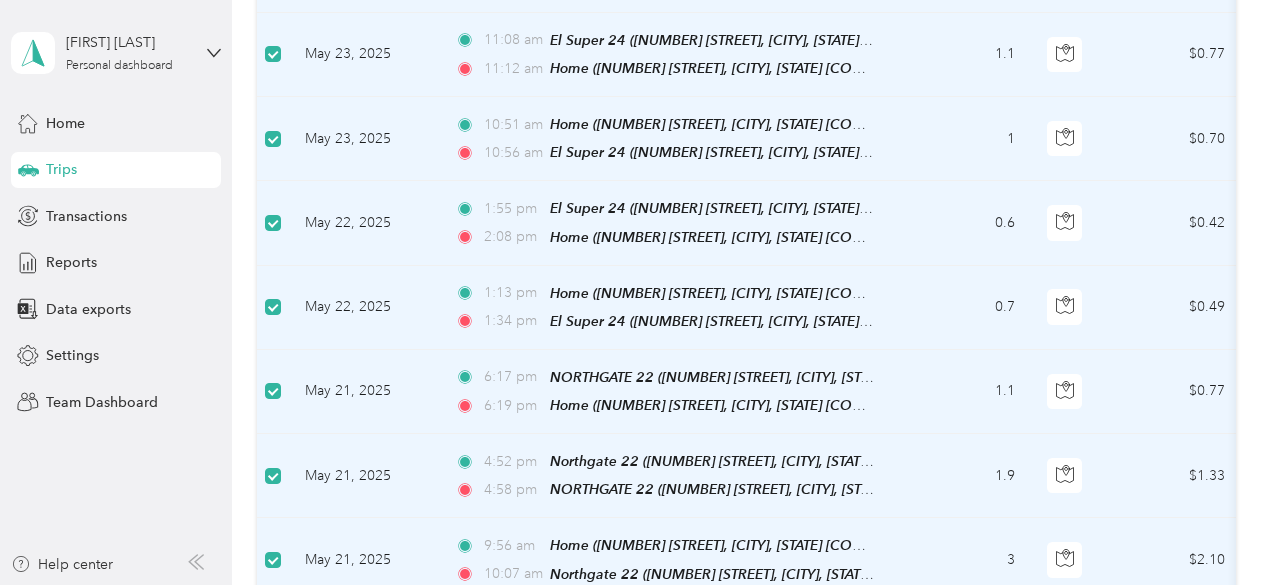 click on "Load more" at bounding box center (981, 637) 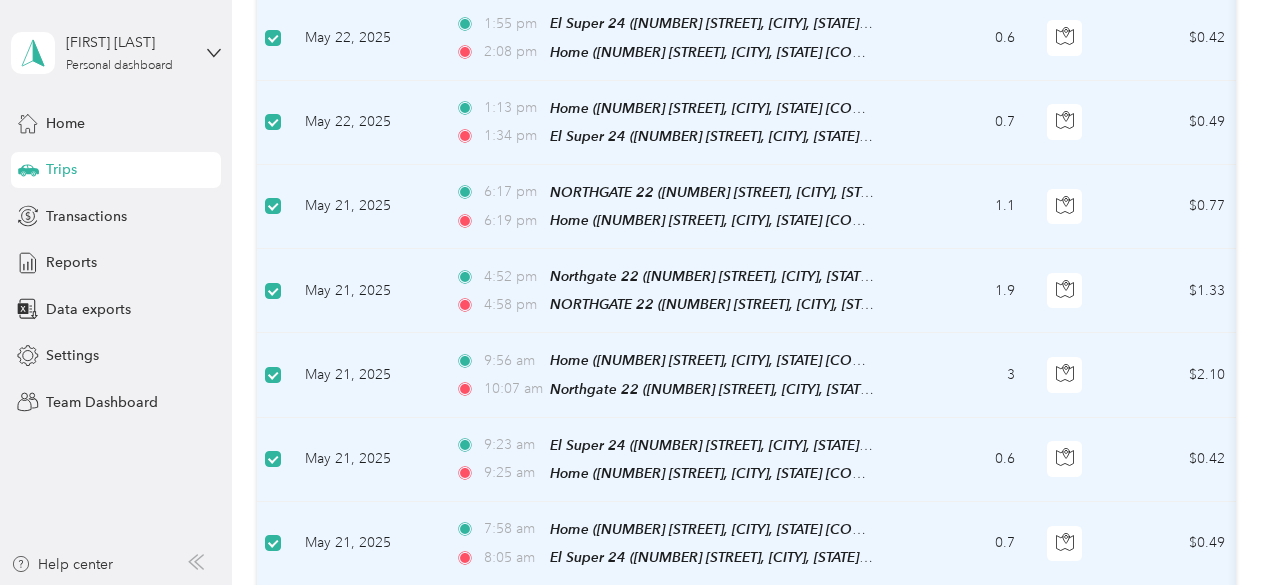 scroll, scrollTop: 12498, scrollLeft: 0, axis: vertical 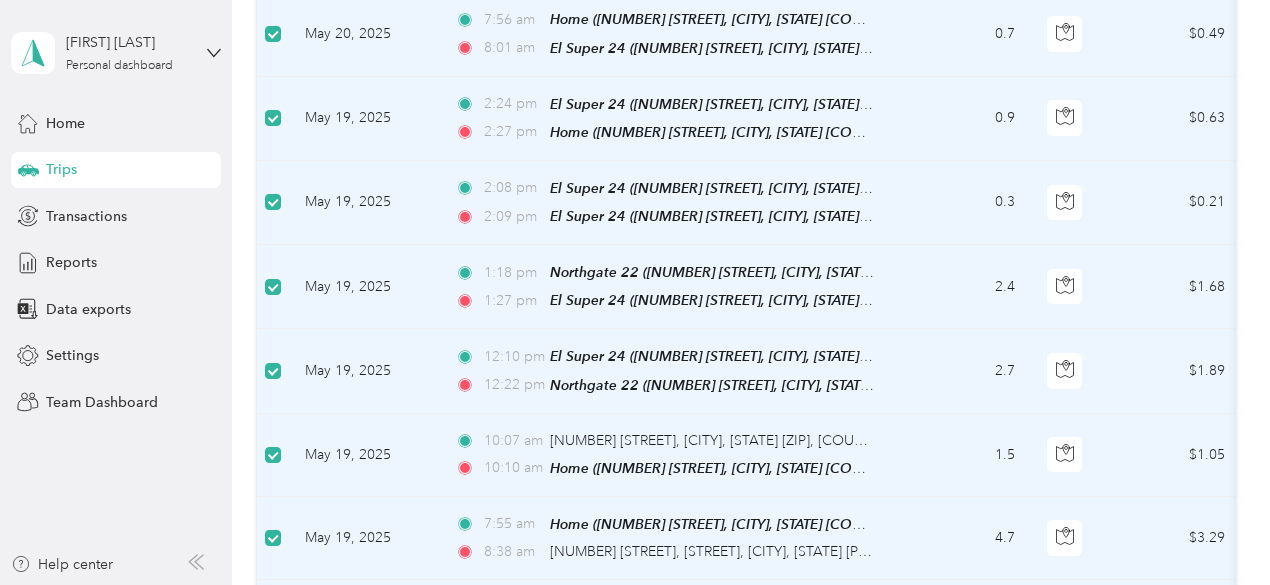 click at bounding box center [273, 705] 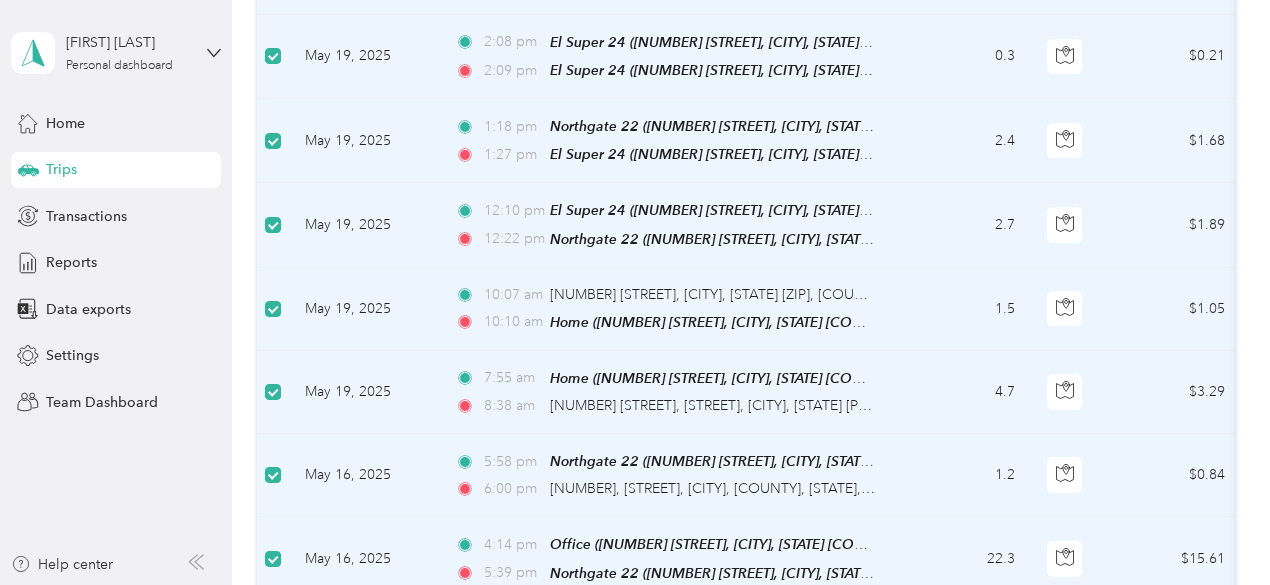 scroll, scrollTop: 13698, scrollLeft: 0, axis: vertical 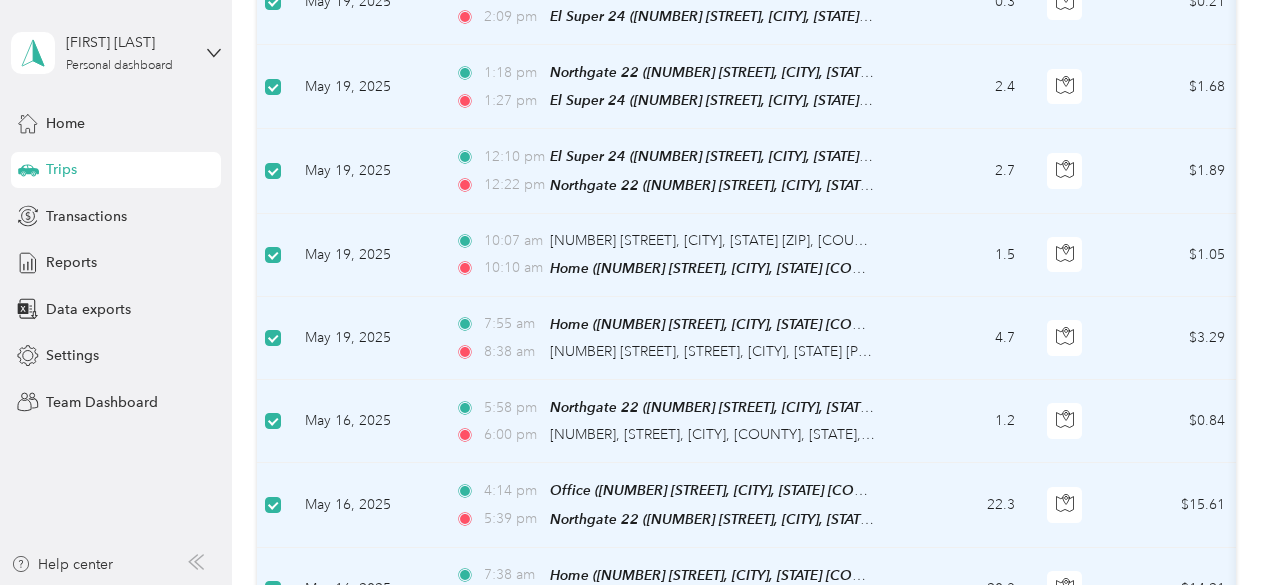 click at bounding box center [273, 673] 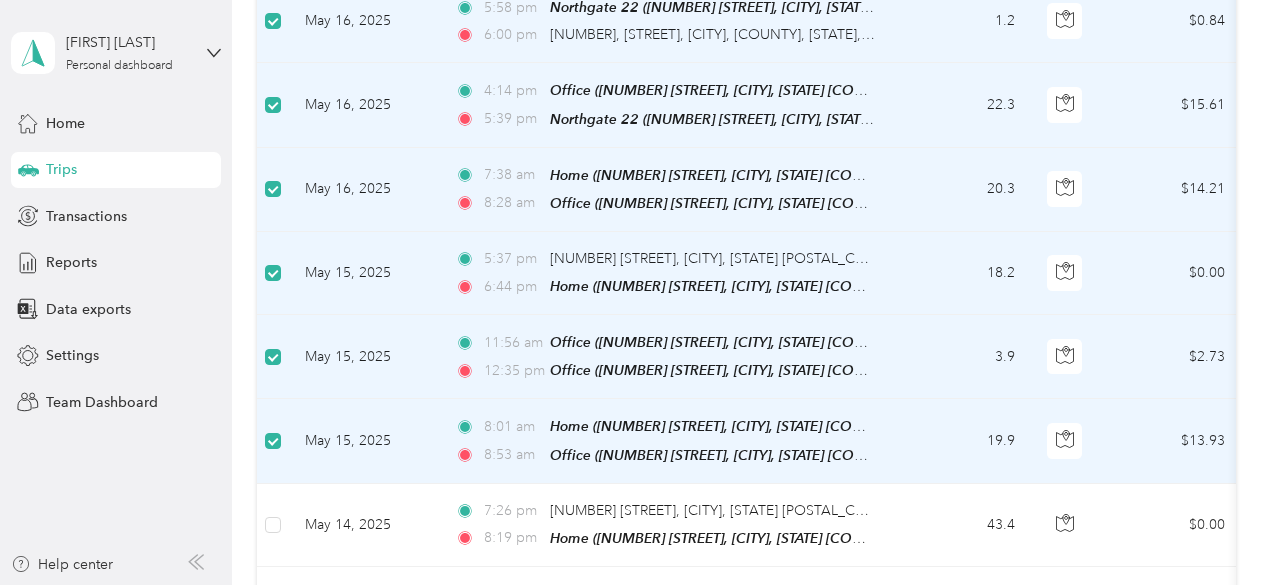 scroll, scrollTop: 14198, scrollLeft: 0, axis: vertical 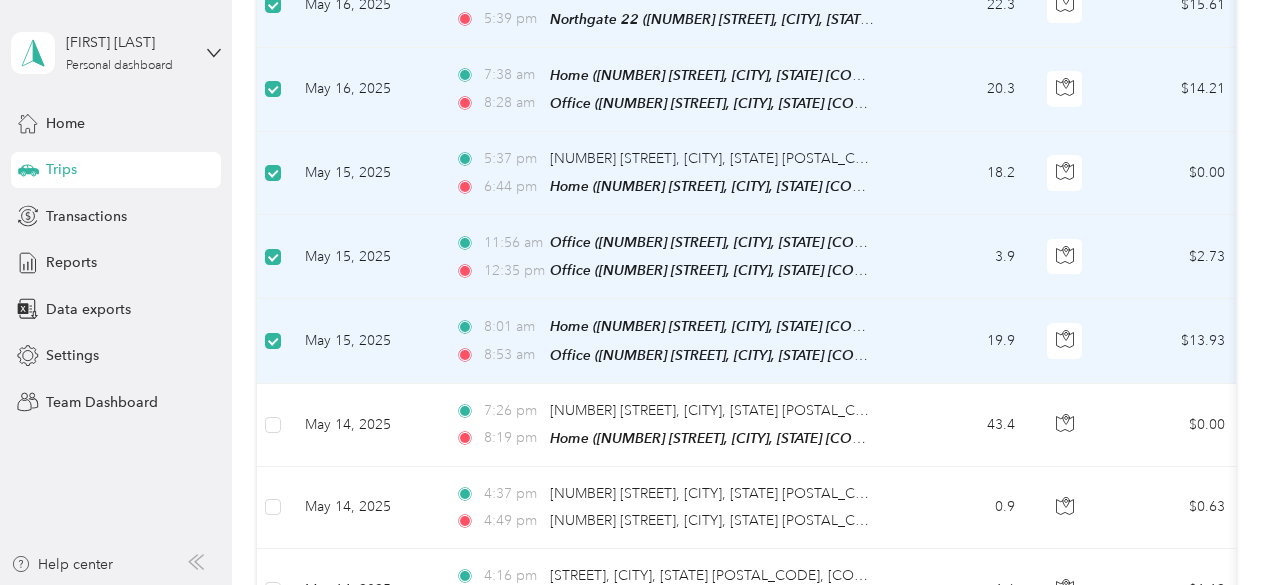 click on "Load more" at bounding box center [981, 830] 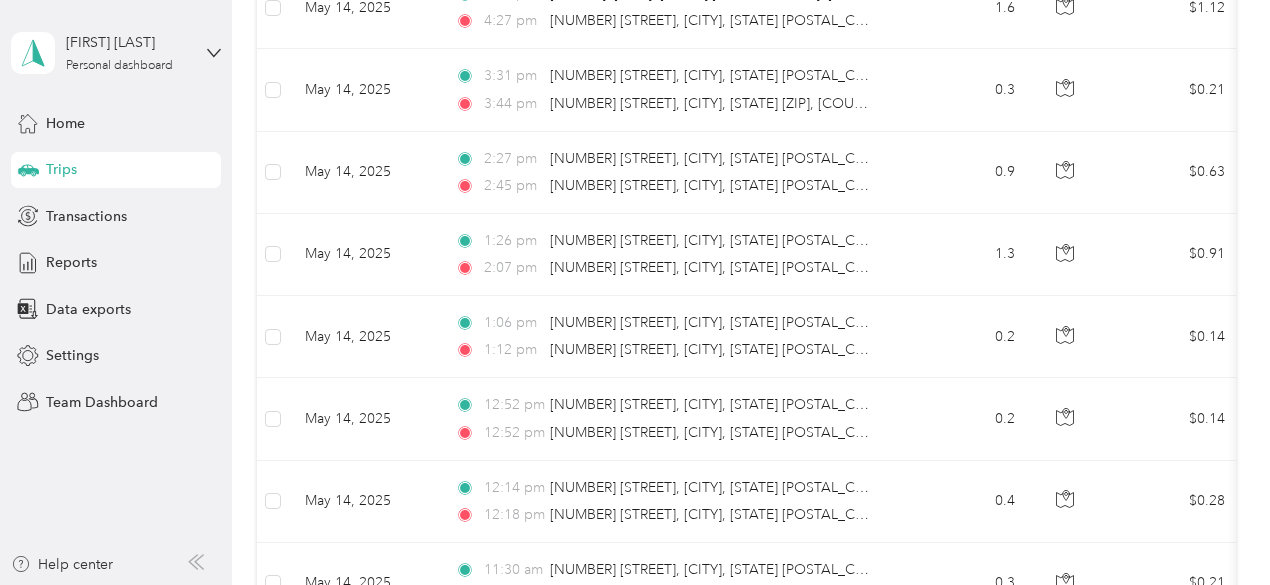 scroll, scrollTop: 14798, scrollLeft: 0, axis: vertical 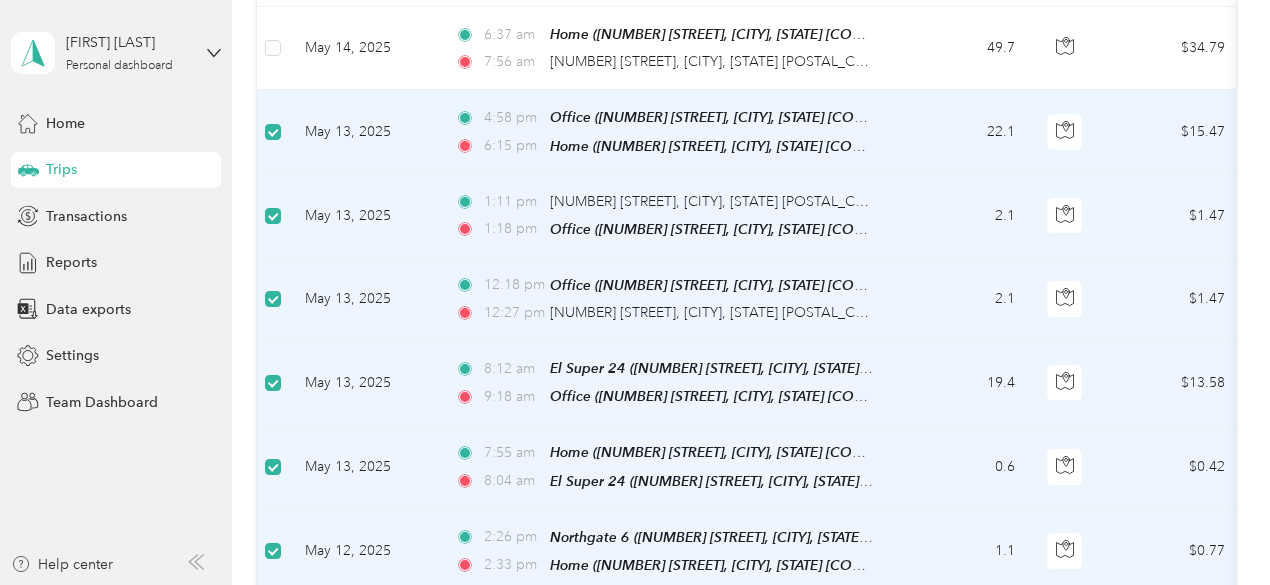 click at bounding box center (273, 720) 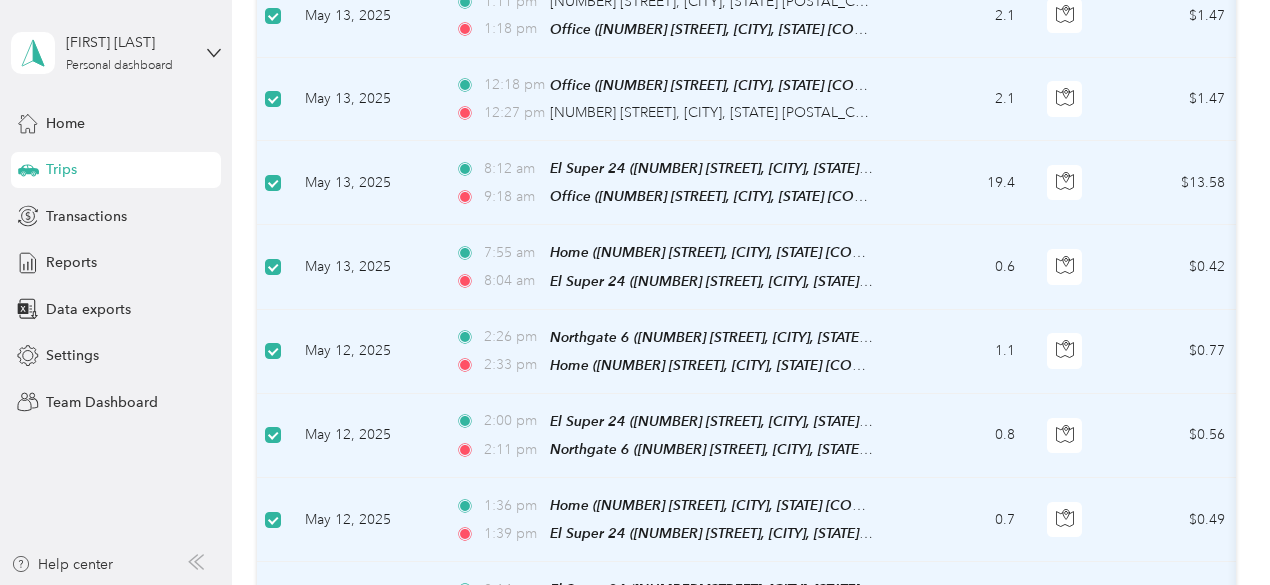 scroll, scrollTop: 15598, scrollLeft: 0, axis: vertical 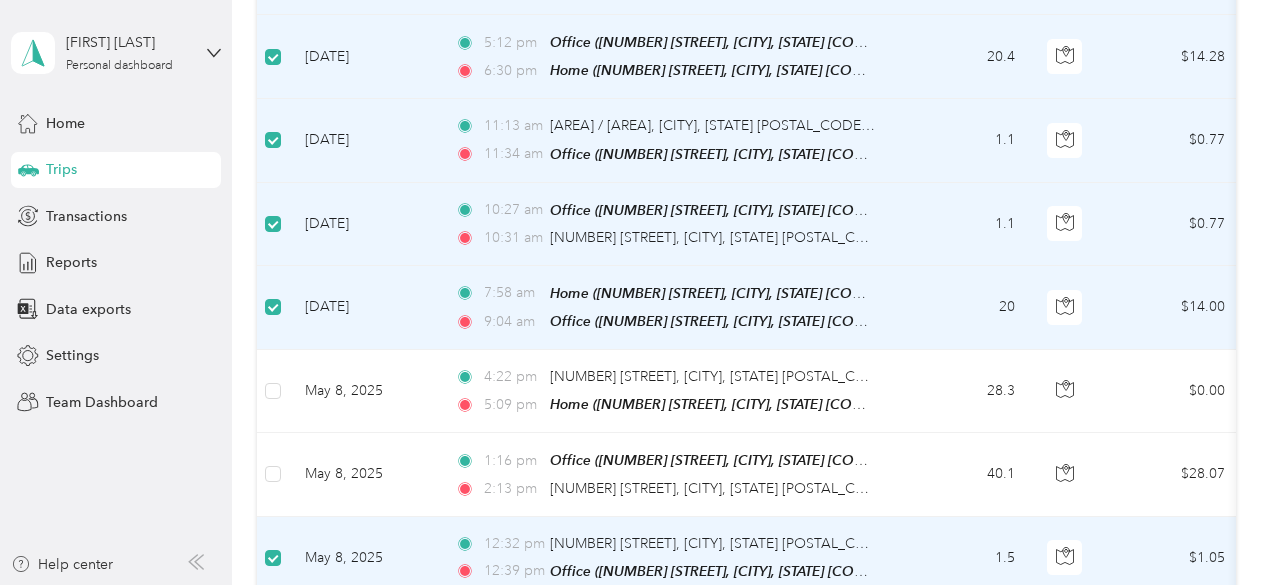click on "Load more" at bounding box center [981, 718] 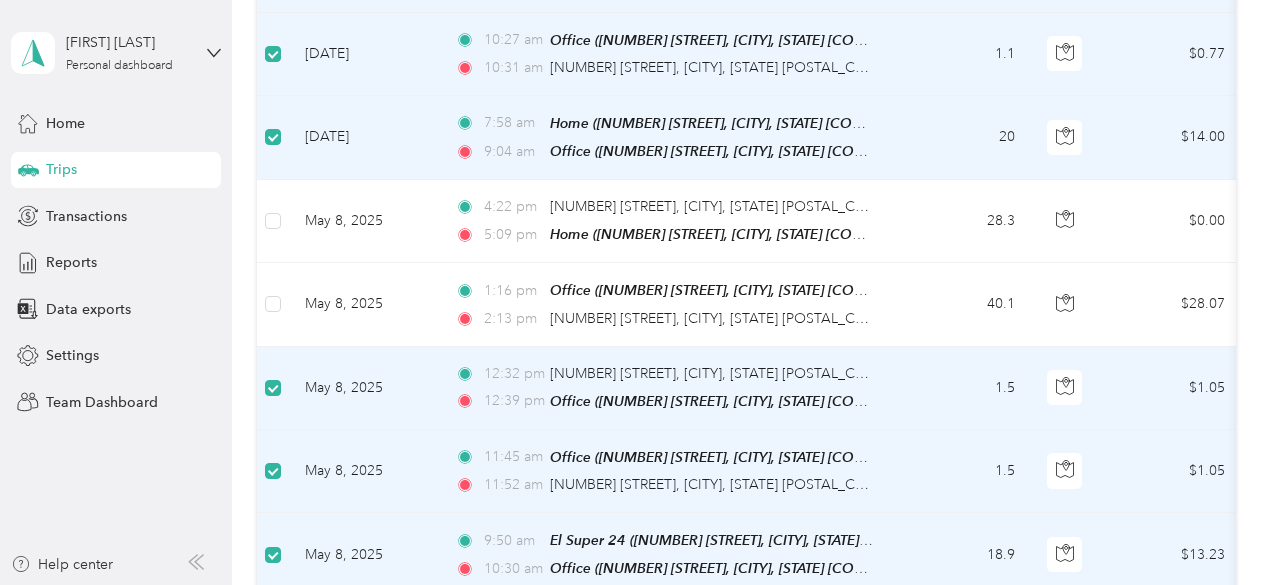 scroll, scrollTop: 16598, scrollLeft: 0, axis: vertical 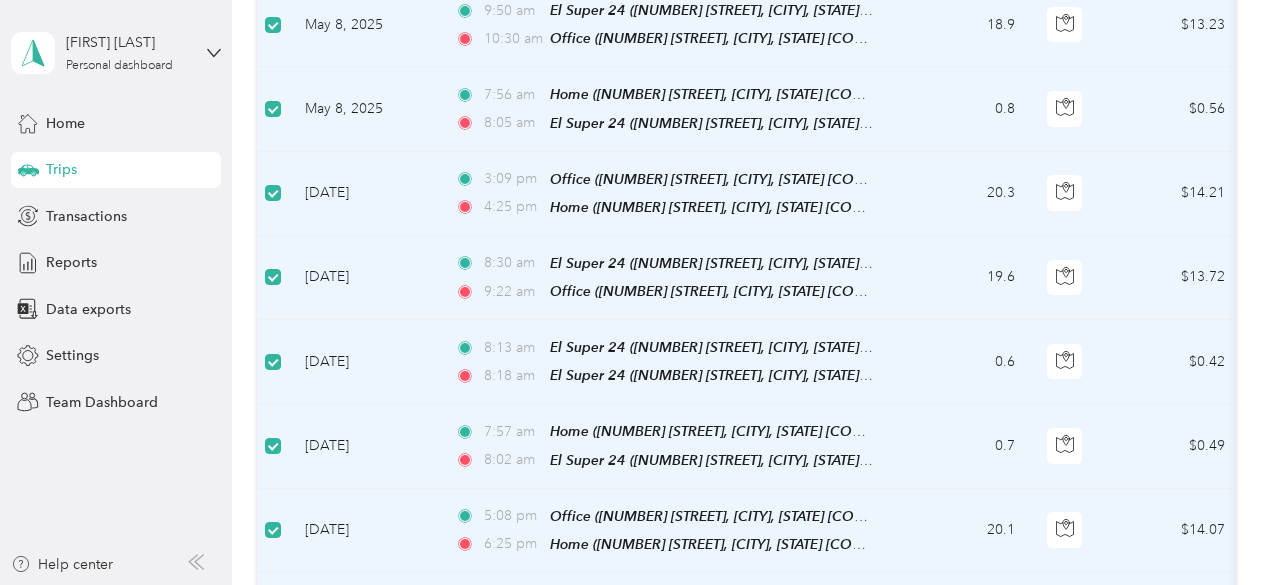click at bounding box center (273, 951) 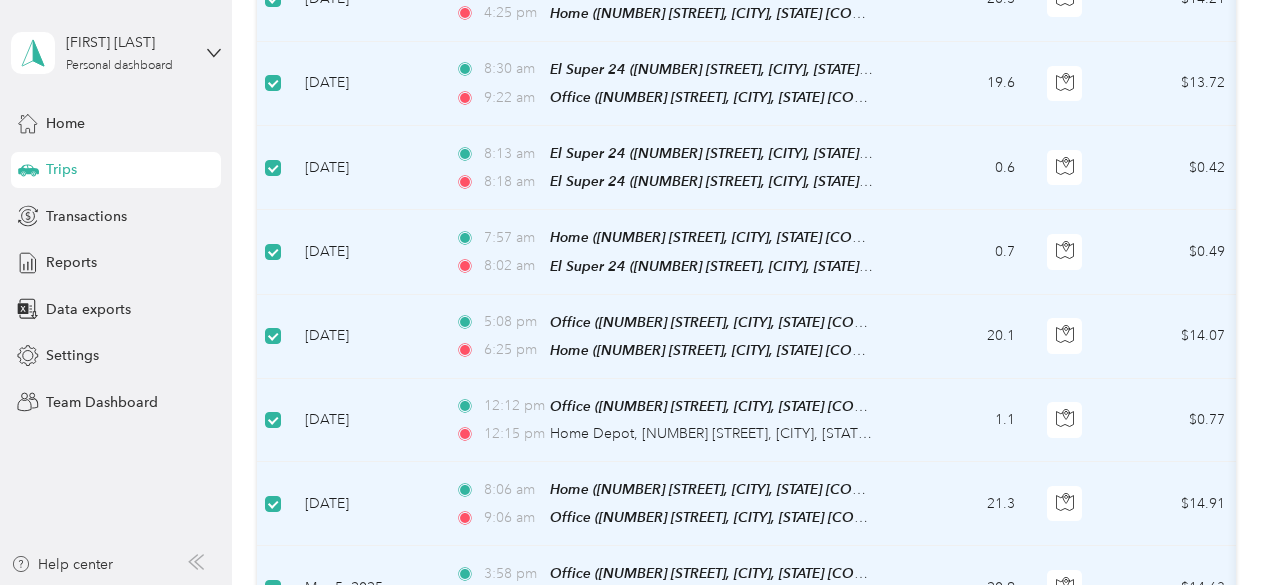 scroll, scrollTop: 17298, scrollLeft: 0, axis: vertical 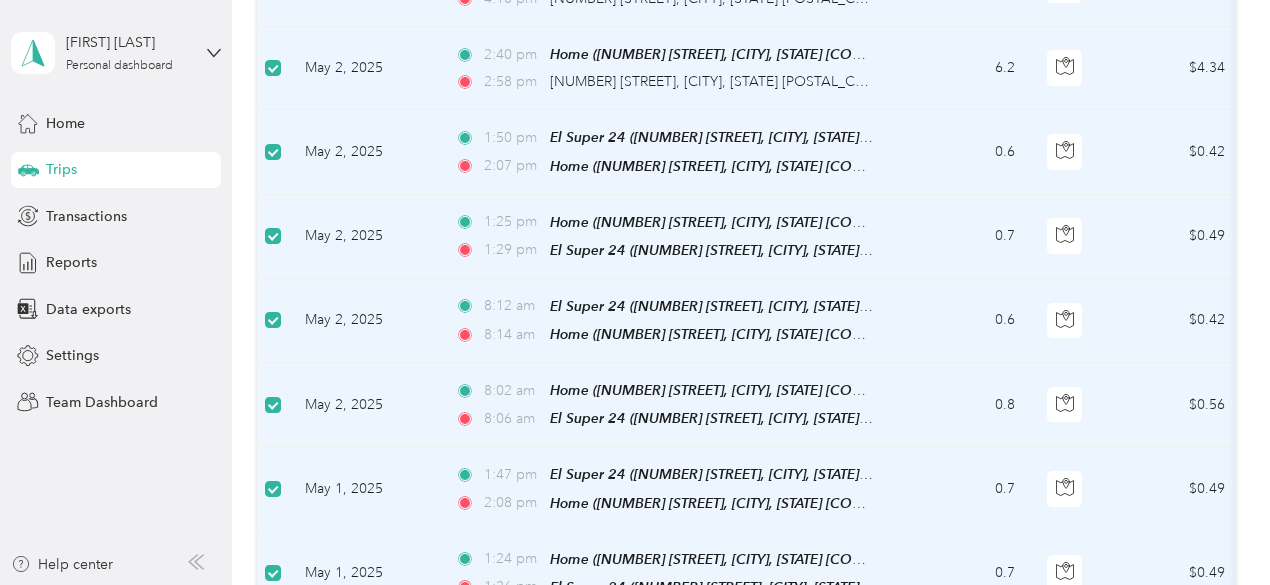 click at bounding box center [273, 742] 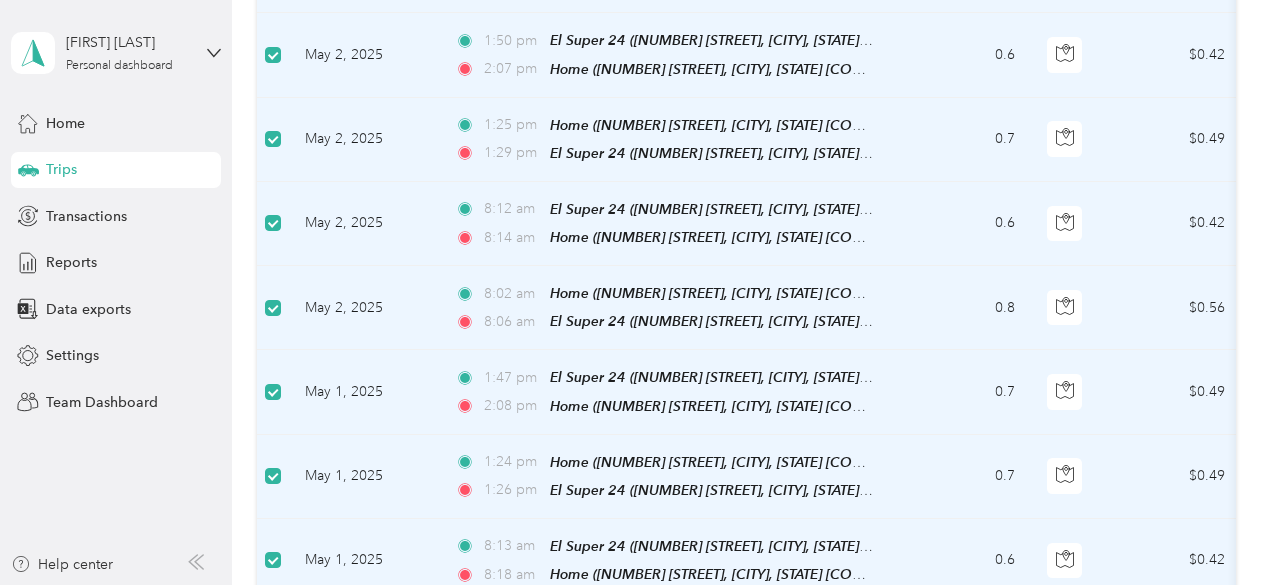 scroll, scrollTop: 18498, scrollLeft: 0, axis: vertical 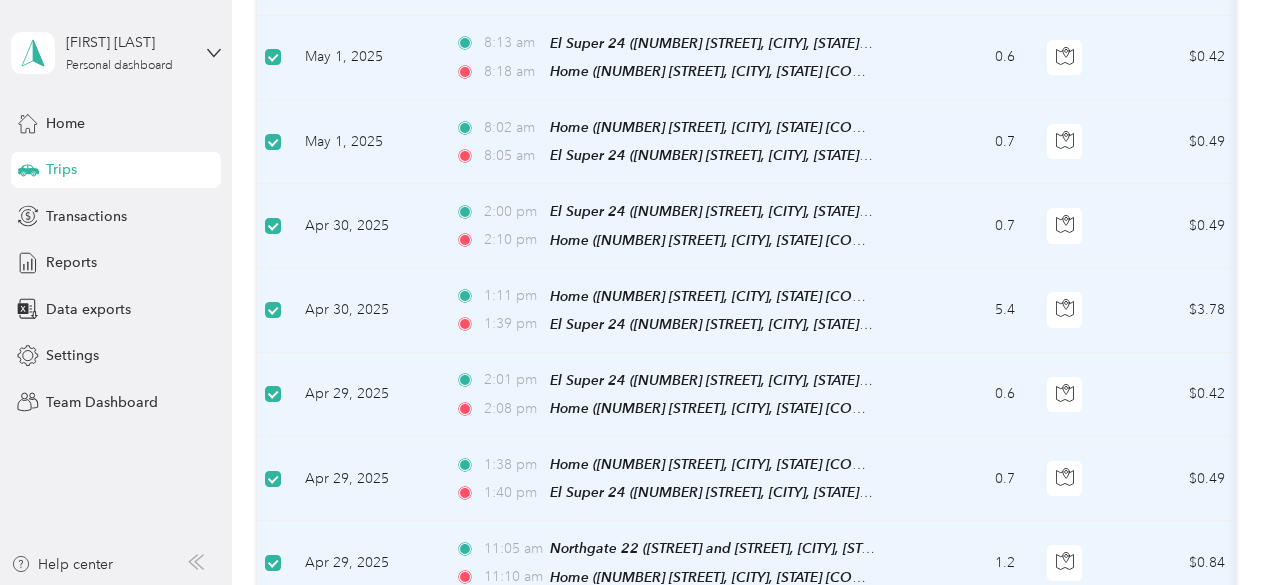 click at bounding box center [273, 816] 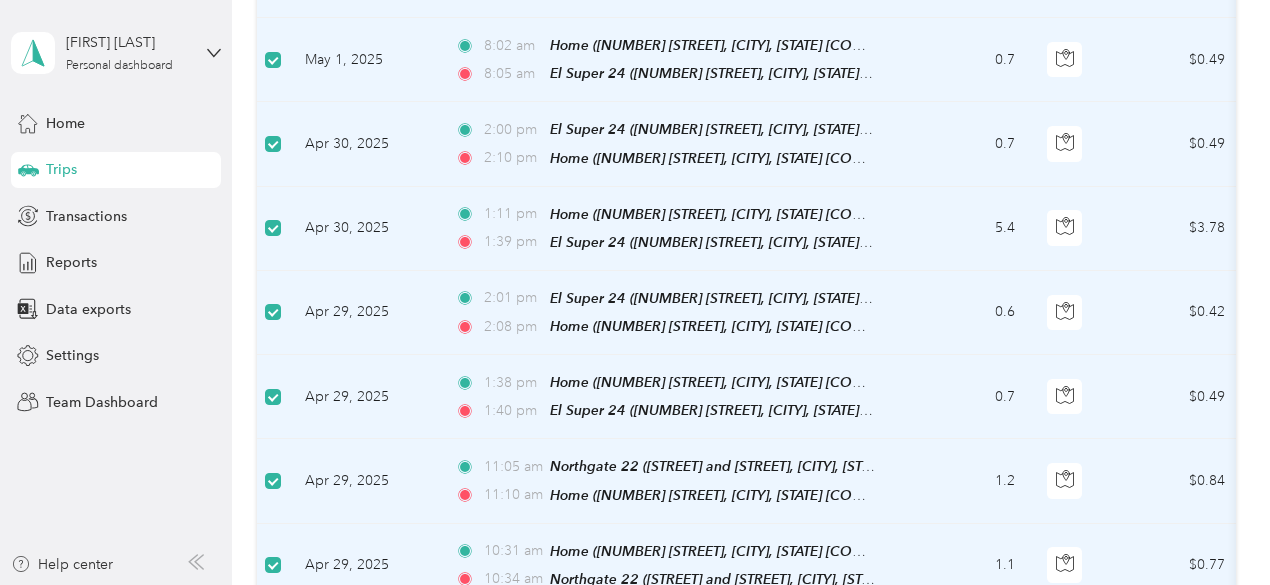 scroll, scrollTop: 19098, scrollLeft: 0, axis: vertical 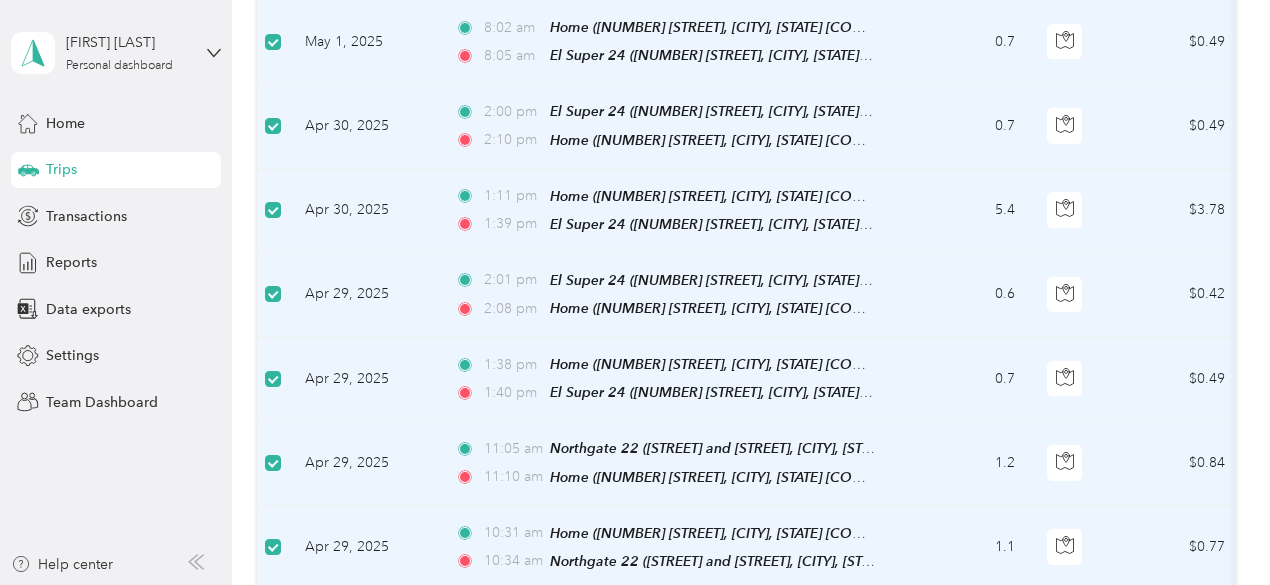 click at bounding box center [273, 800] 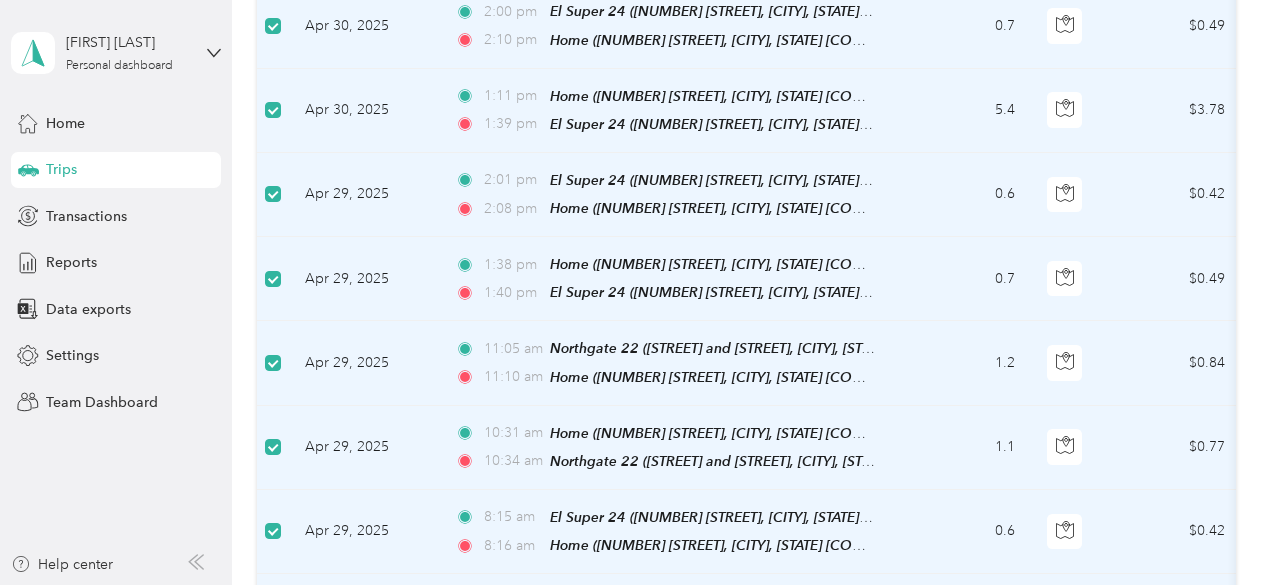 scroll, scrollTop: 19398, scrollLeft: 0, axis: vertical 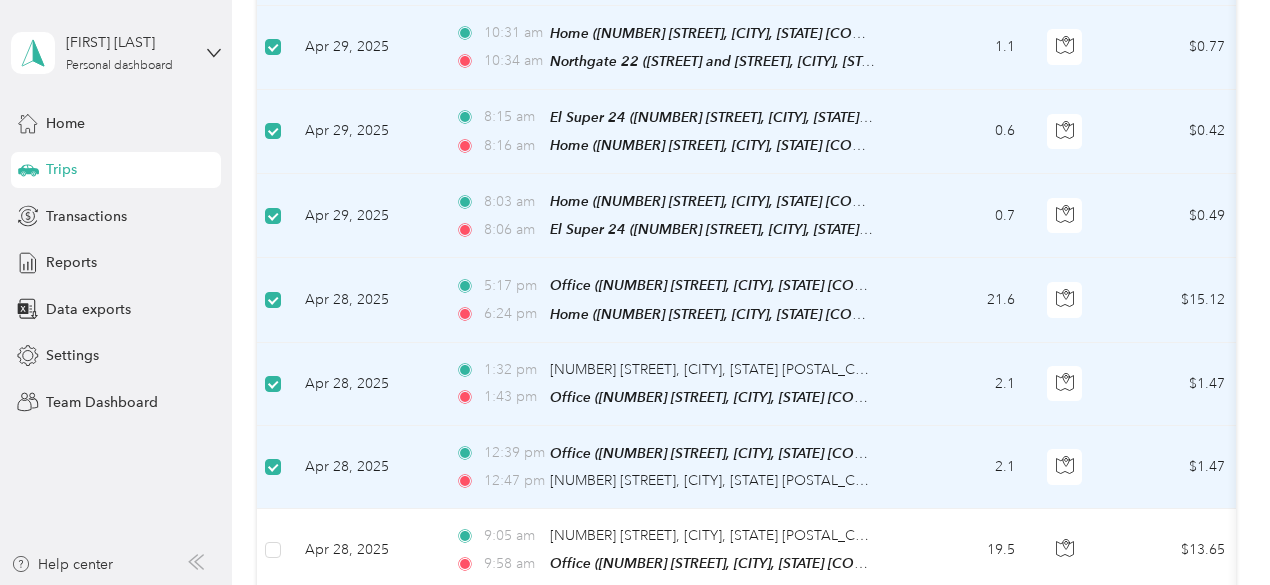click at bounding box center [273, 883] 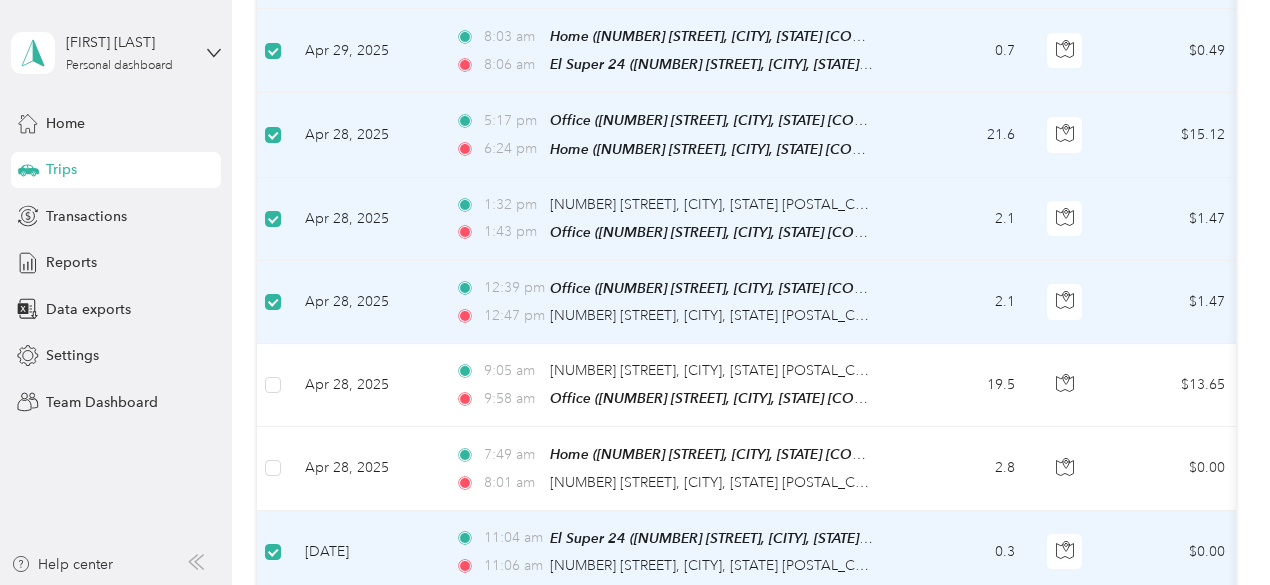 scroll, scrollTop: 19798, scrollLeft: 0, axis: vertical 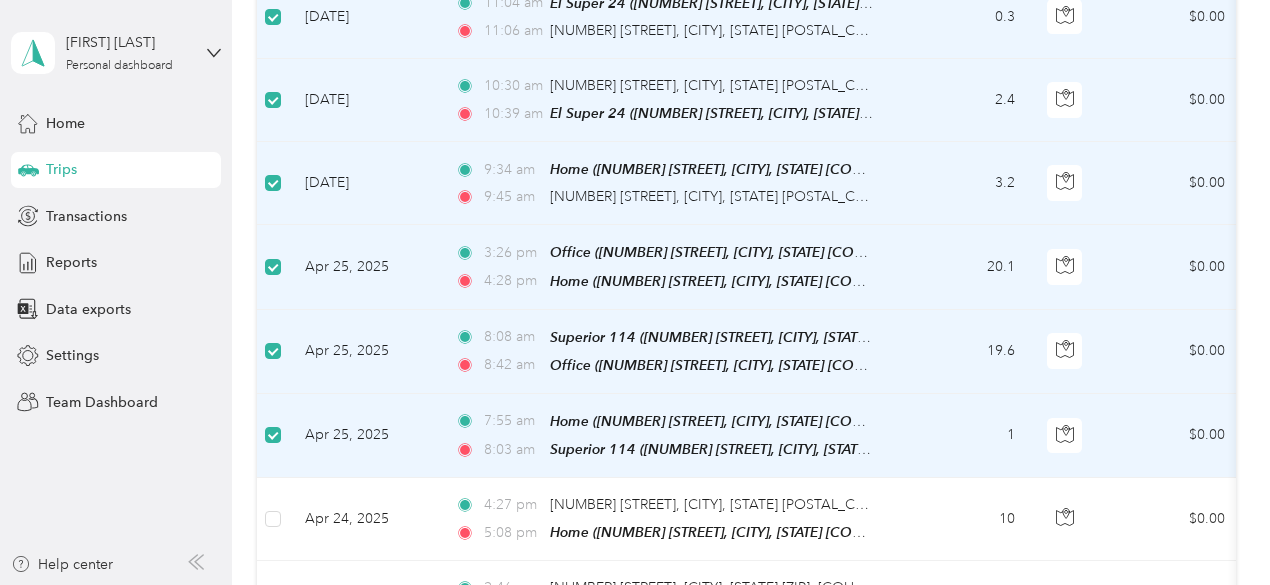 click on "Load more" at bounding box center [981, 1012] 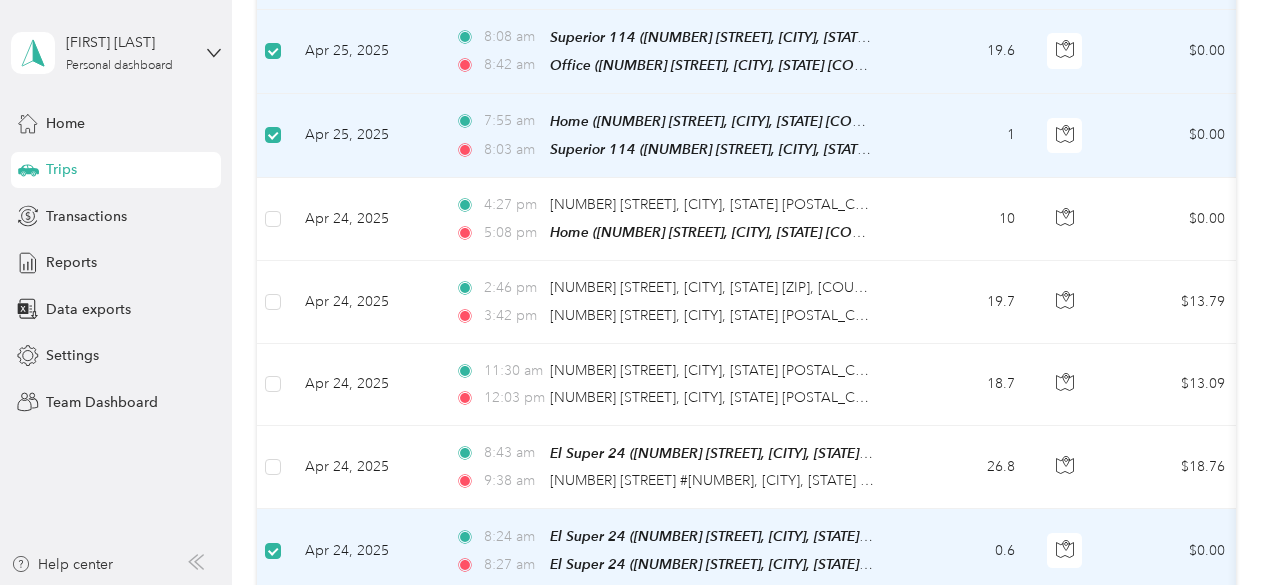 click on "Apr 23, 2025" at bounding box center [364, 803] 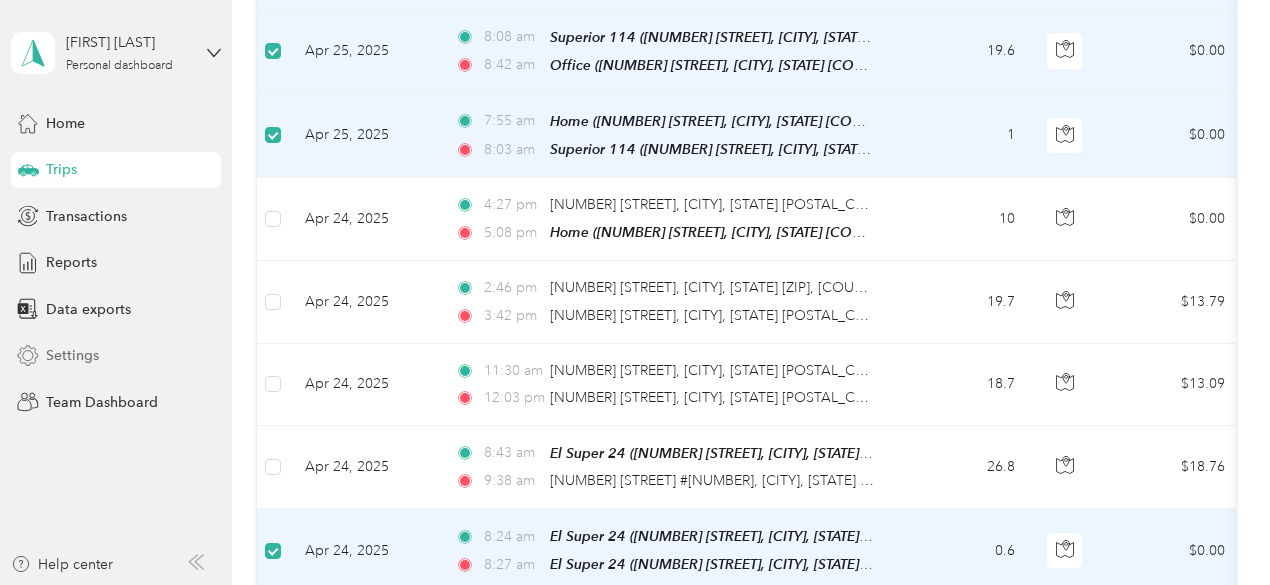 click on "Settings" at bounding box center [116, 356] 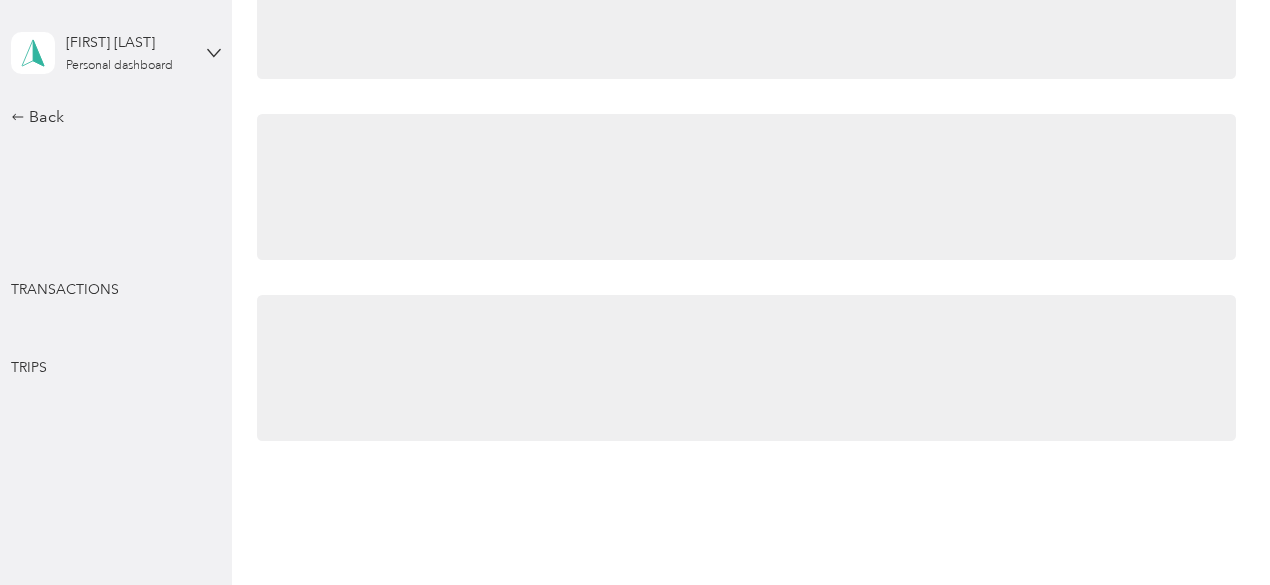 scroll, scrollTop: 1027, scrollLeft: 0, axis: vertical 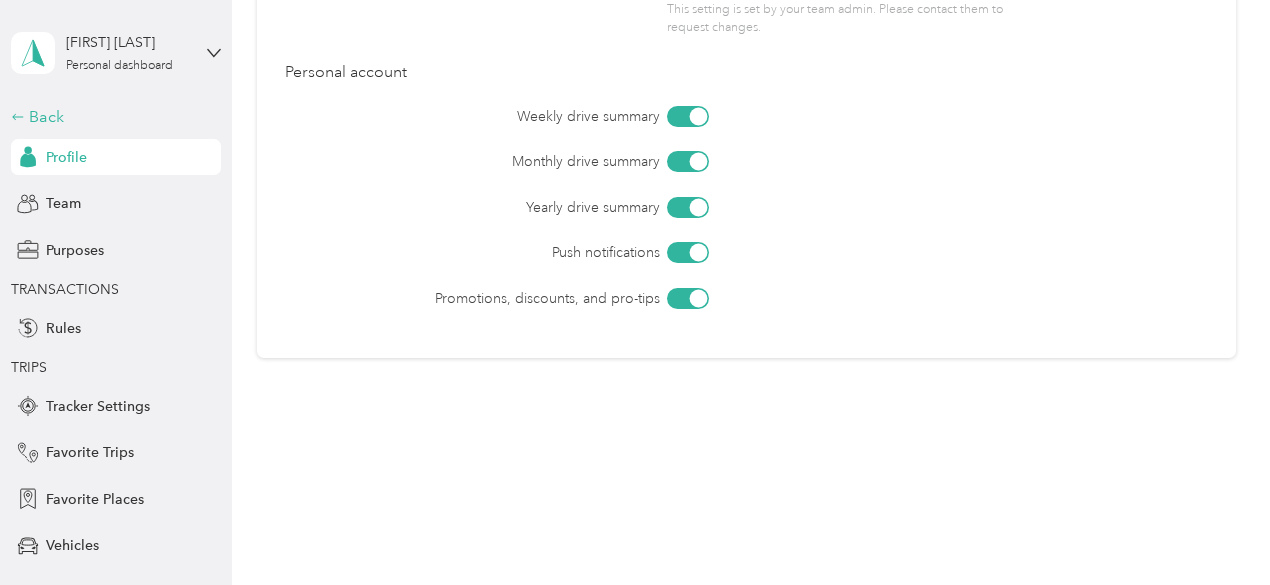 click 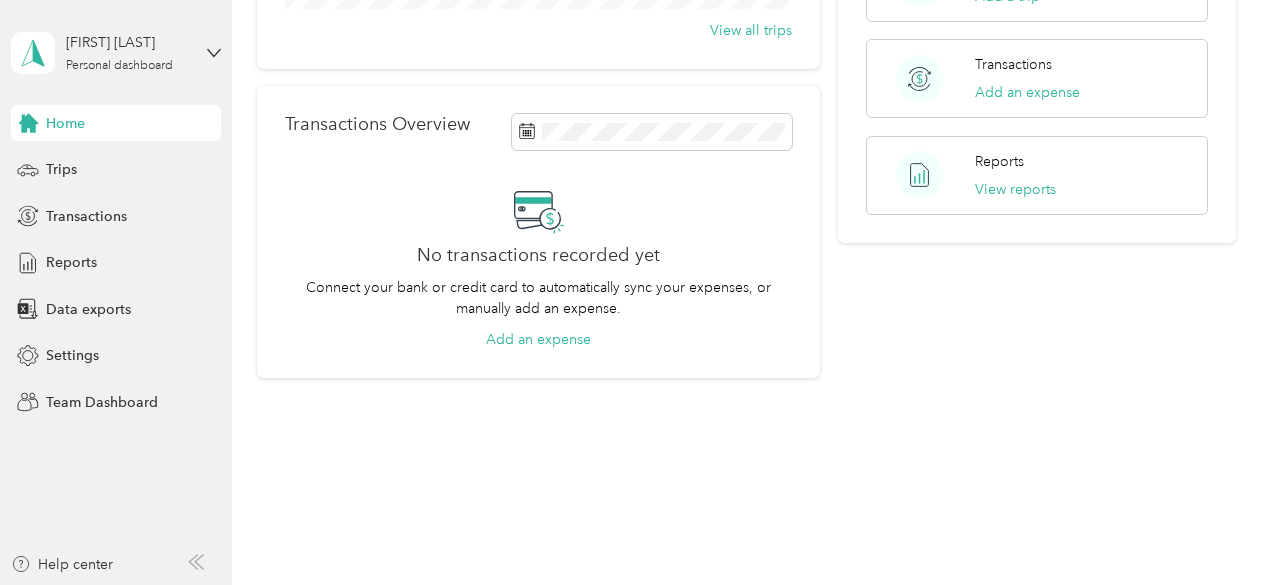 scroll, scrollTop: 0, scrollLeft: 0, axis: both 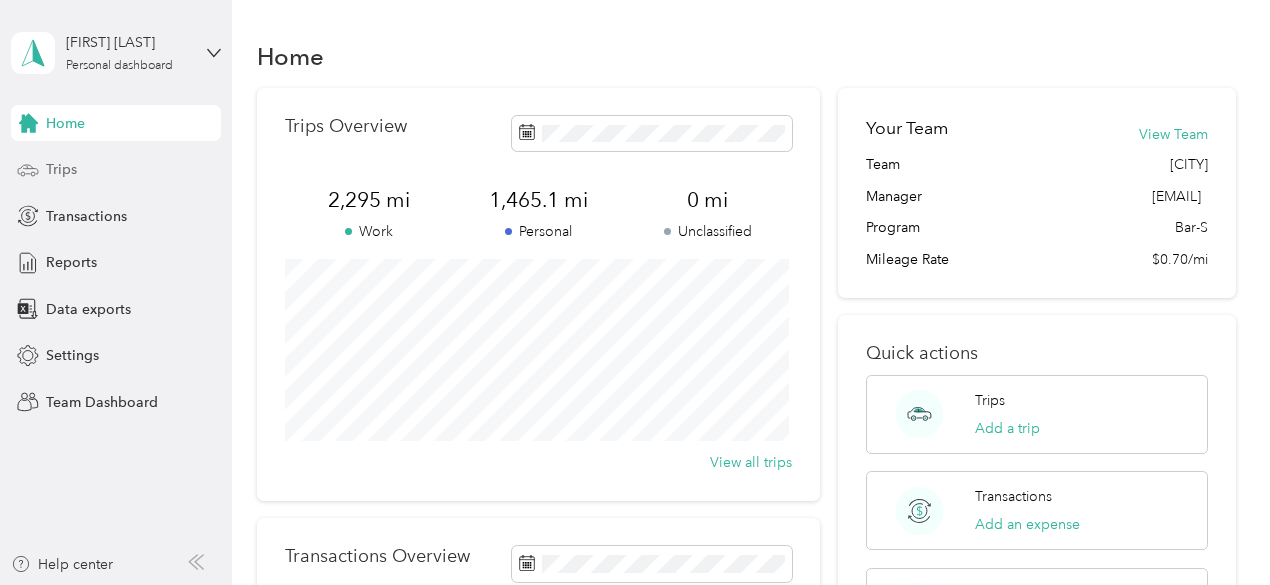 click on "Trips" at bounding box center [61, 169] 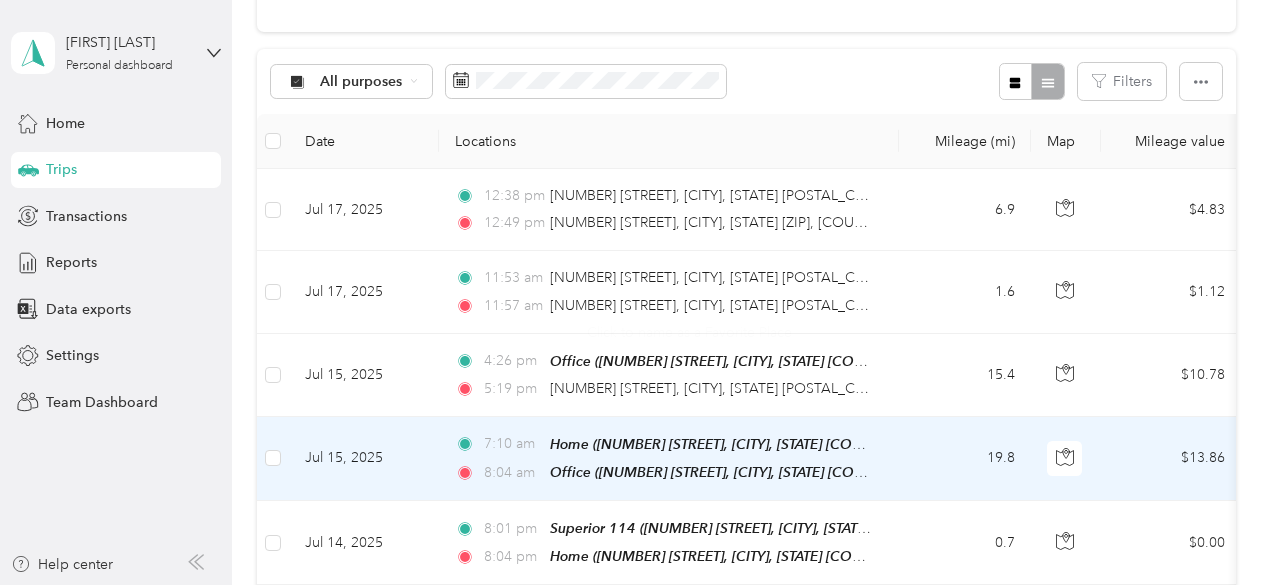 scroll, scrollTop: 200, scrollLeft: 0, axis: vertical 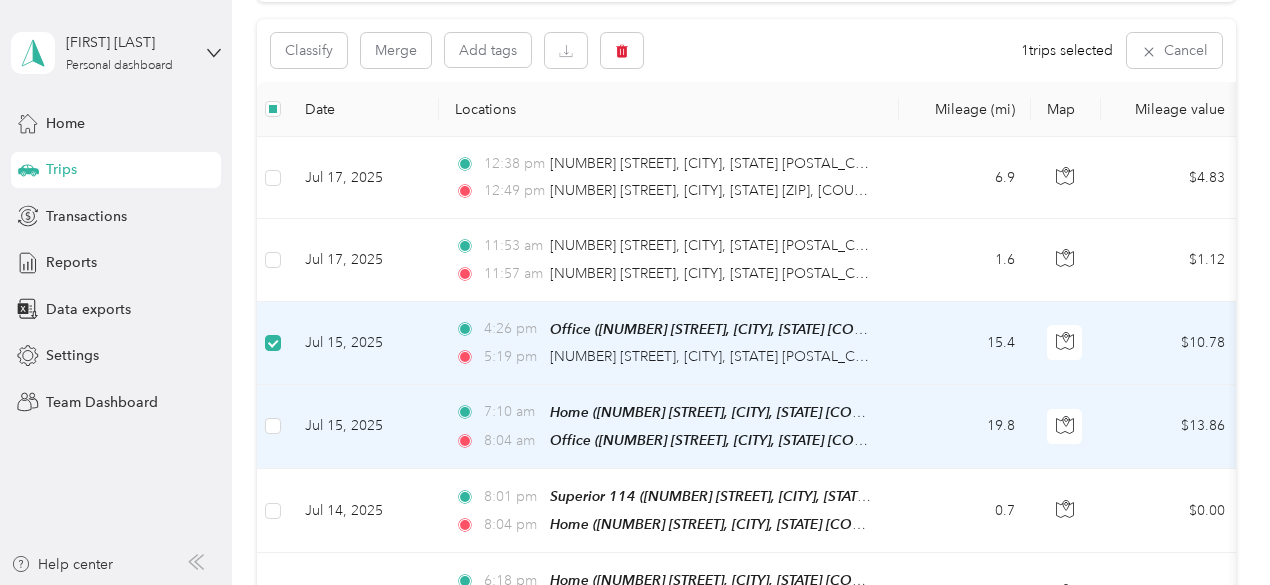 click at bounding box center [273, 427] 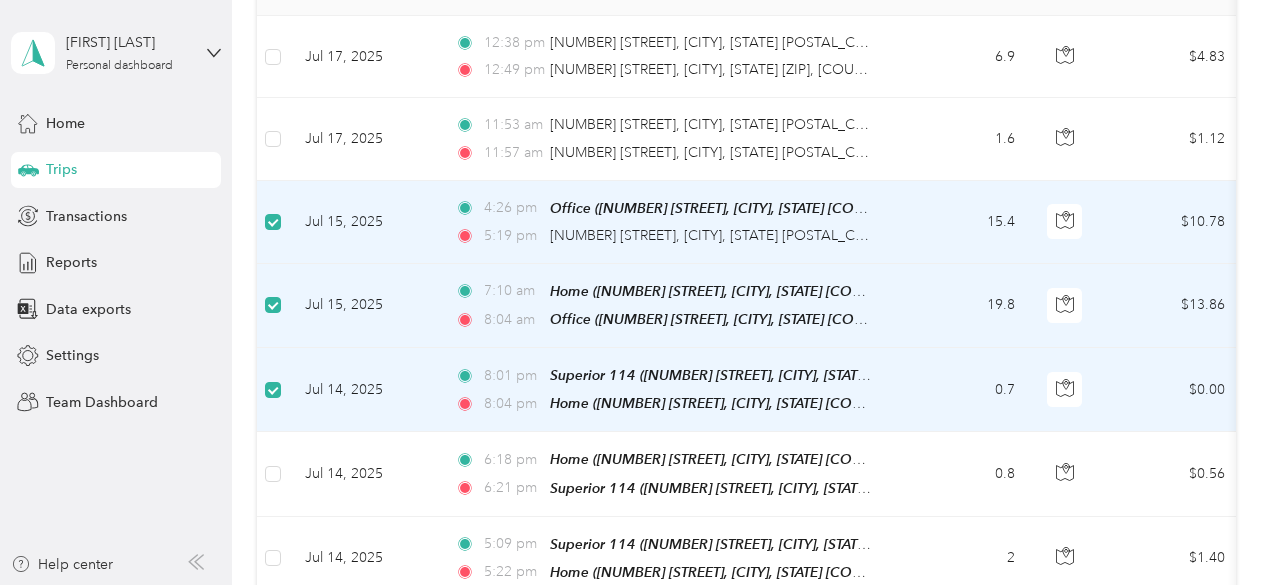 scroll, scrollTop: 398, scrollLeft: 0, axis: vertical 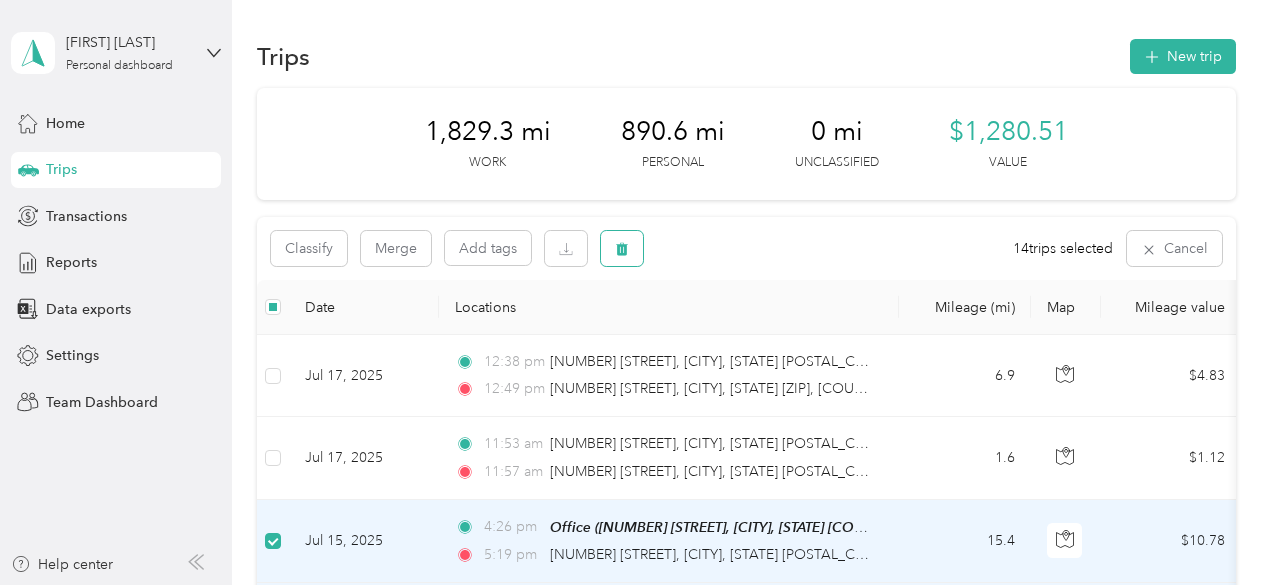 click 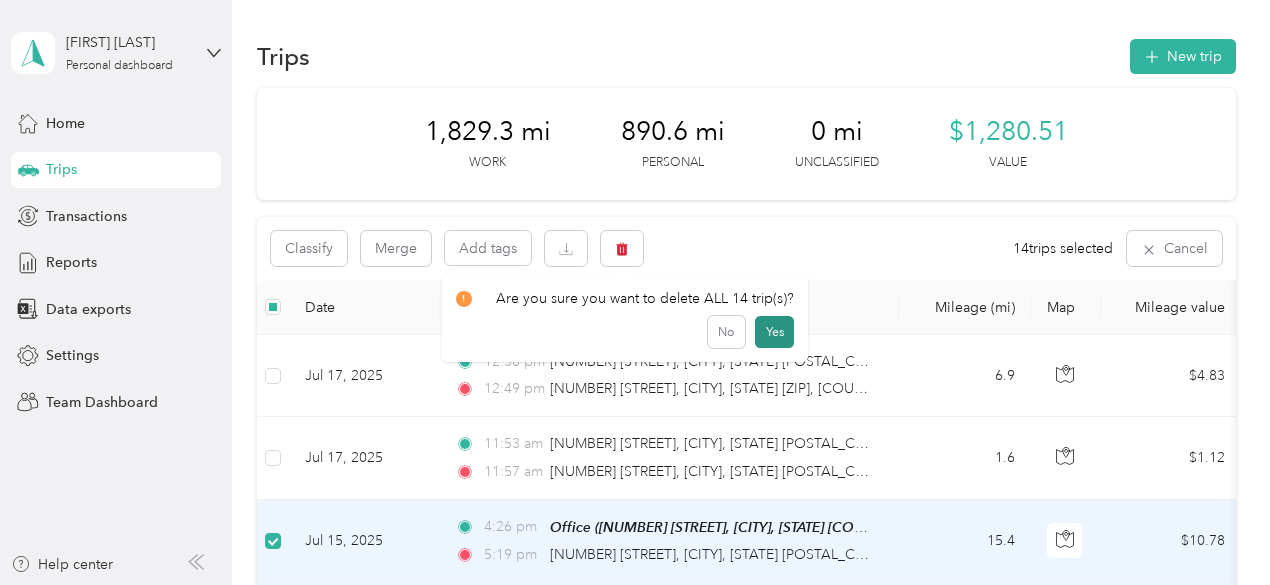 click on "Yes" at bounding box center [774, 332] 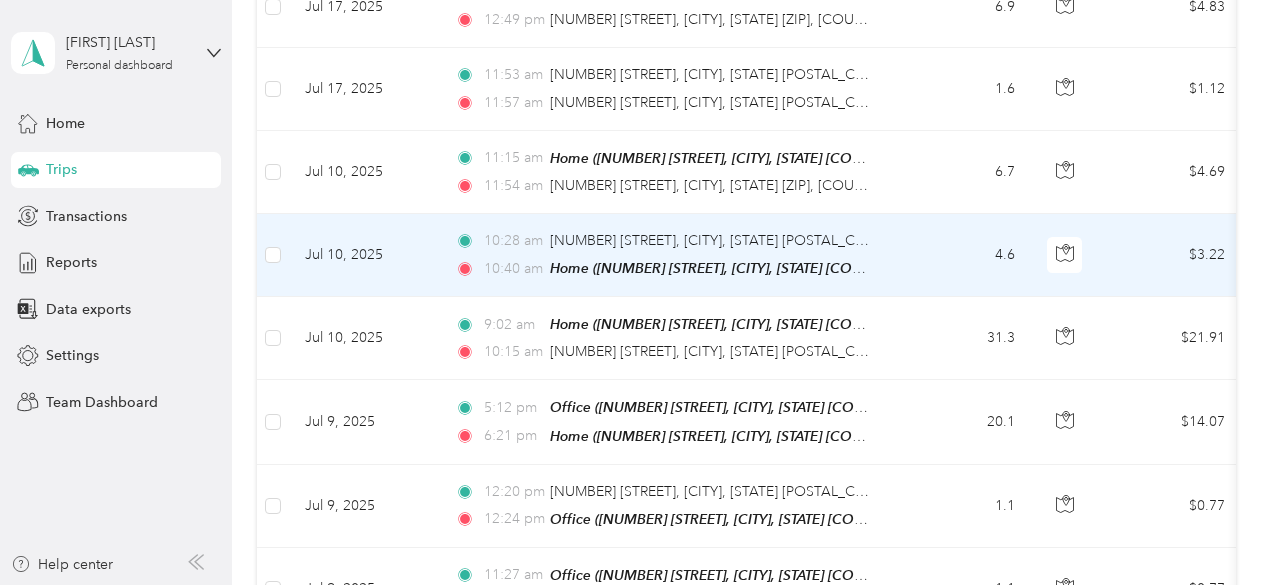 scroll, scrollTop: 400, scrollLeft: 0, axis: vertical 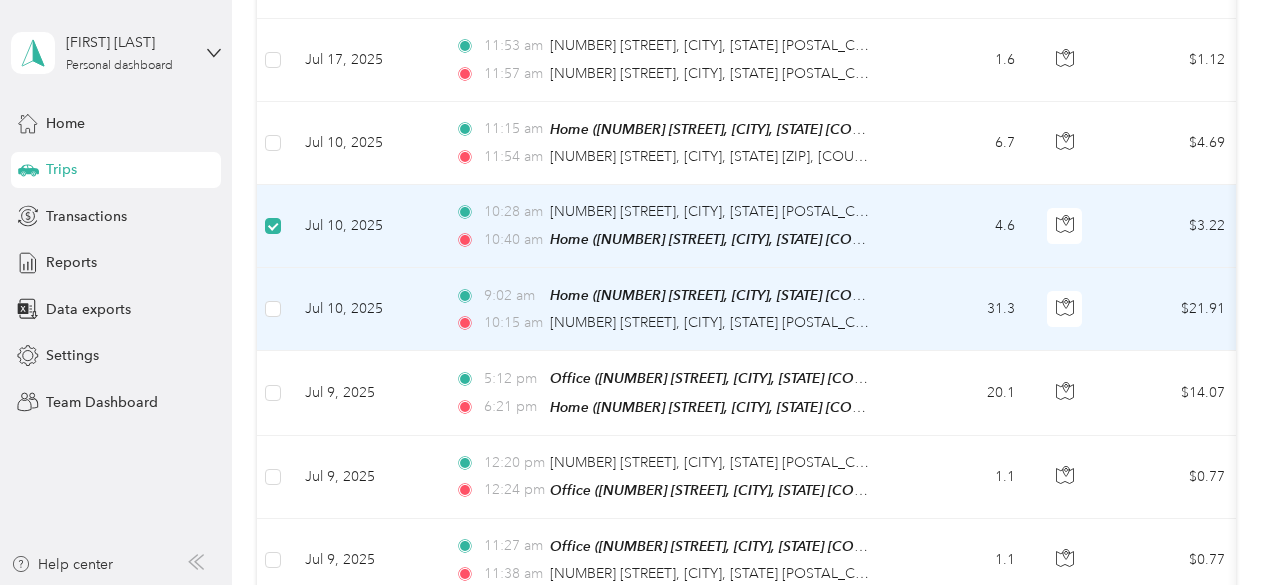 click at bounding box center [273, 309] 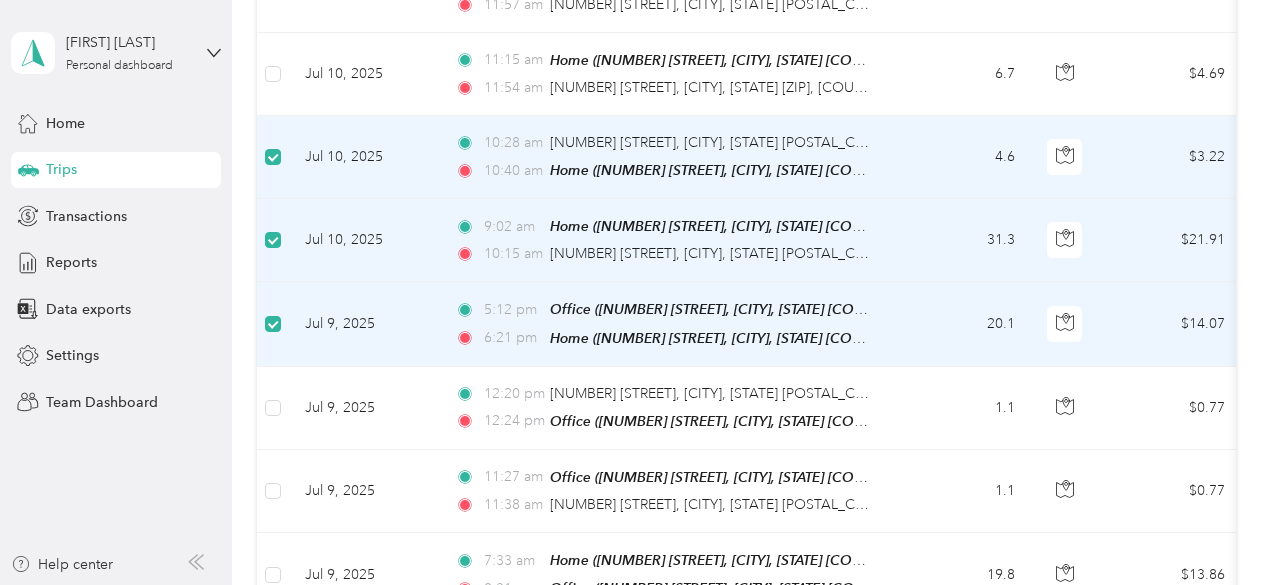 scroll, scrollTop: 498, scrollLeft: 0, axis: vertical 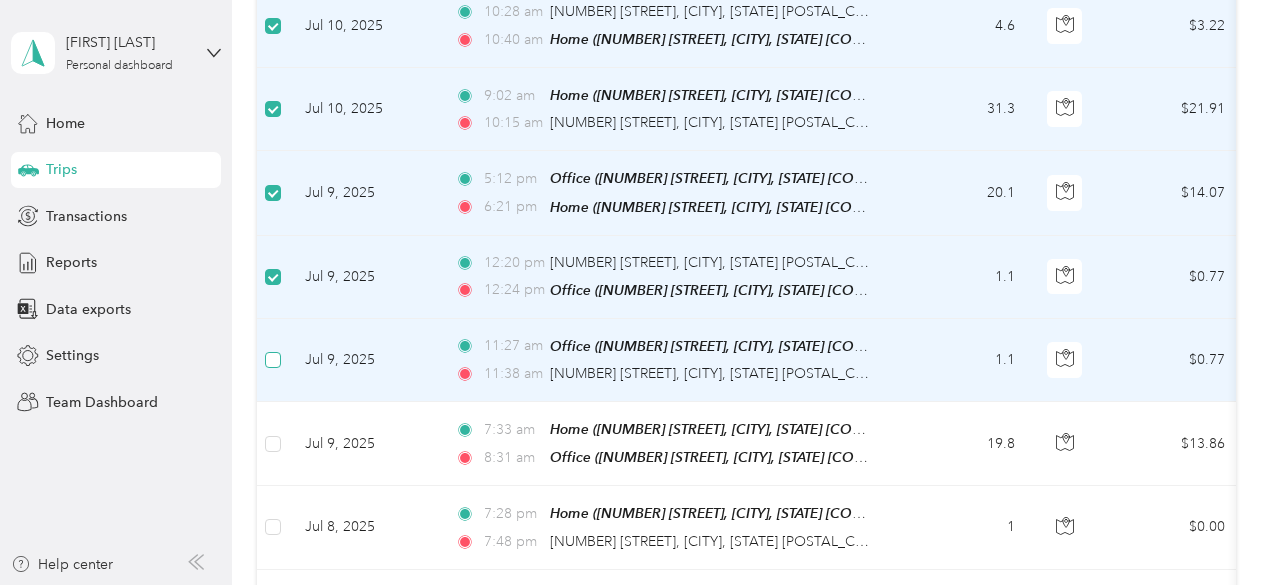 click at bounding box center [273, 360] 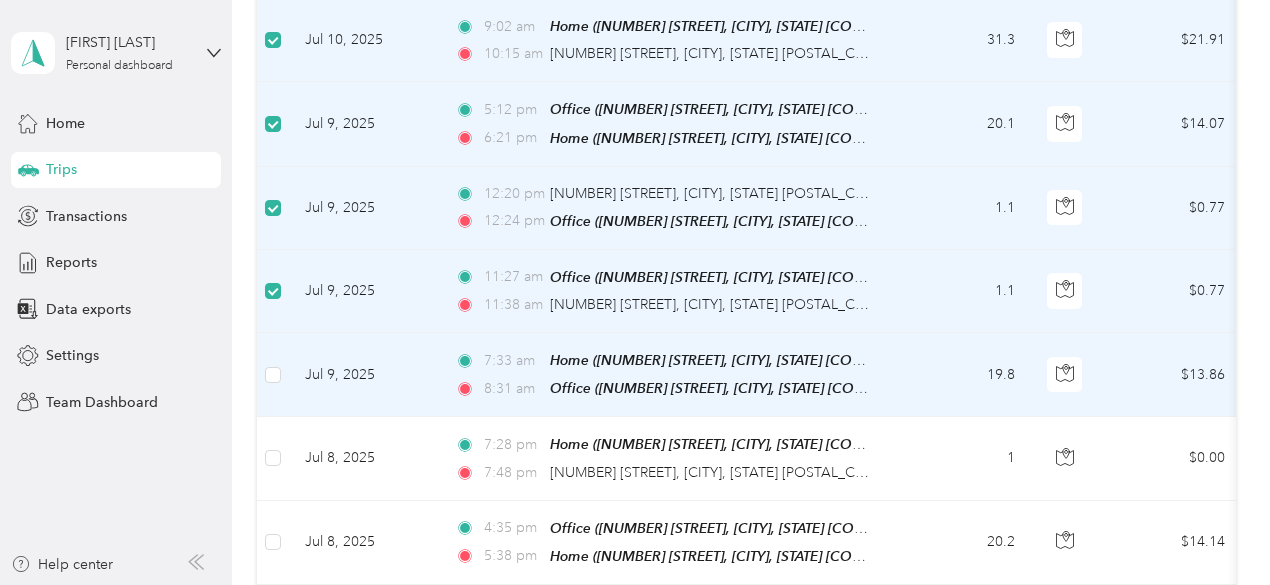 scroll, scrollTop: 698, scrollLeft: 0, axis: vertical 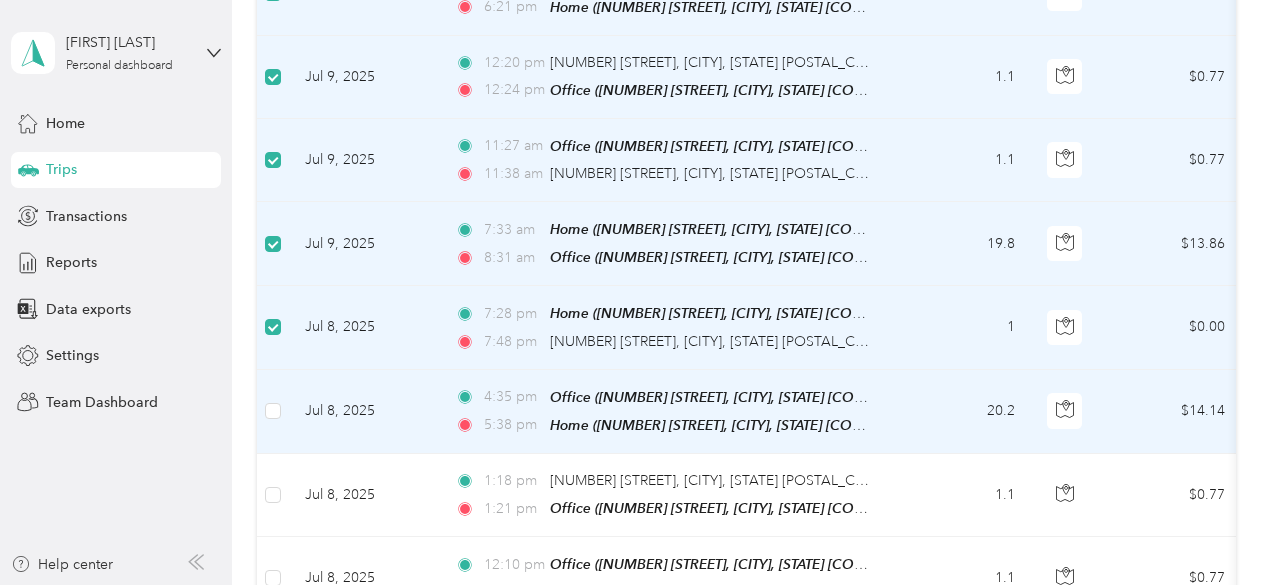 click at bounding box center [273, 412] 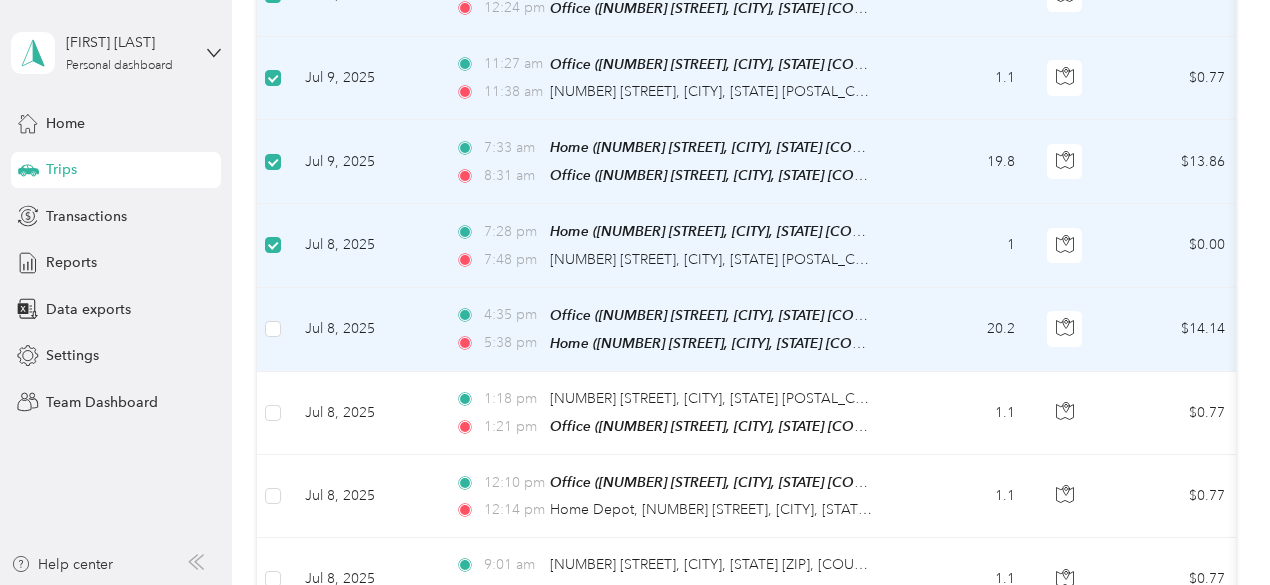 scroll, scrollTop: 898, scrollLeft: 0, axis: vertical 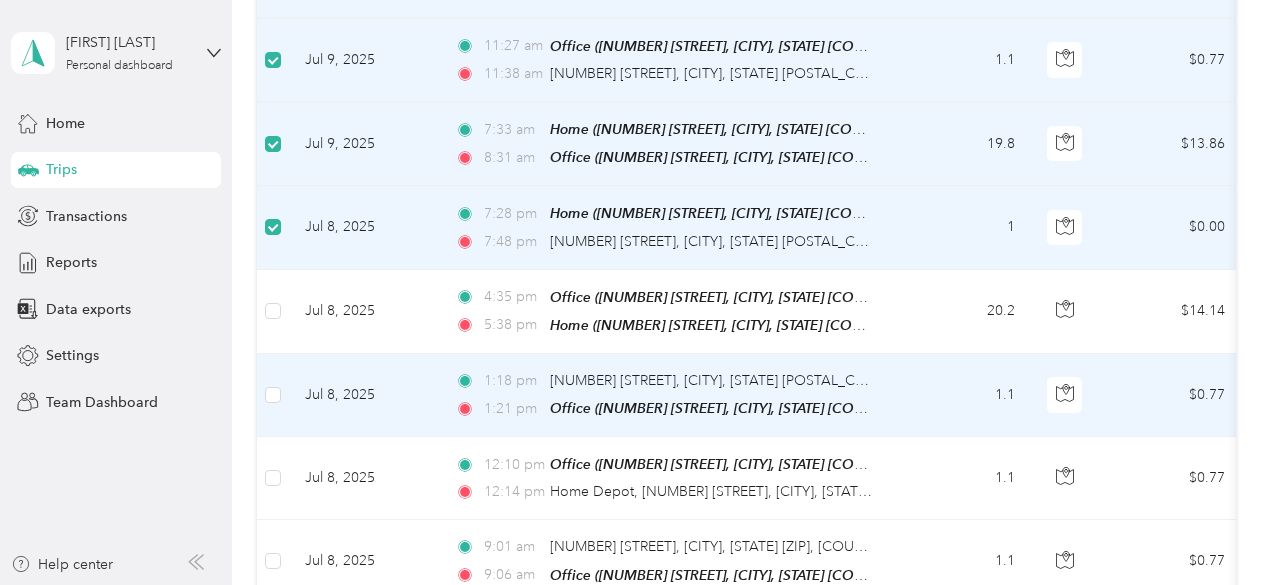 click at bounding box center (273, 395) 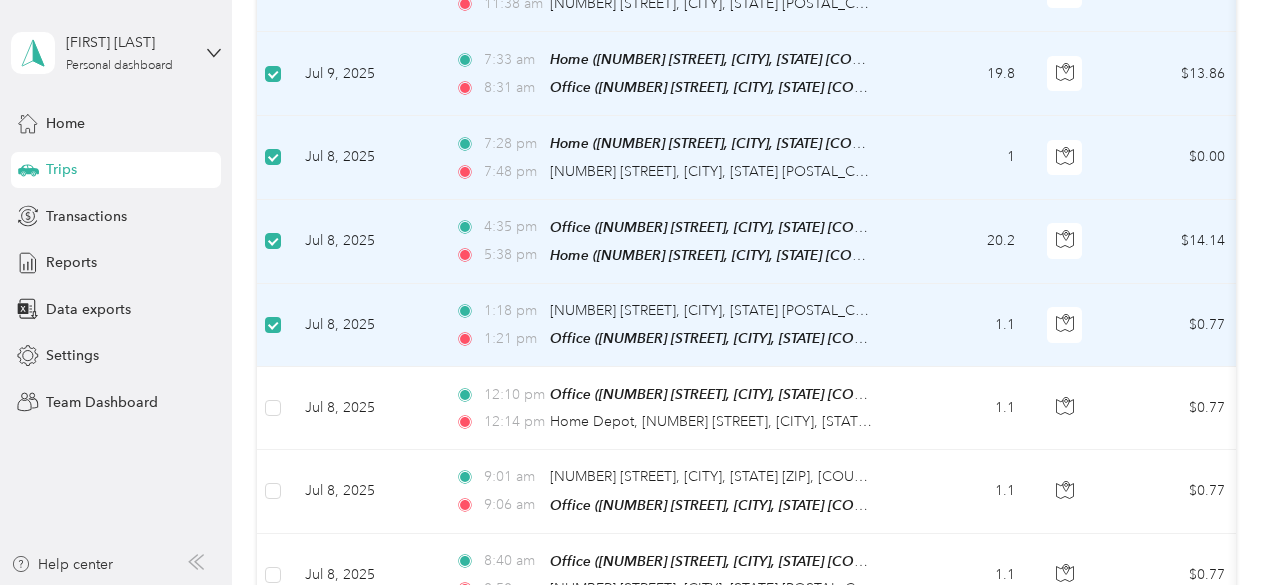 scroll, scrollTop: 998, scrollLeft: 0, axis: vertical 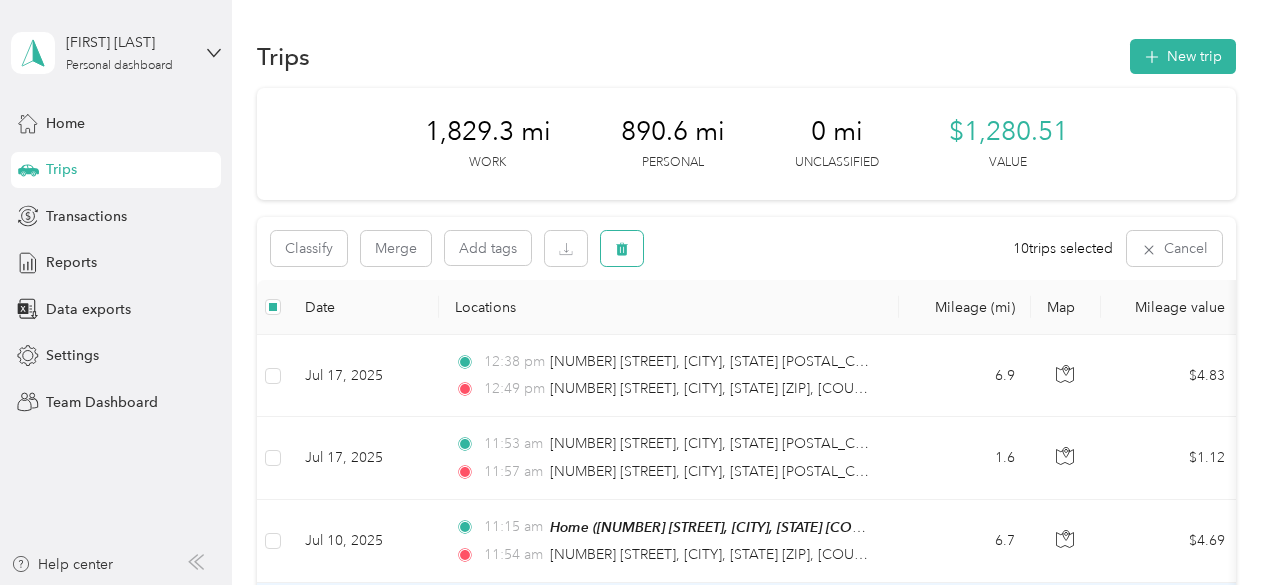 click 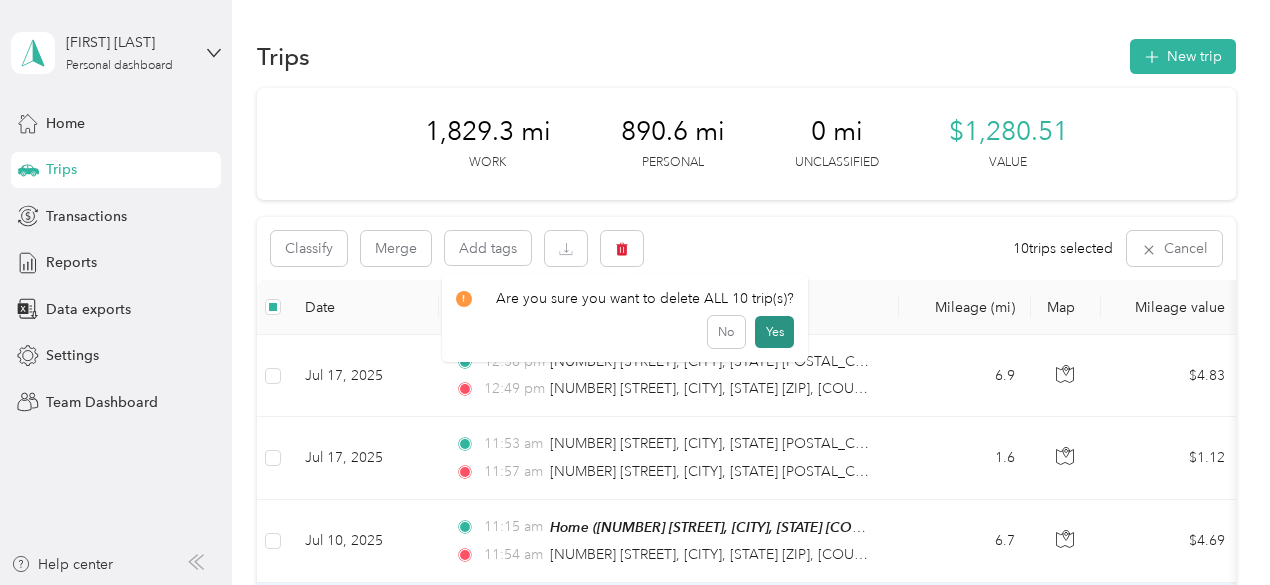 click on "Yes" at bounding box center [774, 332] 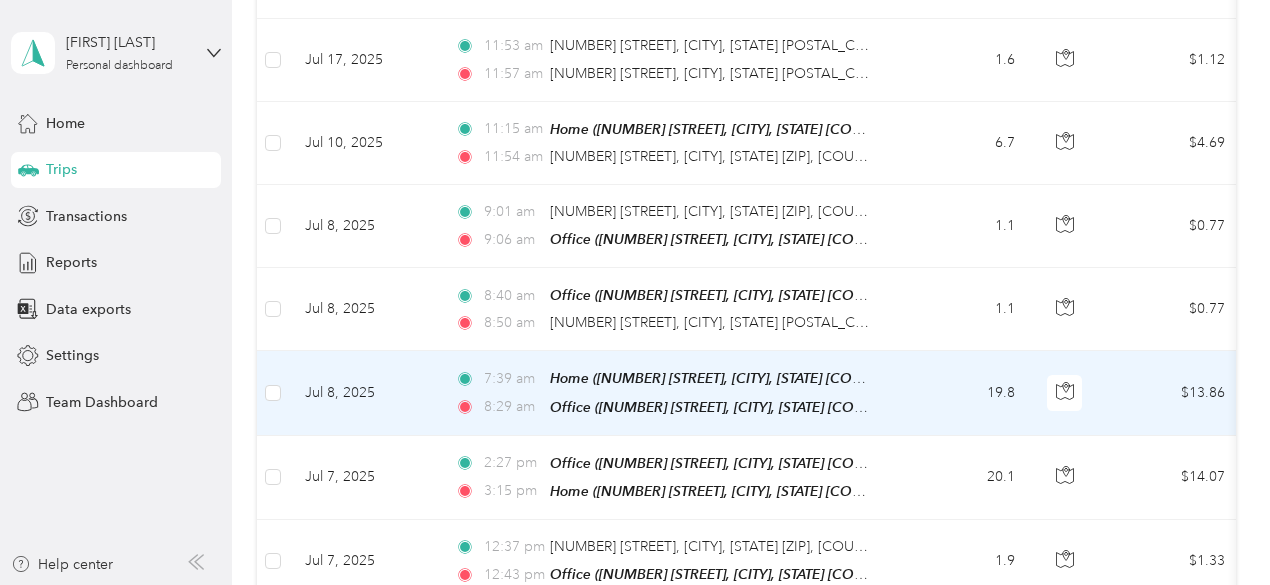 scroll, scrollTop: 500, scrollLeft: 0, axis: vertical 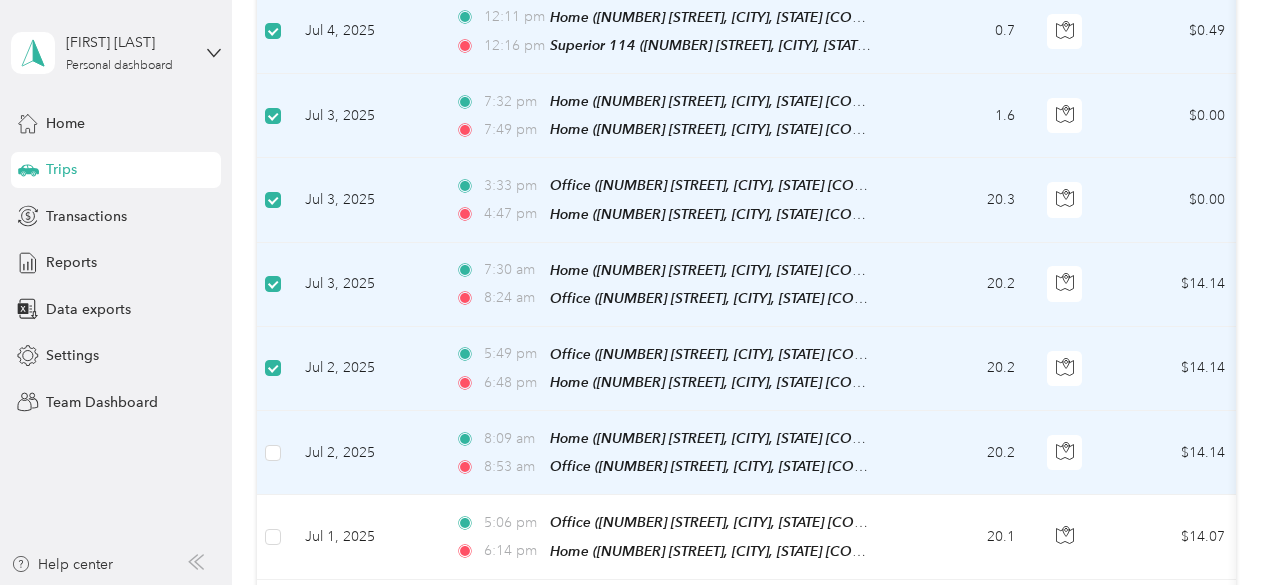 click at bounding box center [273, 453] 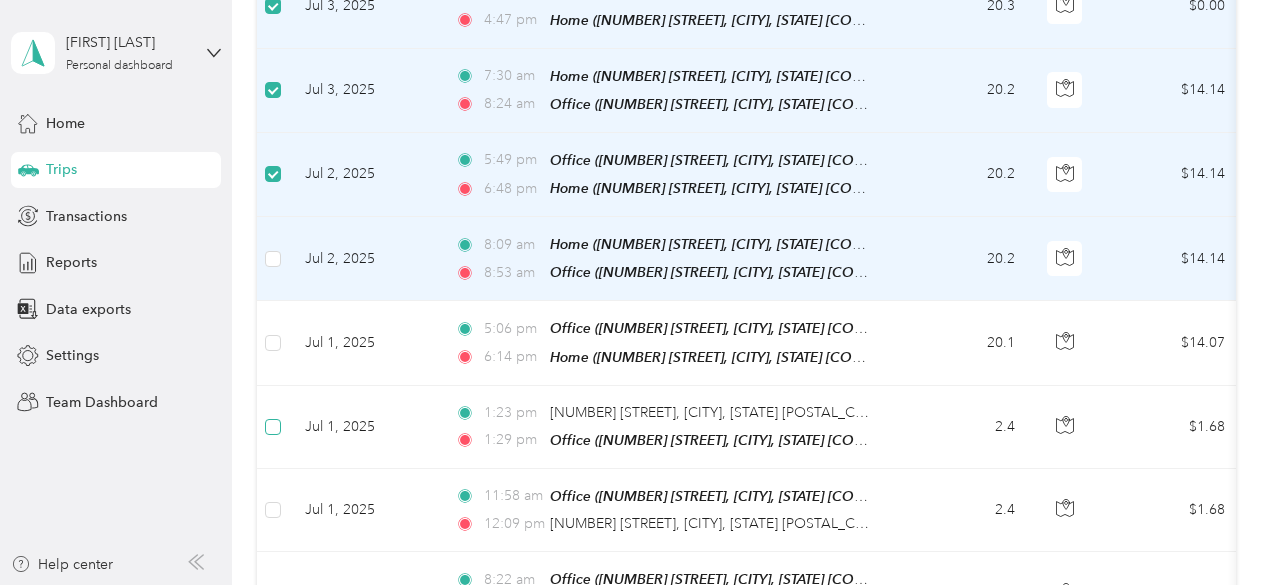 scroll, scrollTop: 1798, scrollLeft: 0, axis: vertical 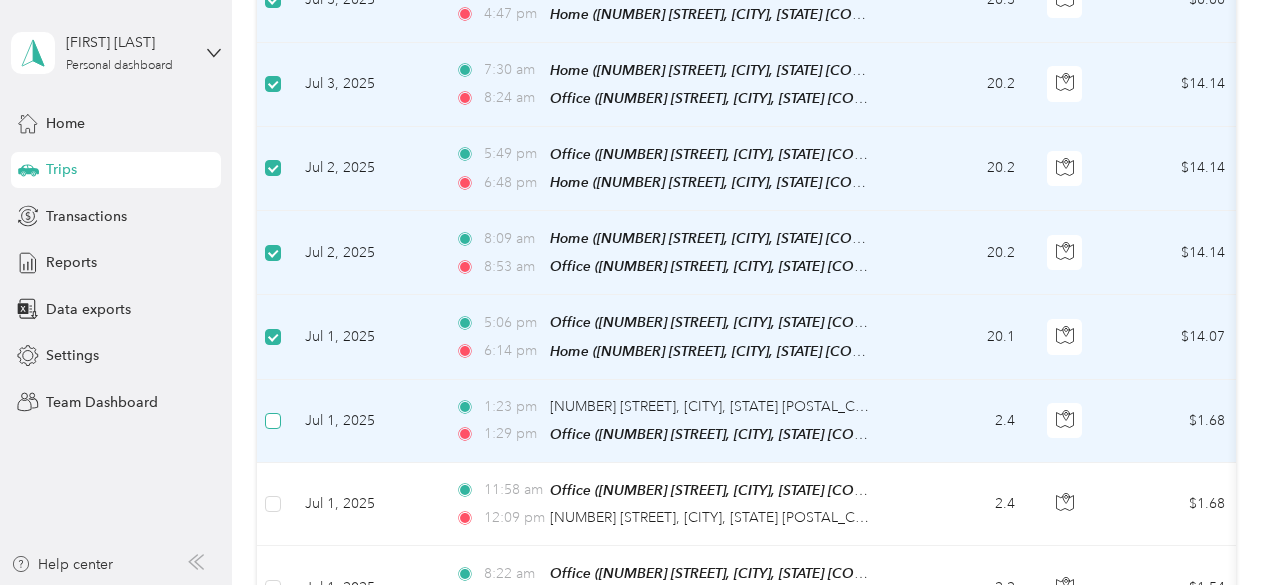 click at bounding box center (273, 421) 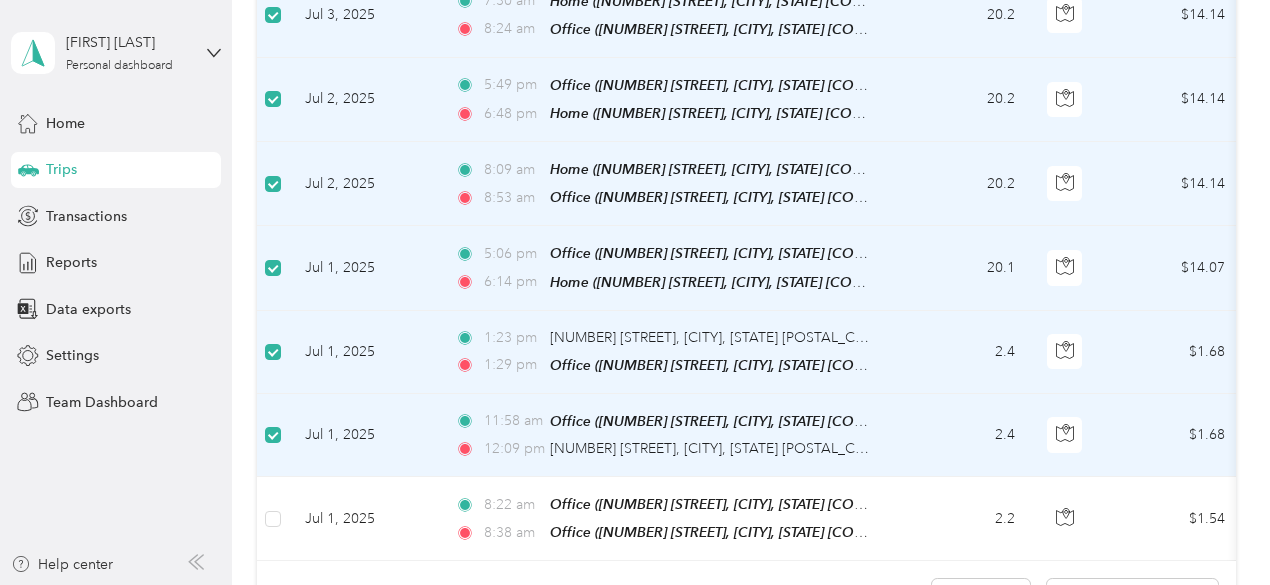 scroll, scrollTop: 1898, scrollLeft: 0, axis: vertical 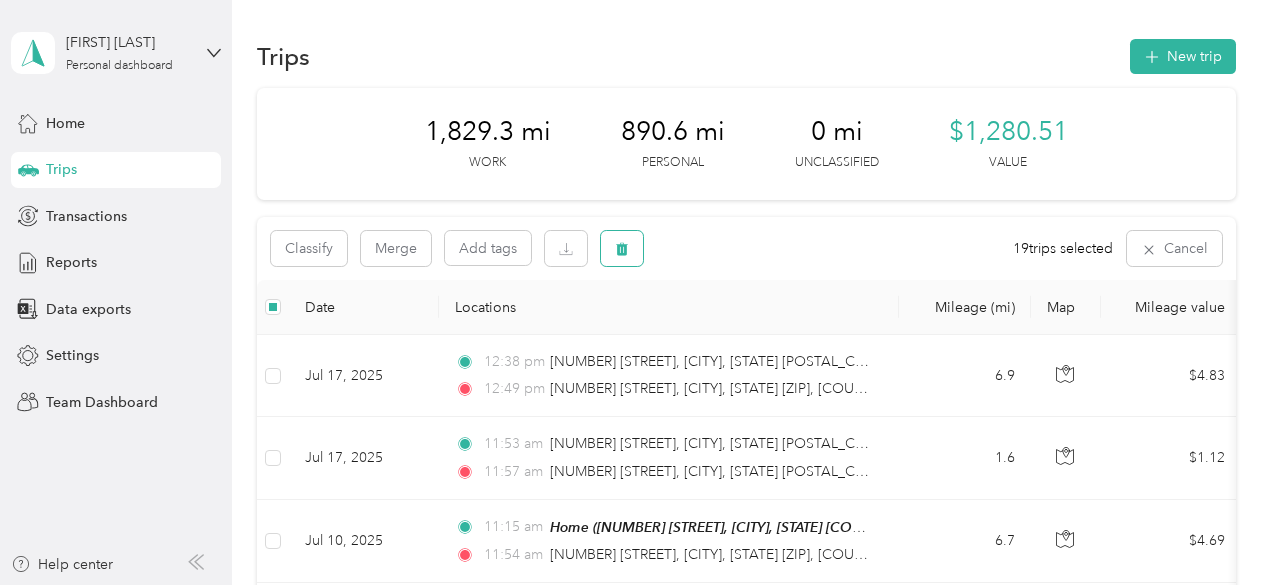 click at bounding box center [622, 248] 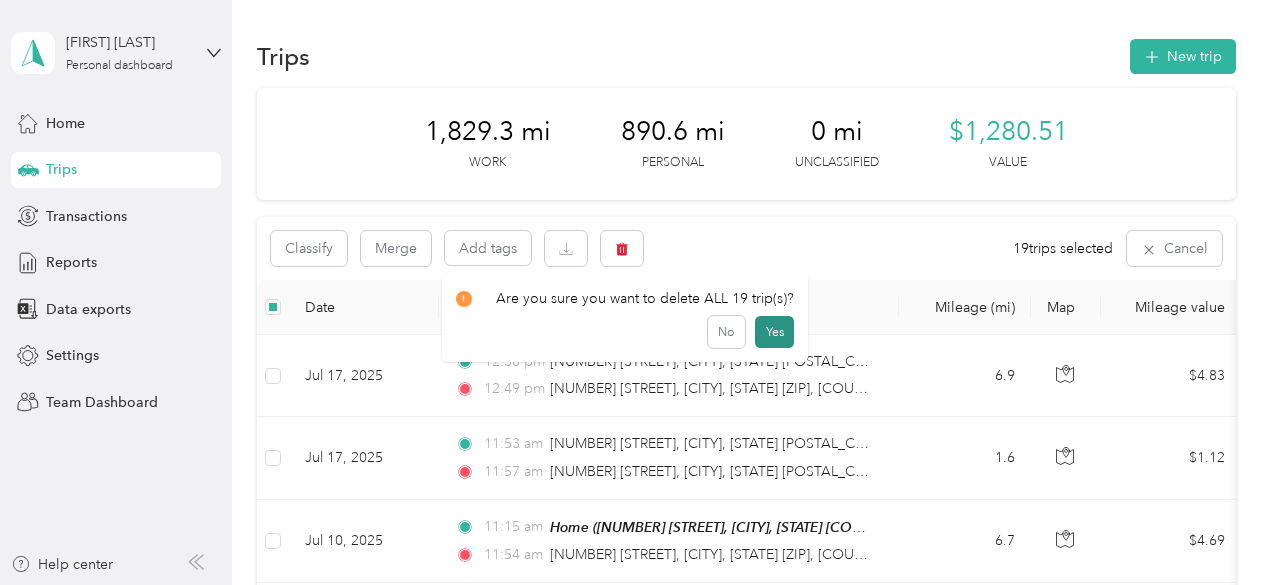 click on "Yes" at bounding box center (774, 332) 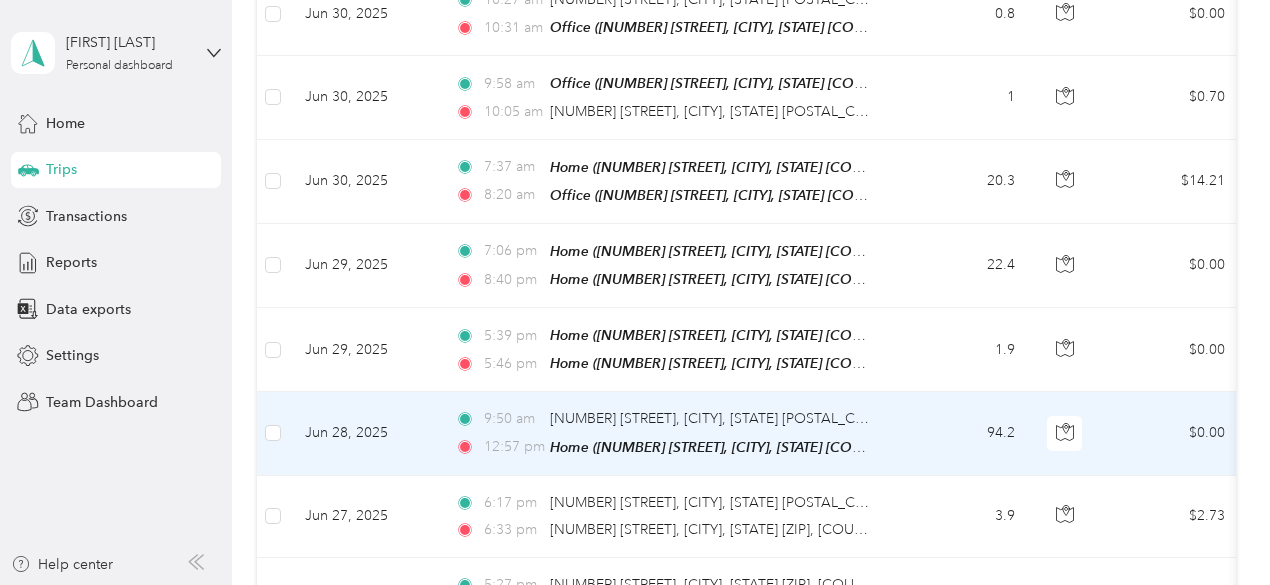 scroll, scrollTop: 1000, scrollLeft: 0, axis: vertical 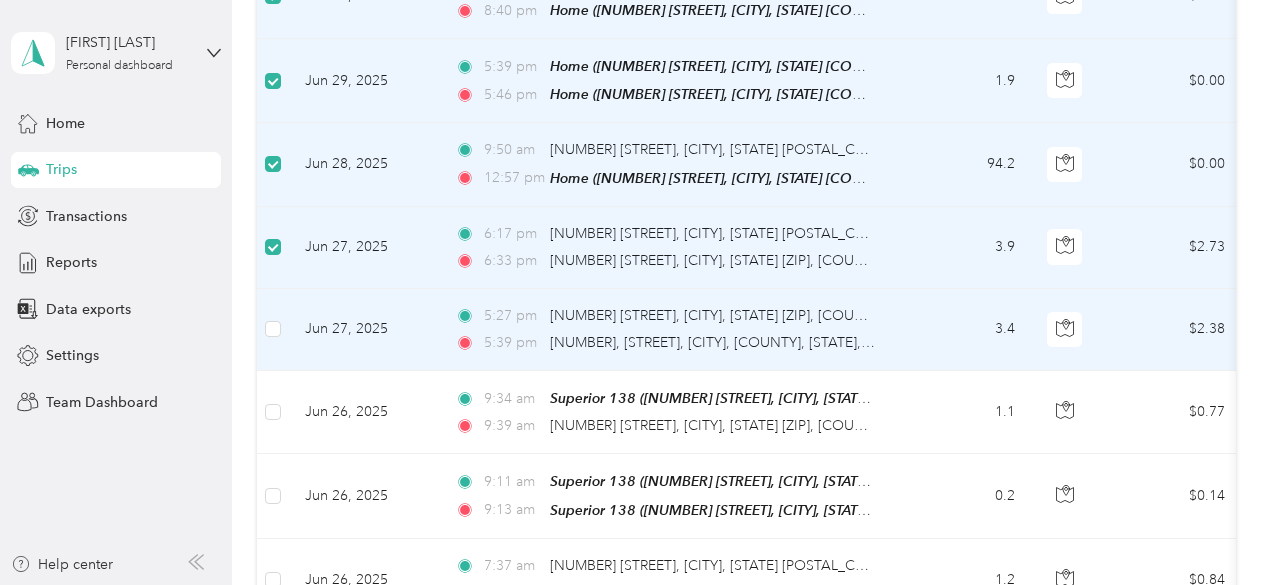 click at bounding box center (273, 330) 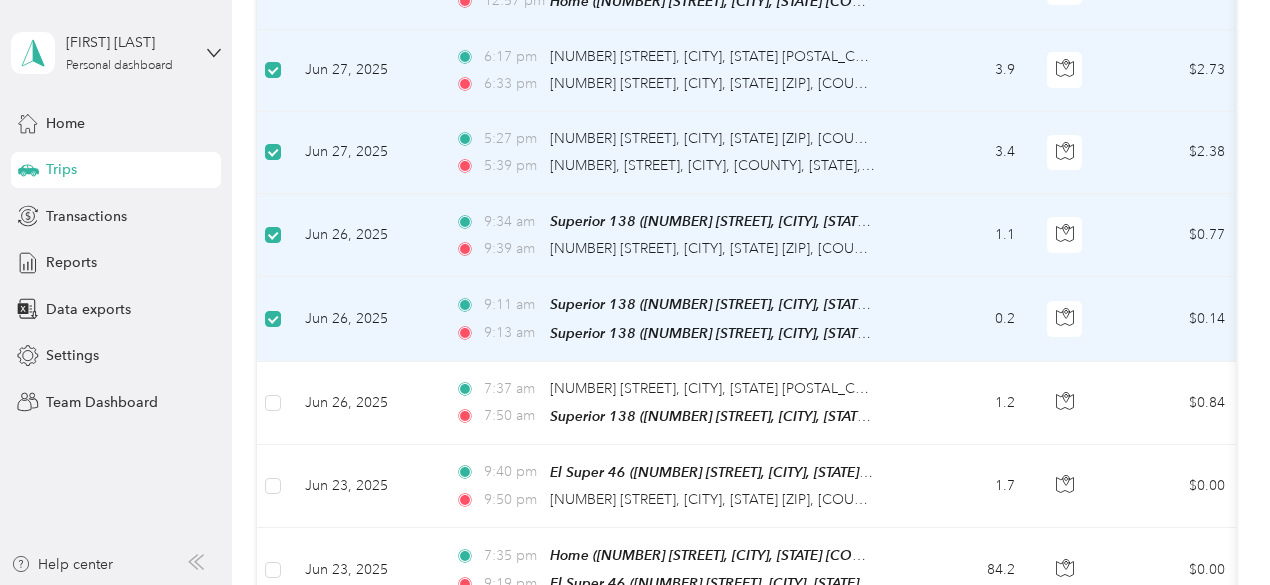 scroll, scrollTop: 1498, scrollLeft: 0, axis: vertical 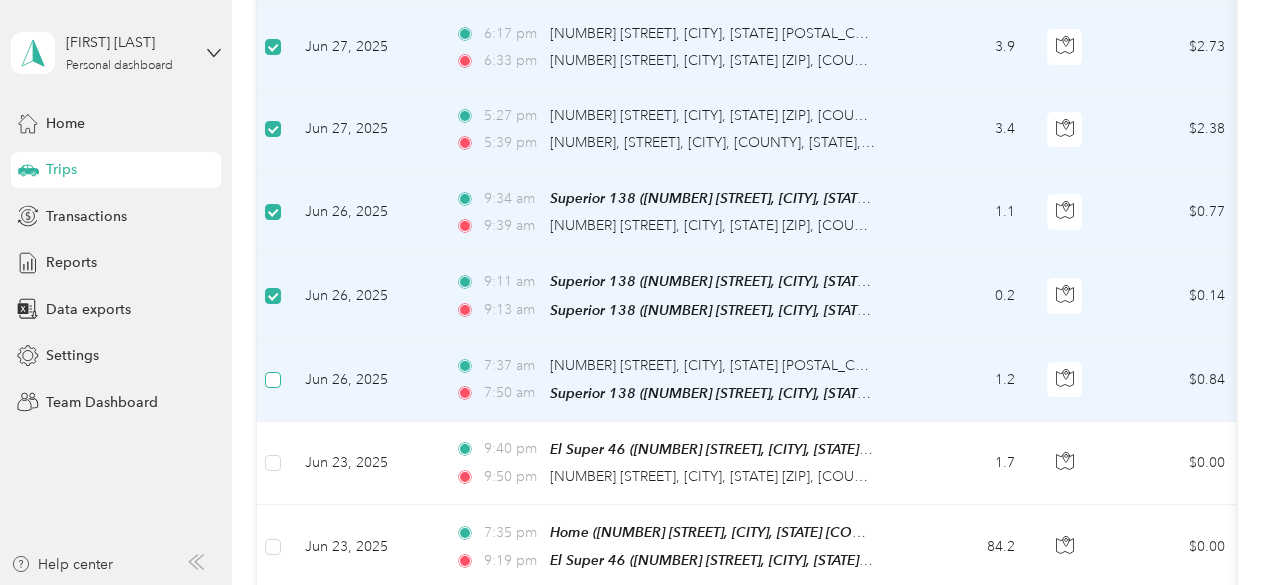 click at bounding box center [273, 380] 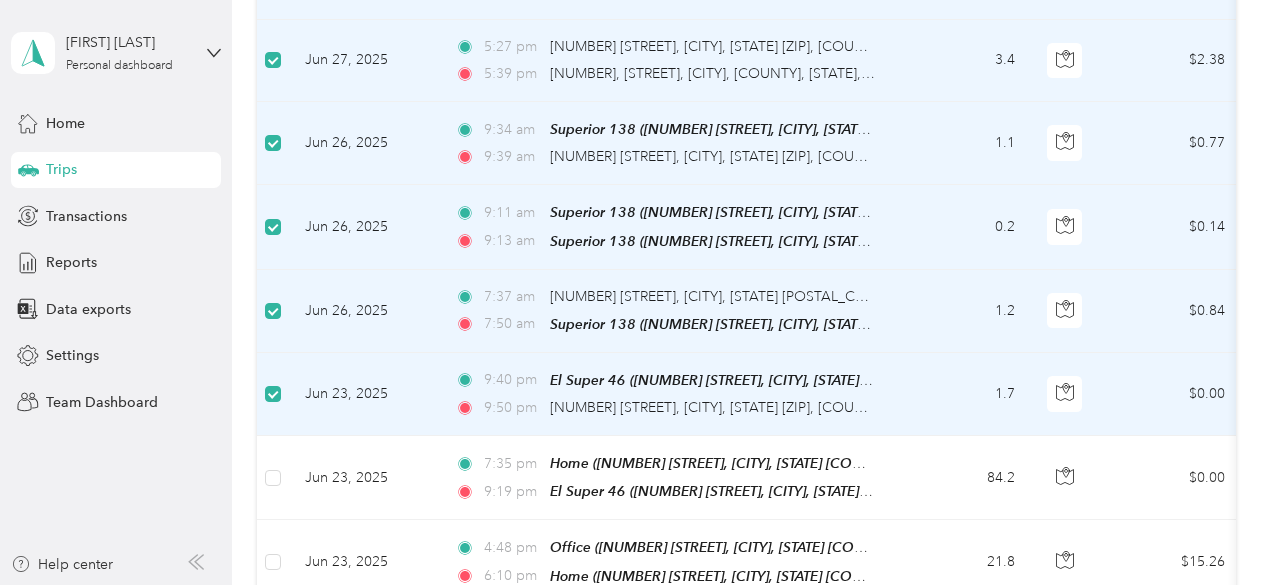 scroll, scrollTop: 1598, scrollLeft: 0, axis: vertical 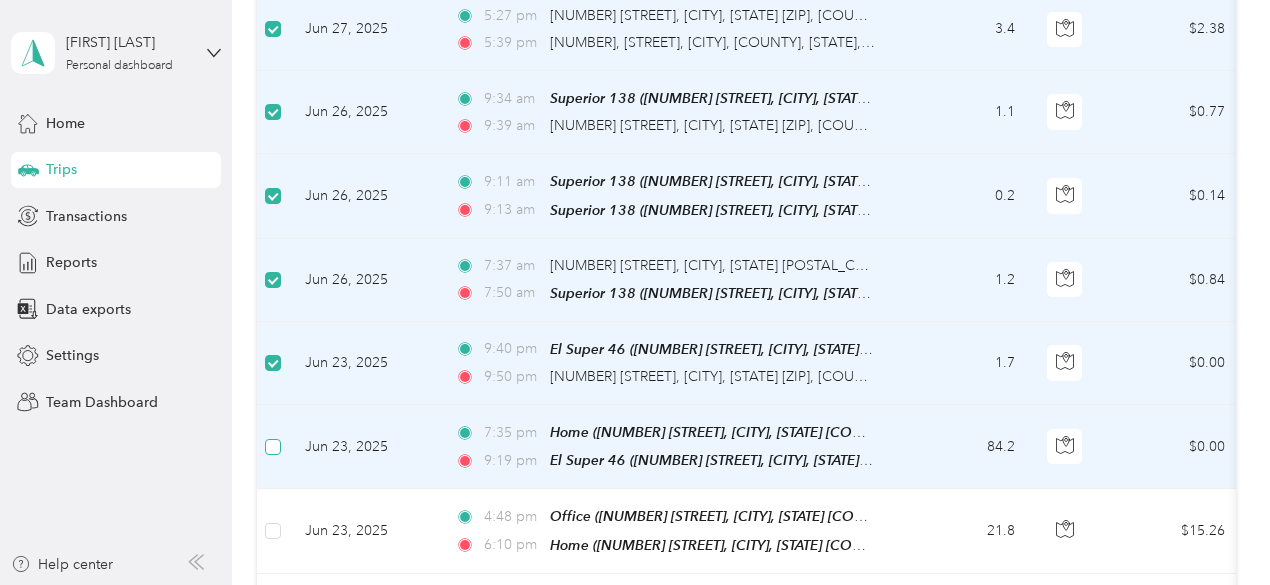 click at bounding box center (273, 447) 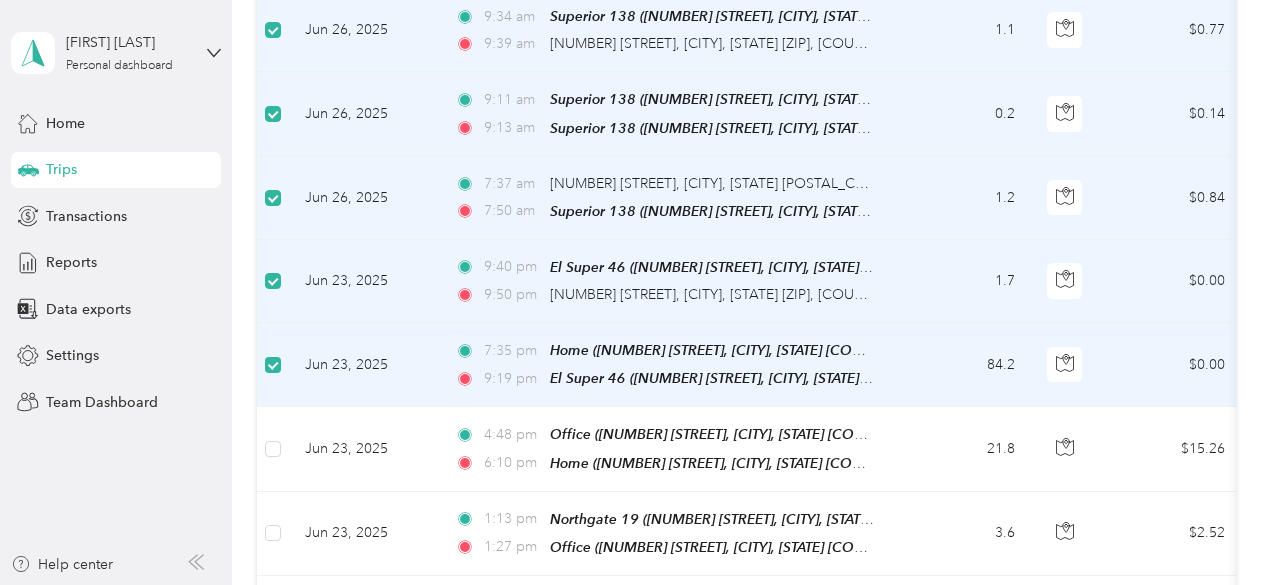 scroll, scrollTop: 1698, scrollLeft: 0, axis: vertical 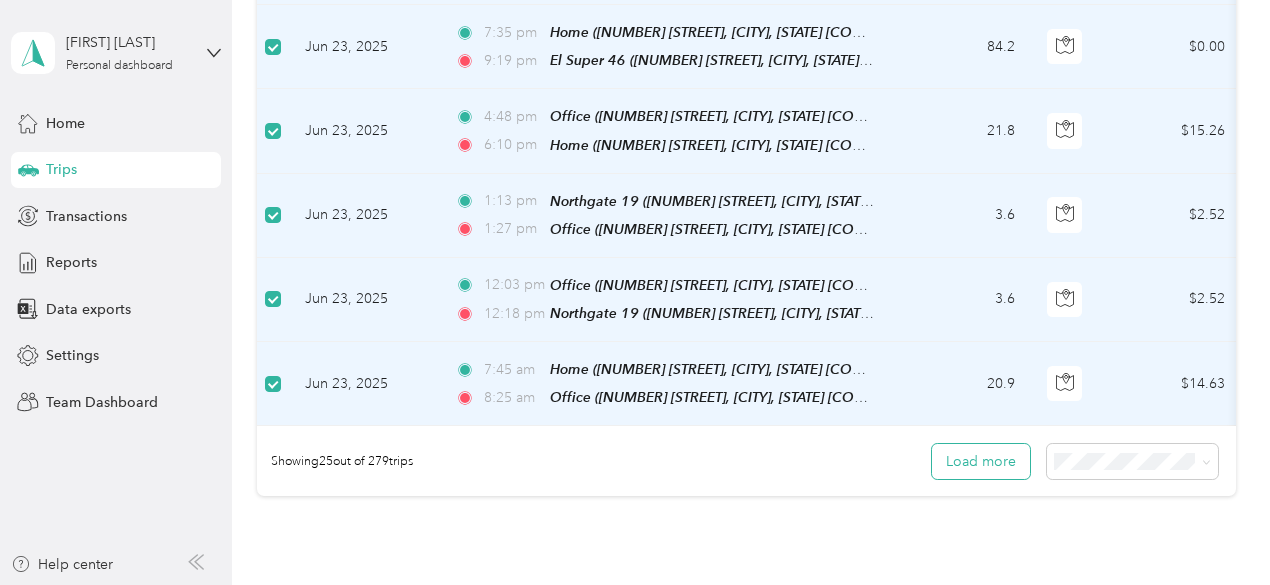 click on "Load more" at bounding box center [981, 461] 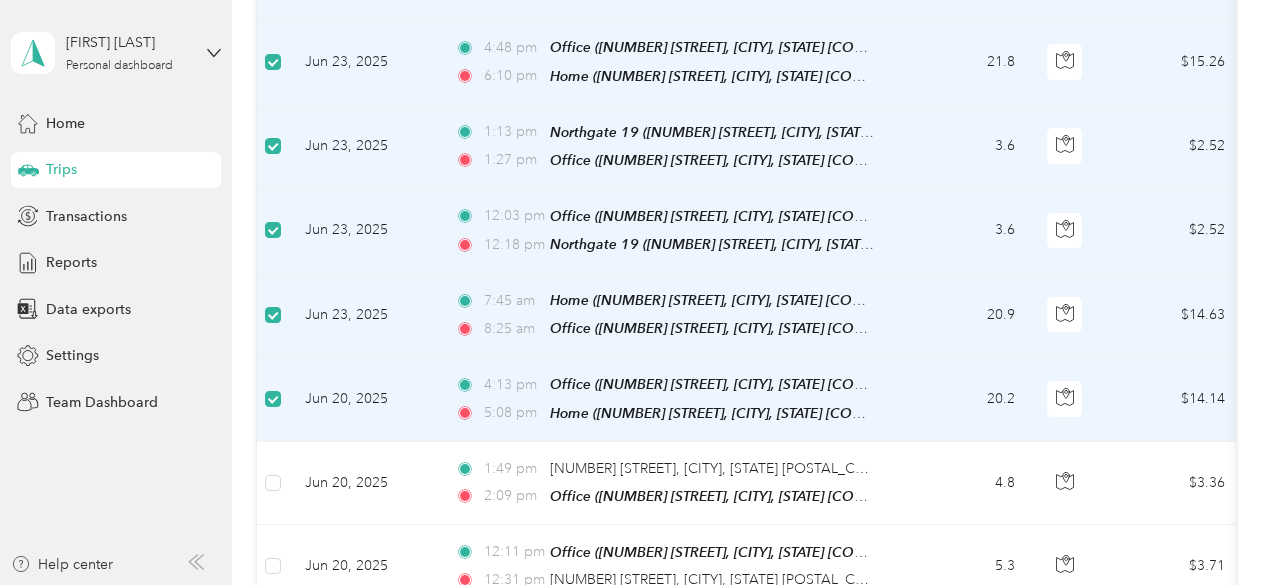 scroll, scrollTop: 2098, scrollLeft: 0, axis: vertical 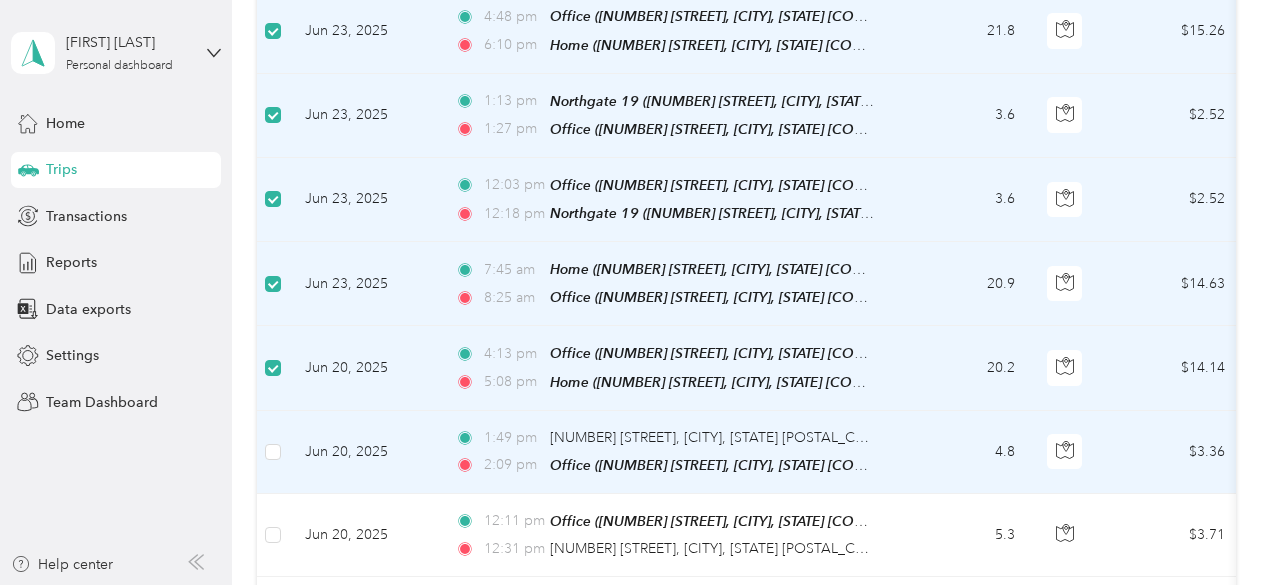 click at bounding box center [273, 452] 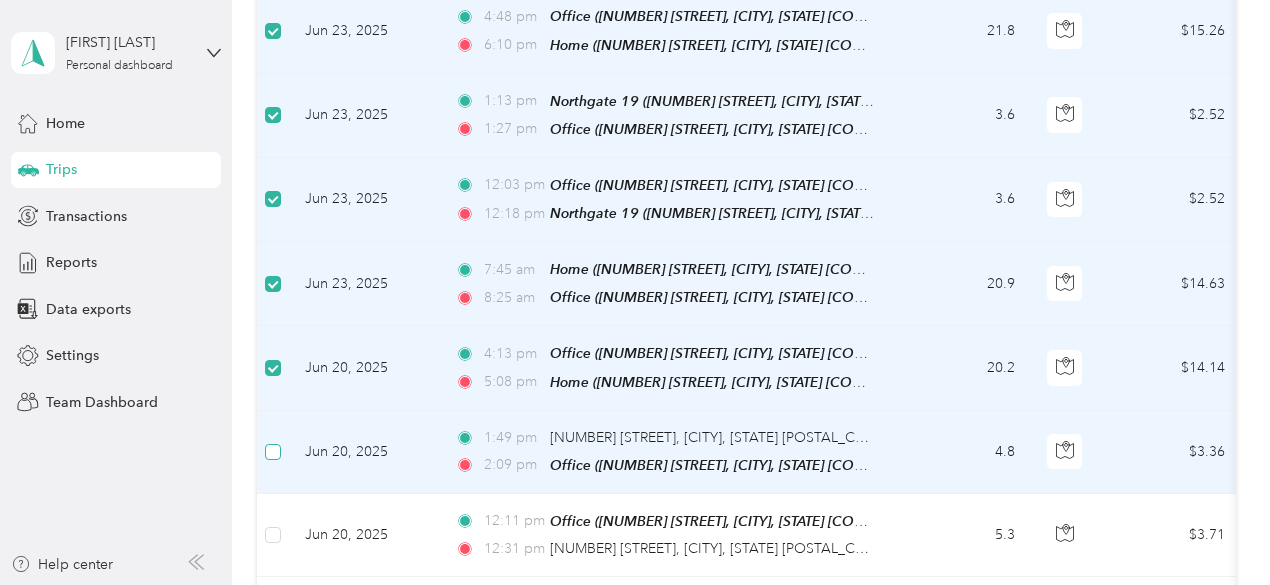 click at bounding box center [273, 452] 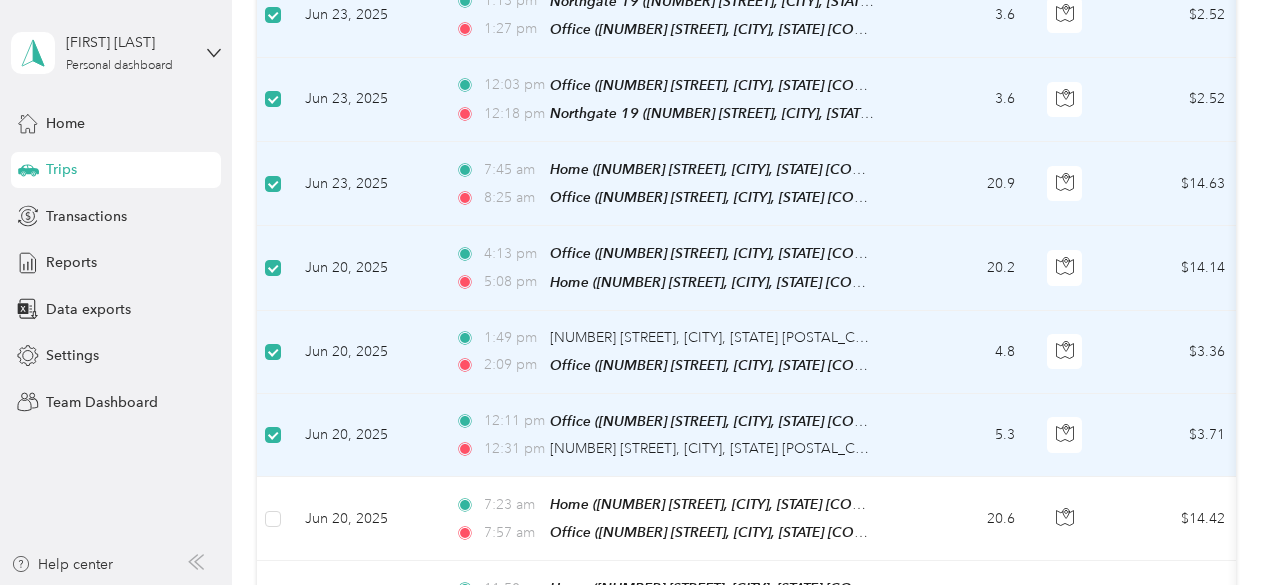 scroll, scrollTop: 2298, scrollLeft: 0, axis: vertical 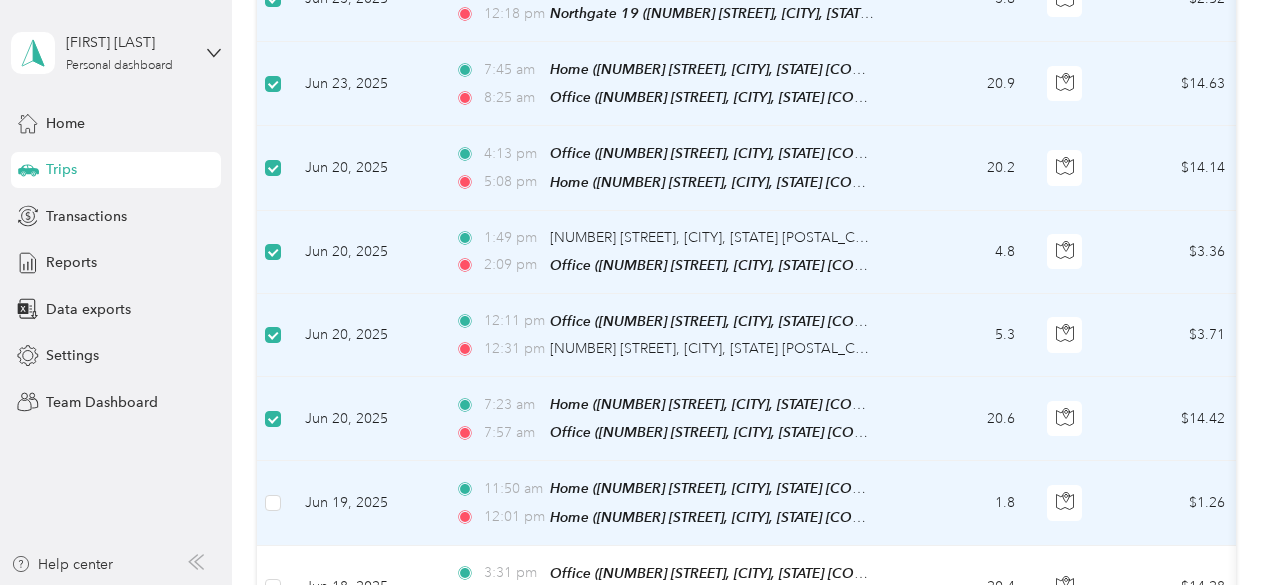 click at bounding box center (273, 503) 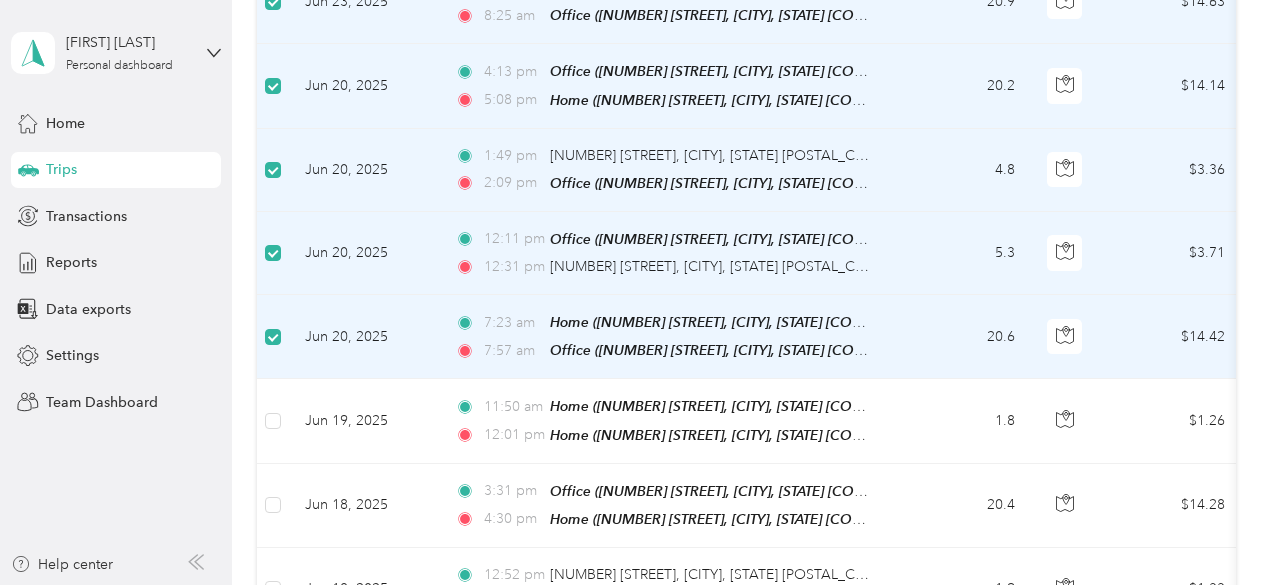 scroll, scrollTop: 2398, scrollLeft: 0, axis: vertical 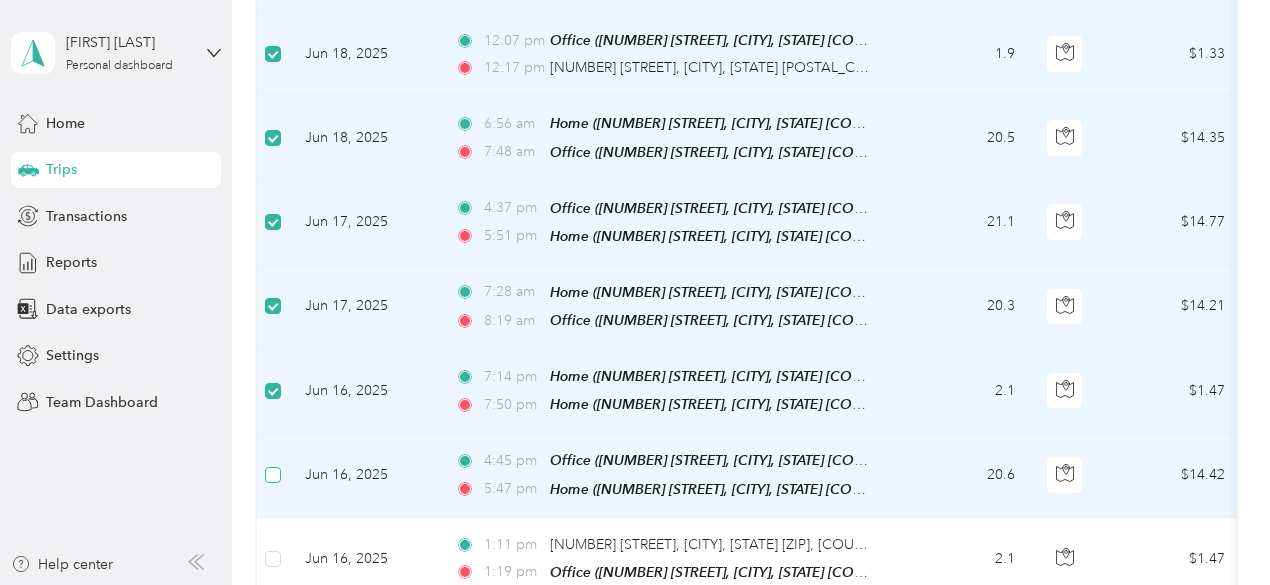 click at bounding box center (273, 475) 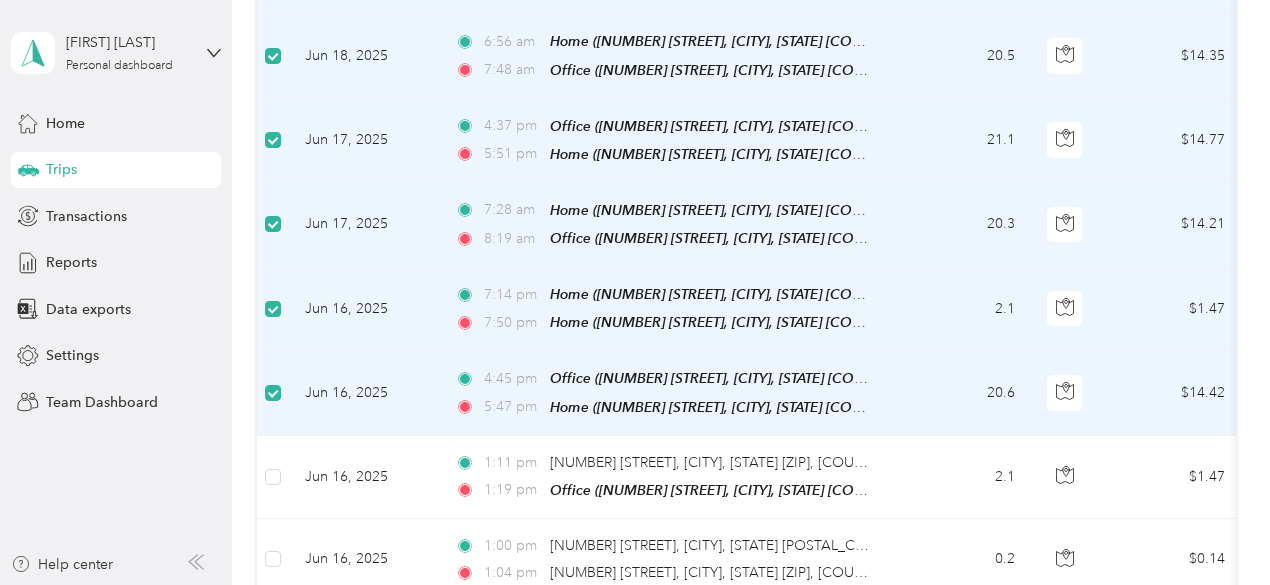 scroll, scrollTop: 3098, scrollLeft: 0, axis: vertical 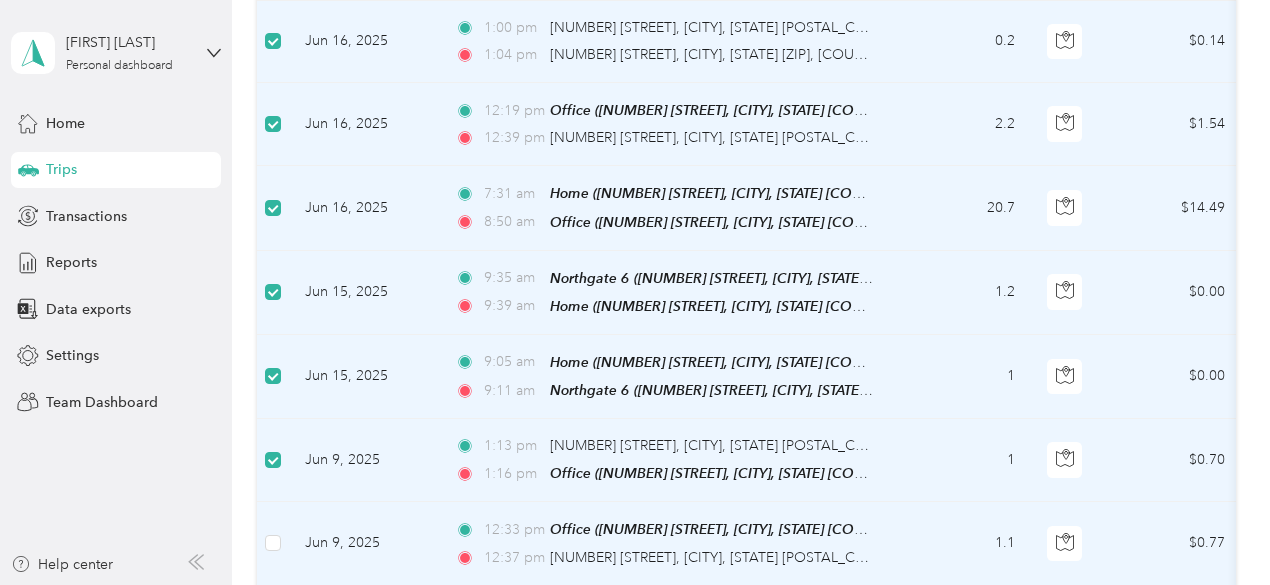 click at bounding box center (273, 543) 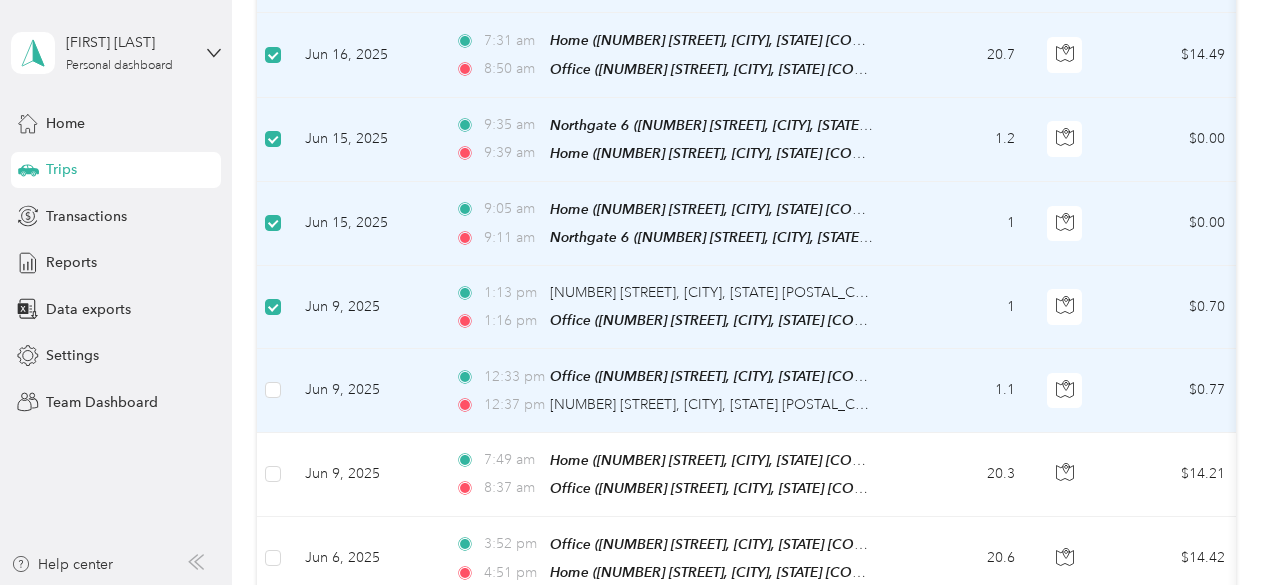 scroll, scrollTop: 3798, scrollLeft: 0, axis: vertical 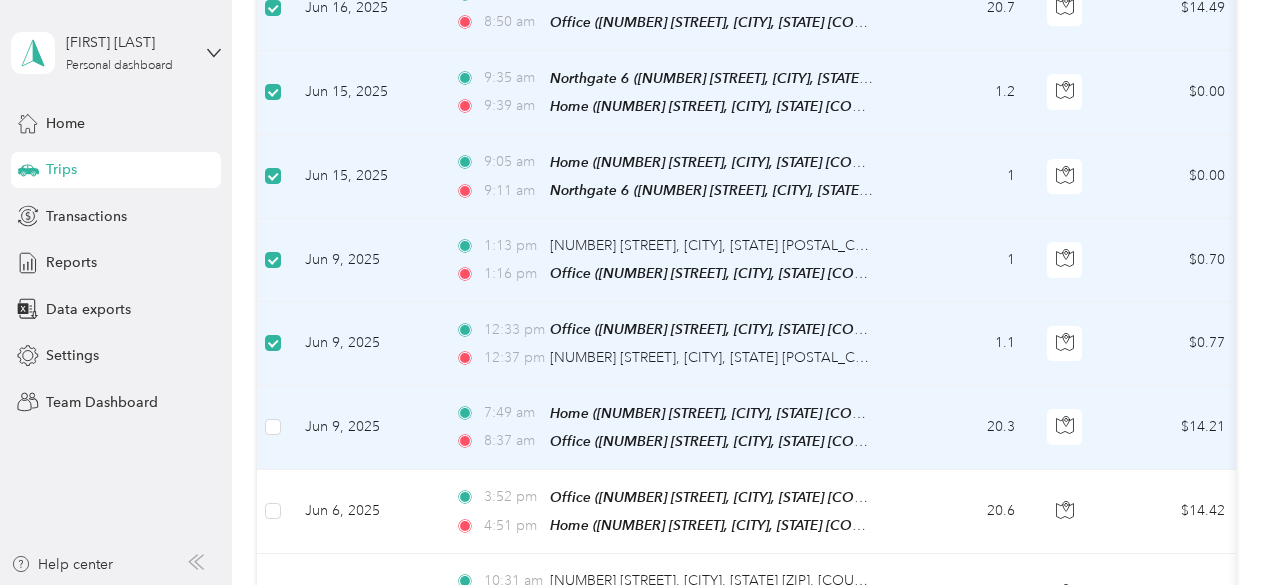 click at bounding box center (273, 428) 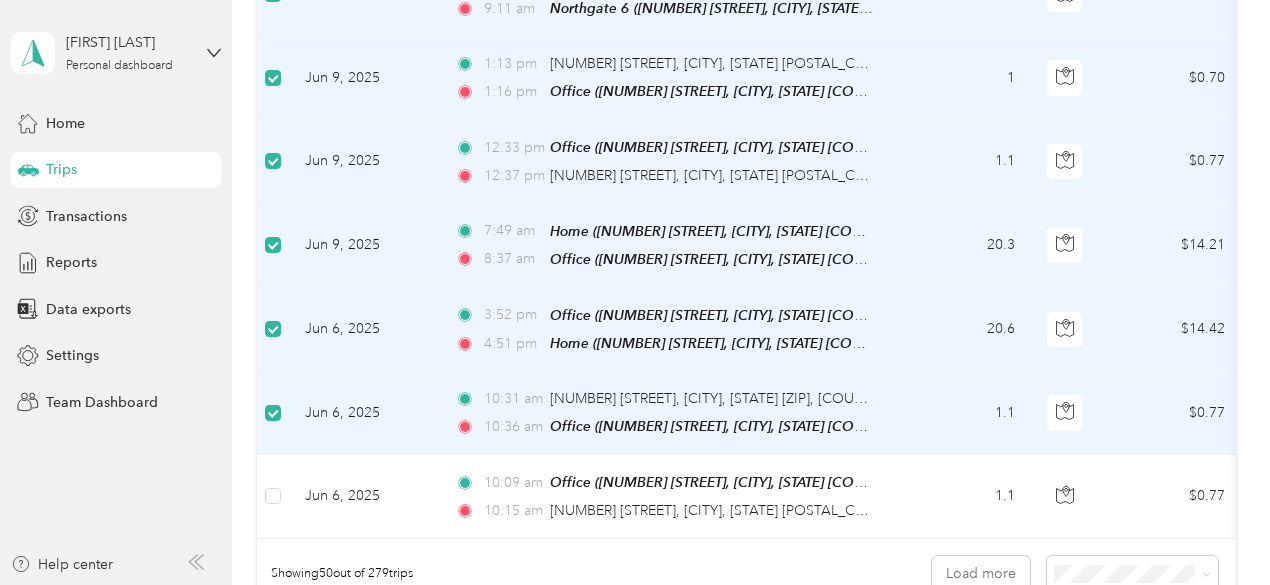 scroll, scrollTop: 3998, scrollLeft: 0, axis: vertical 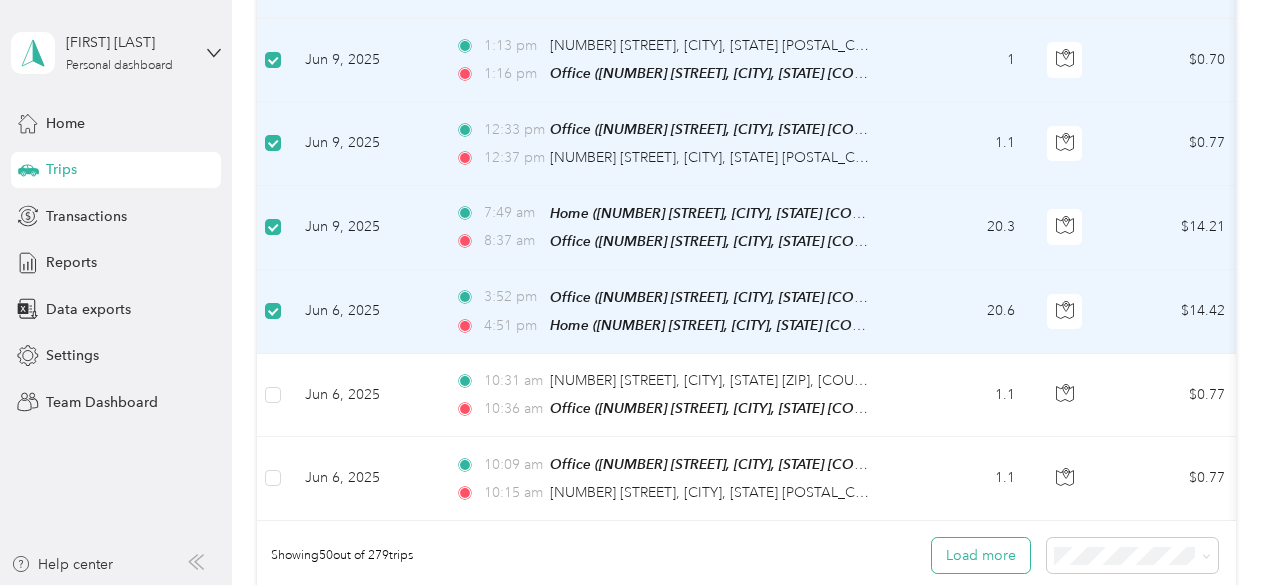 click on "Load more" at bounding box center [981, 555] 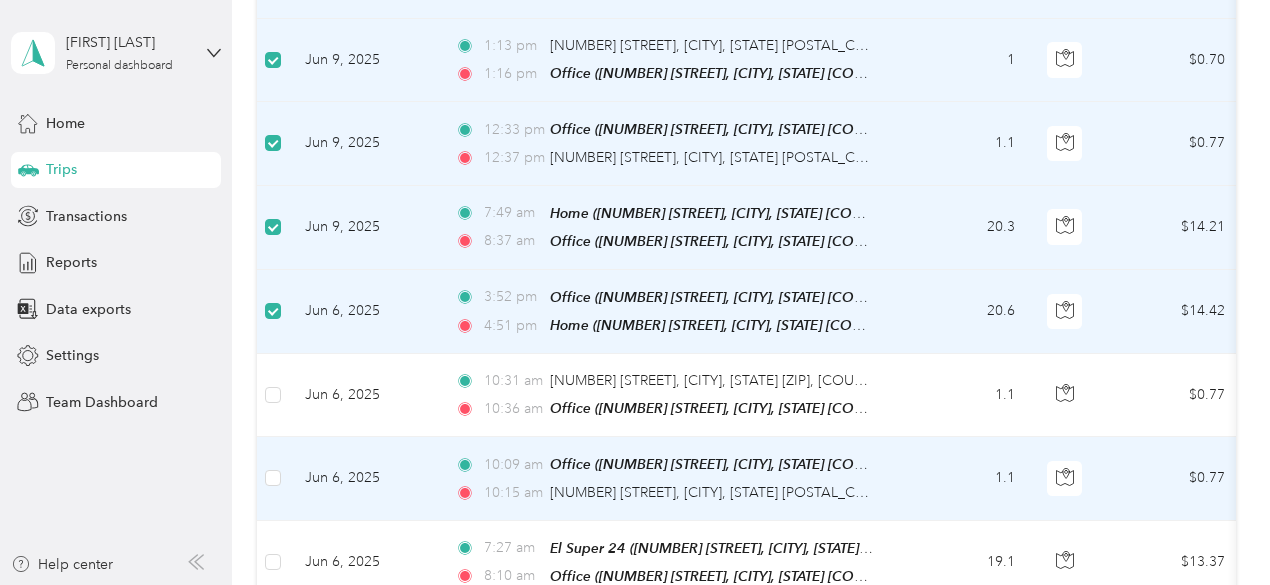 scroll, scrollTop: 4098, scrollLeft: 0, axis: vertical 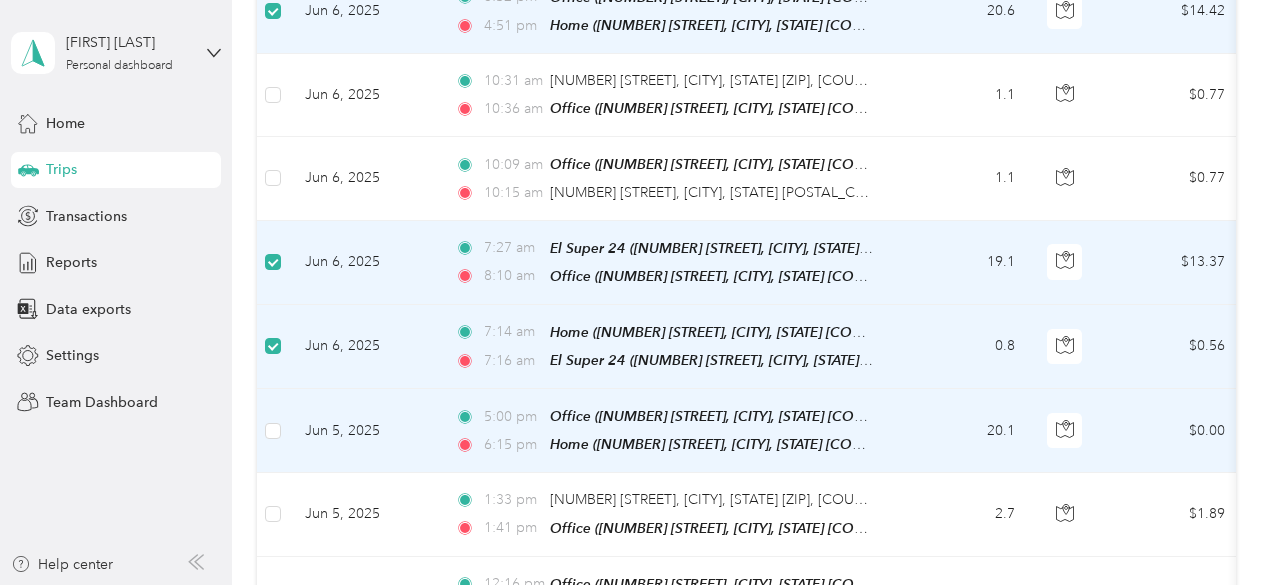 click at bounding box center [273, 431] 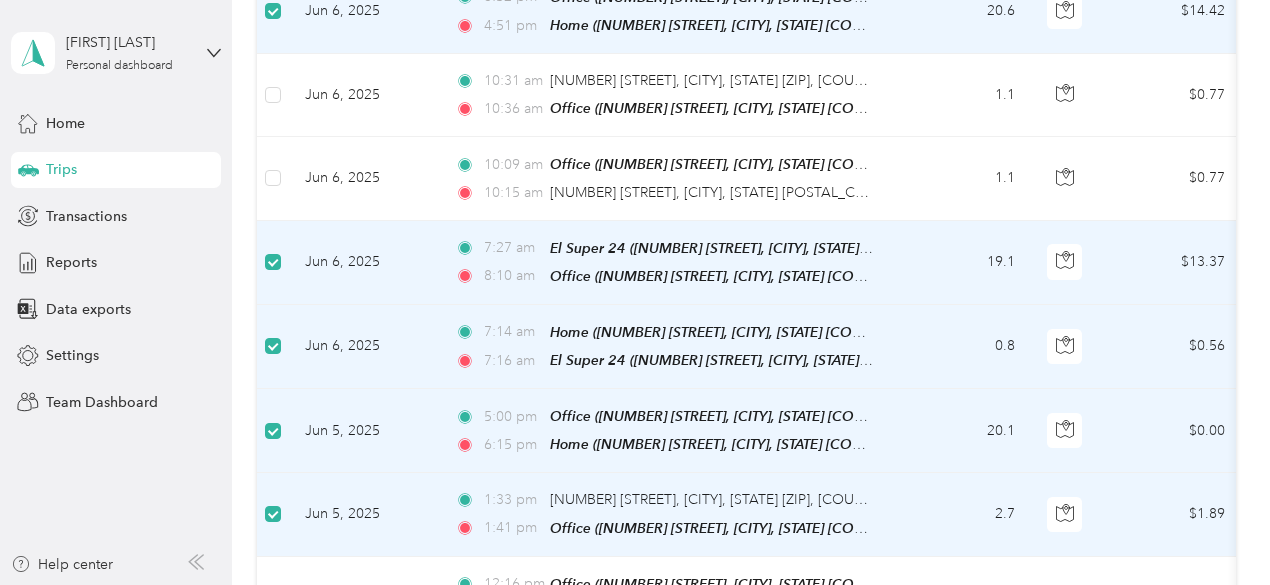scroll, scrollTop: 4398, scrollLeft: 0, axis: vertical 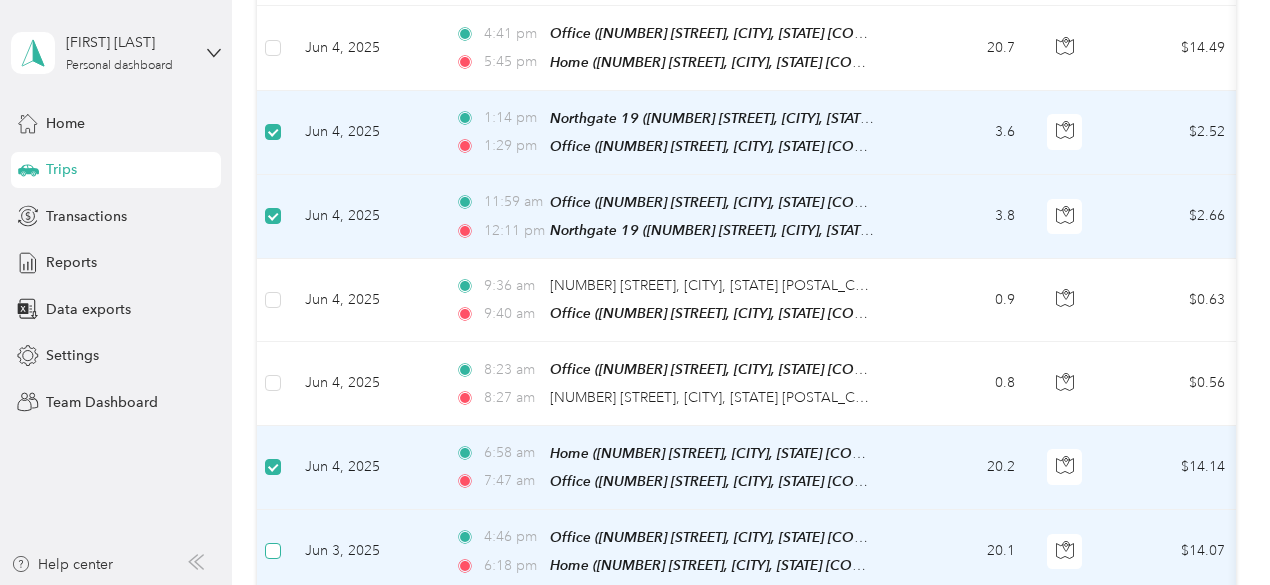 click at bounding box center (273, 551) 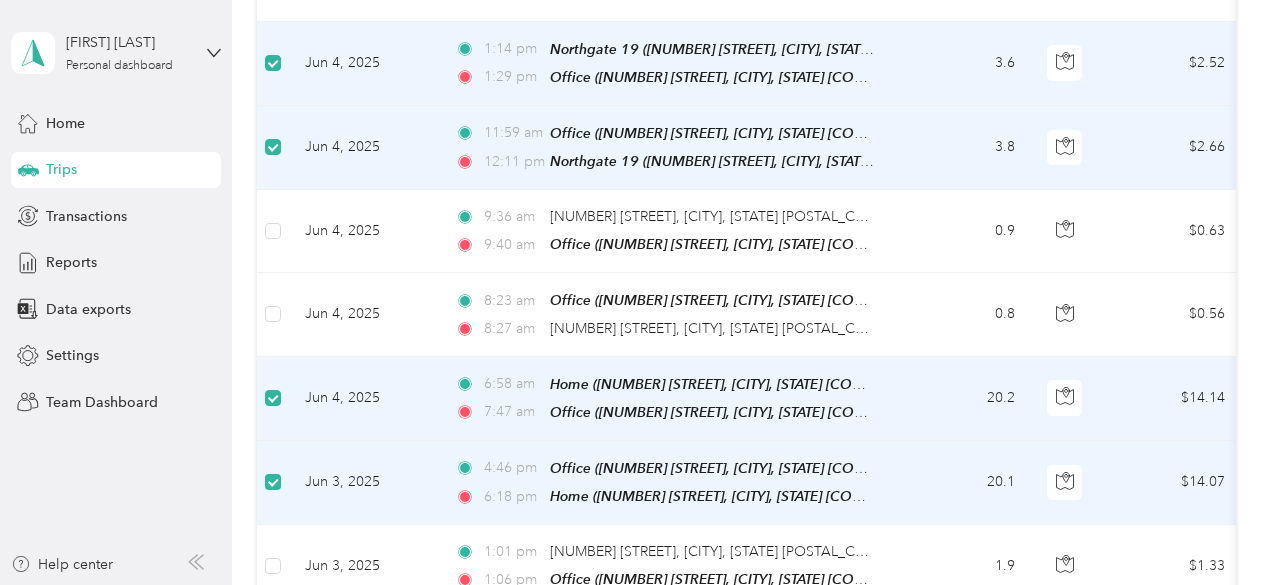 scroll, scrollTop: 5198, scrollLeft: 0, axis: vertical 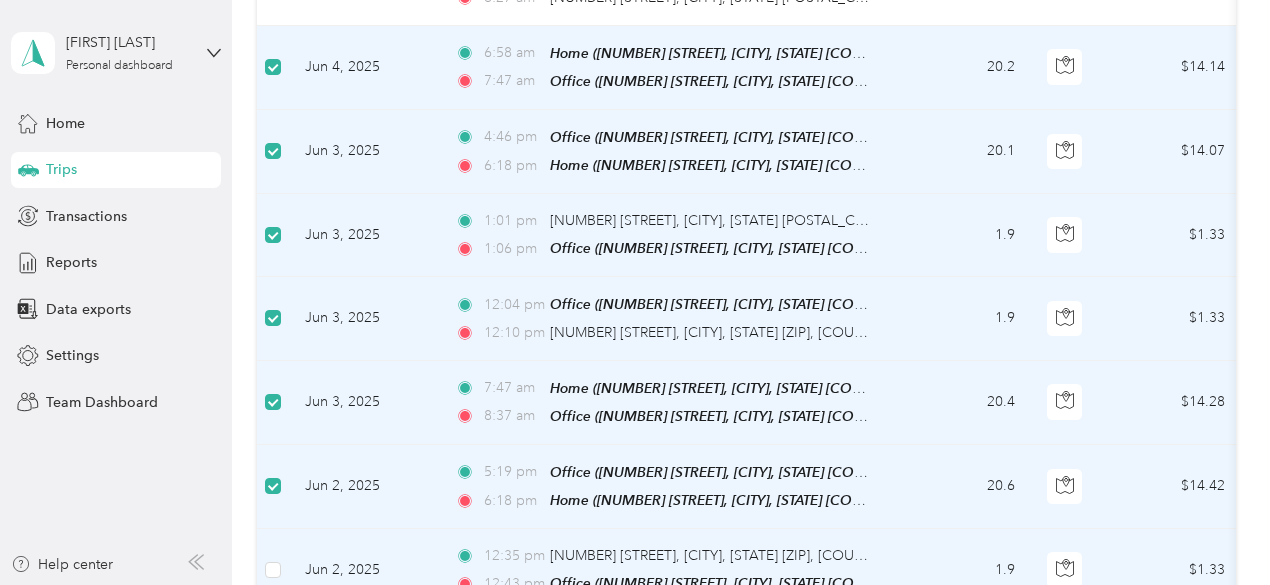 click at bounding box center [273, 570] 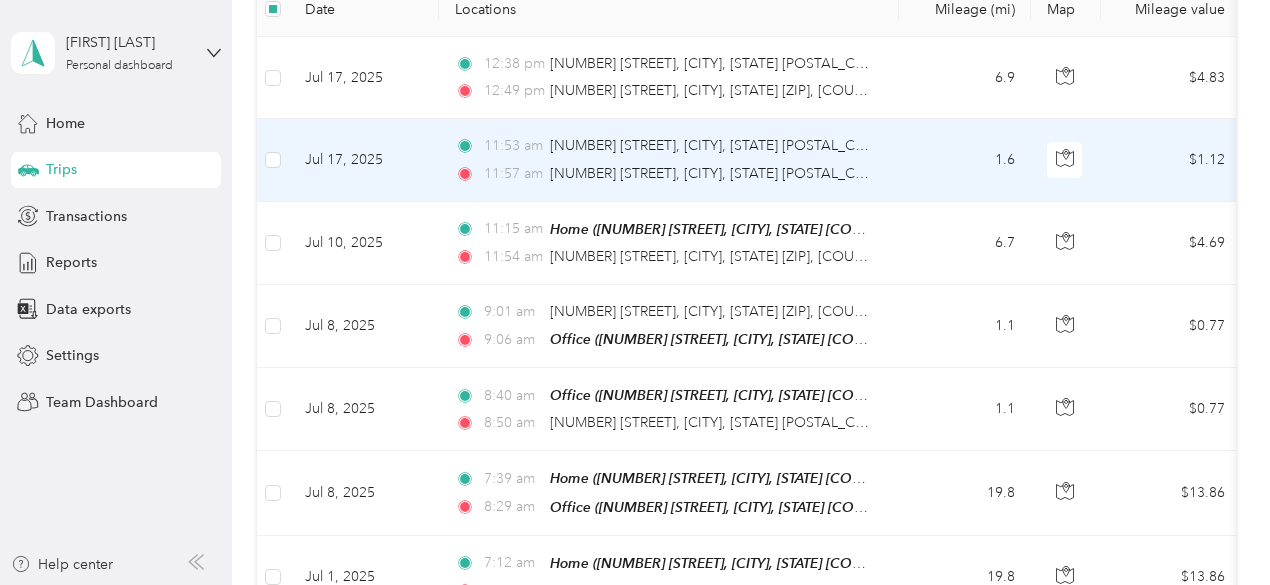 scroll, scrollTop: 0, scrollLeft: 0, axis: both 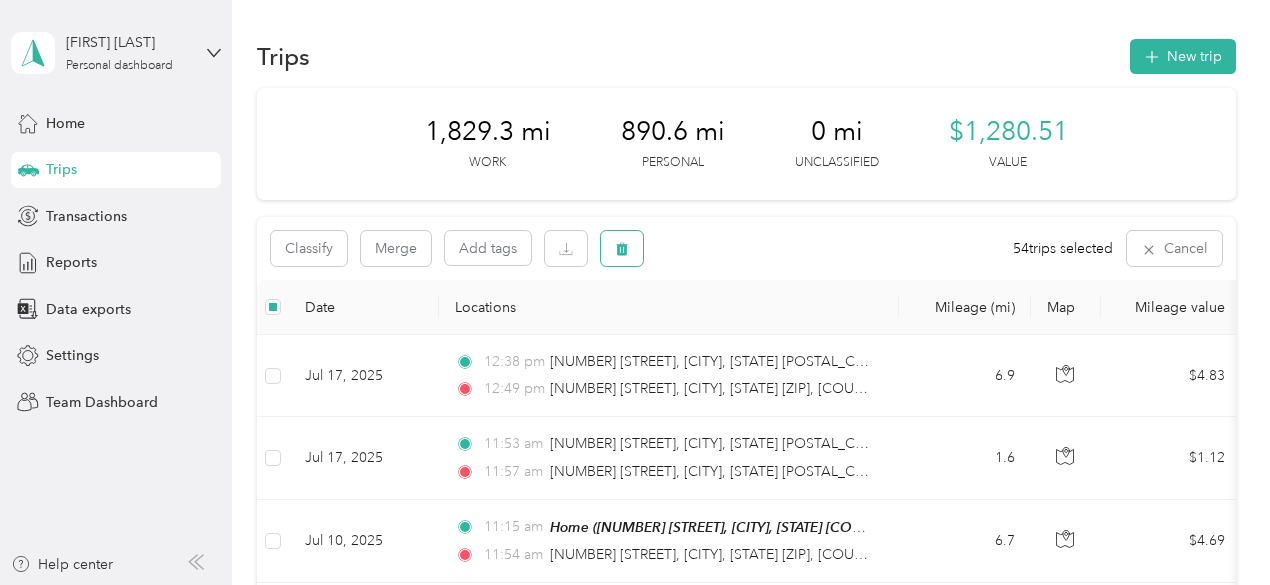 click 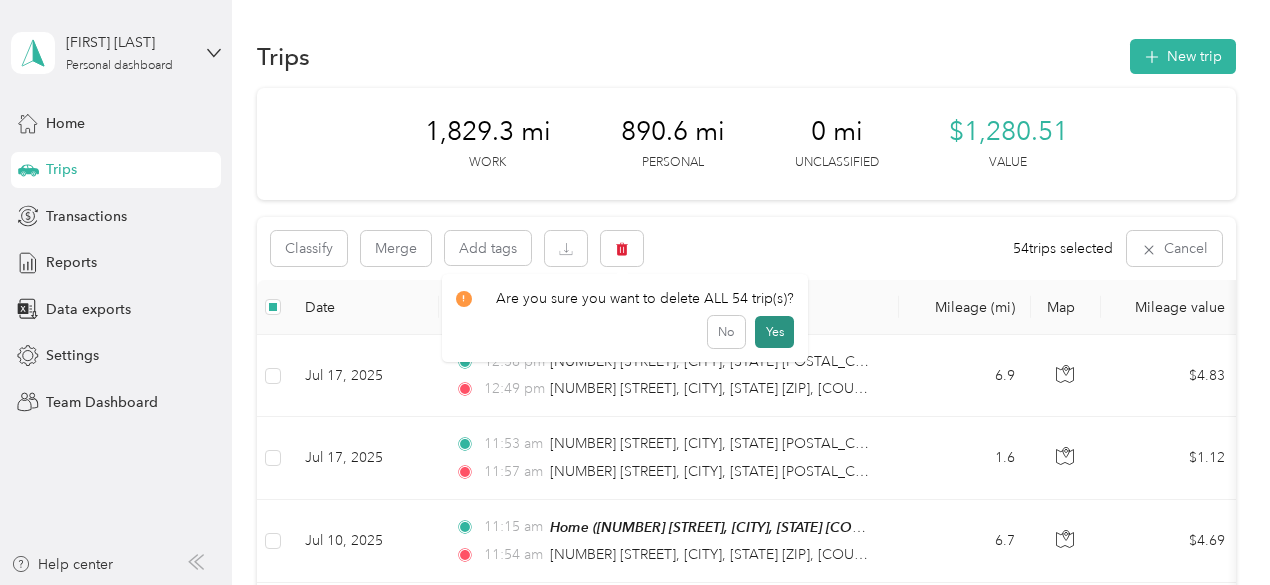 click on "Yes" at bounding box center (774, 332) 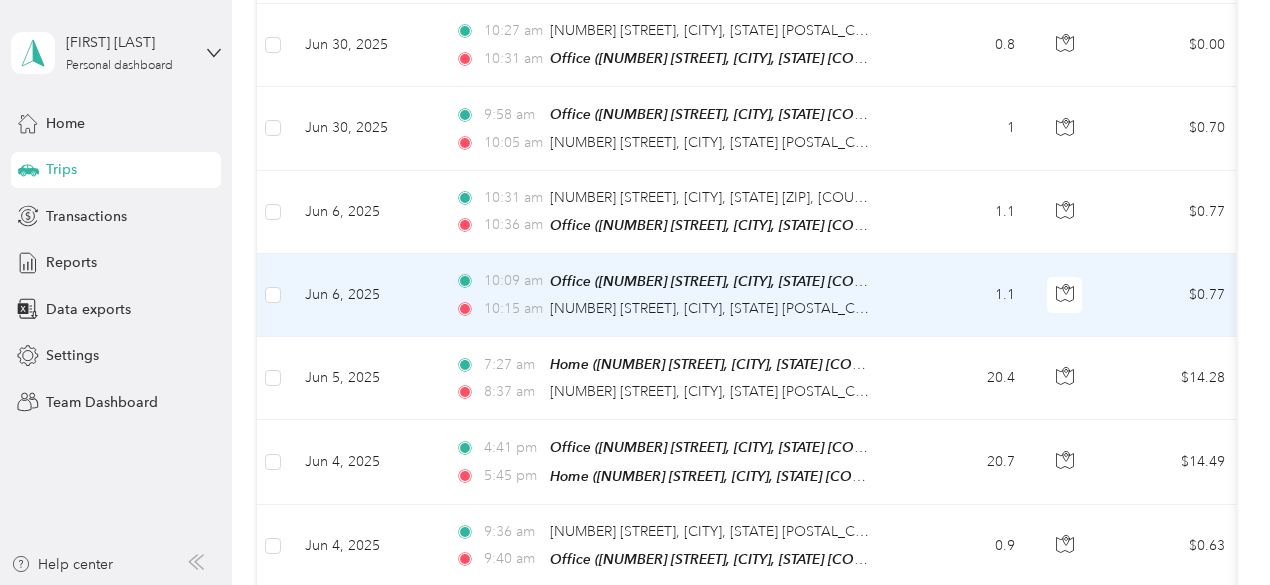 scroll, scrollTop: 1100, scrollLeft: 0, axis: vertical 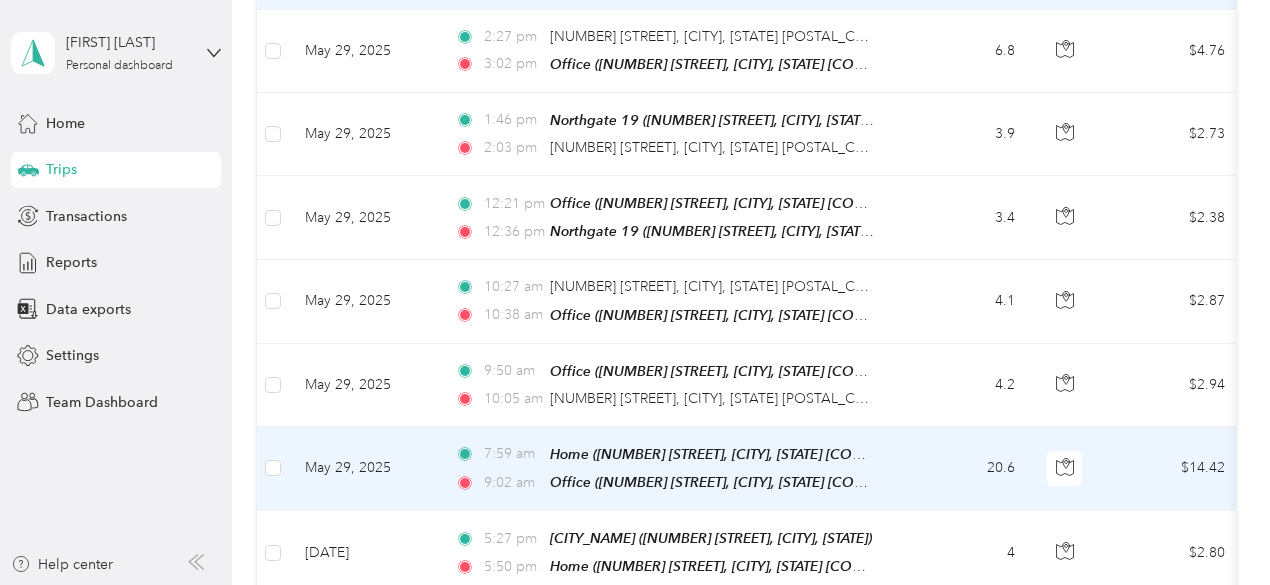 click at bounding box center [273, 469] 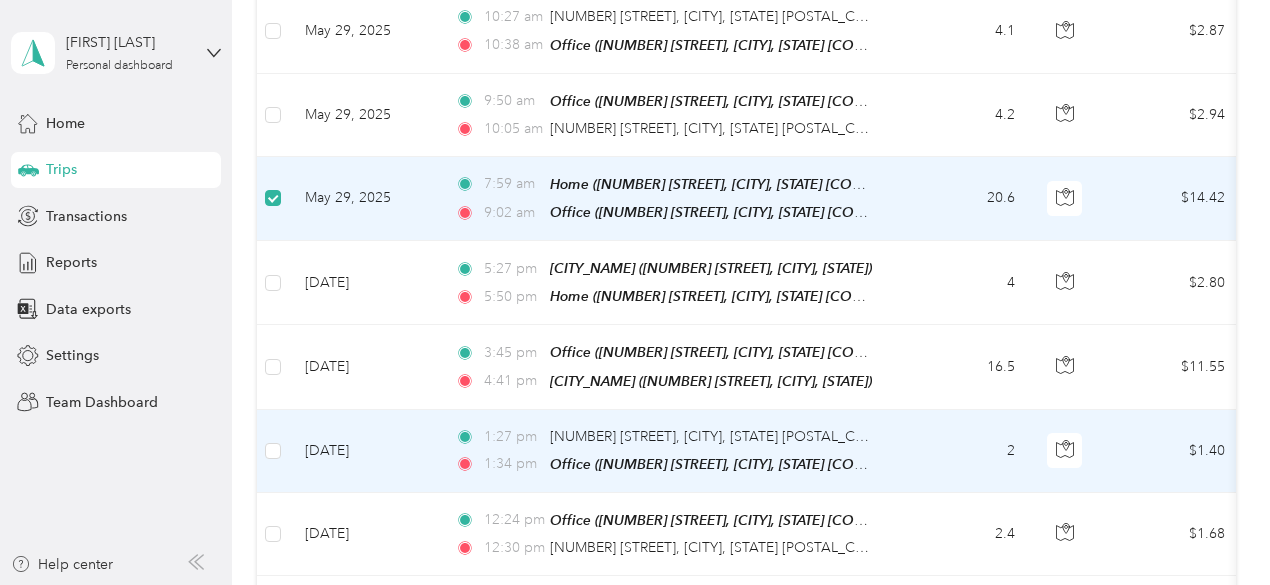 scroll, scrollTop: 2798, scrollLeft: 0, axis: vertical 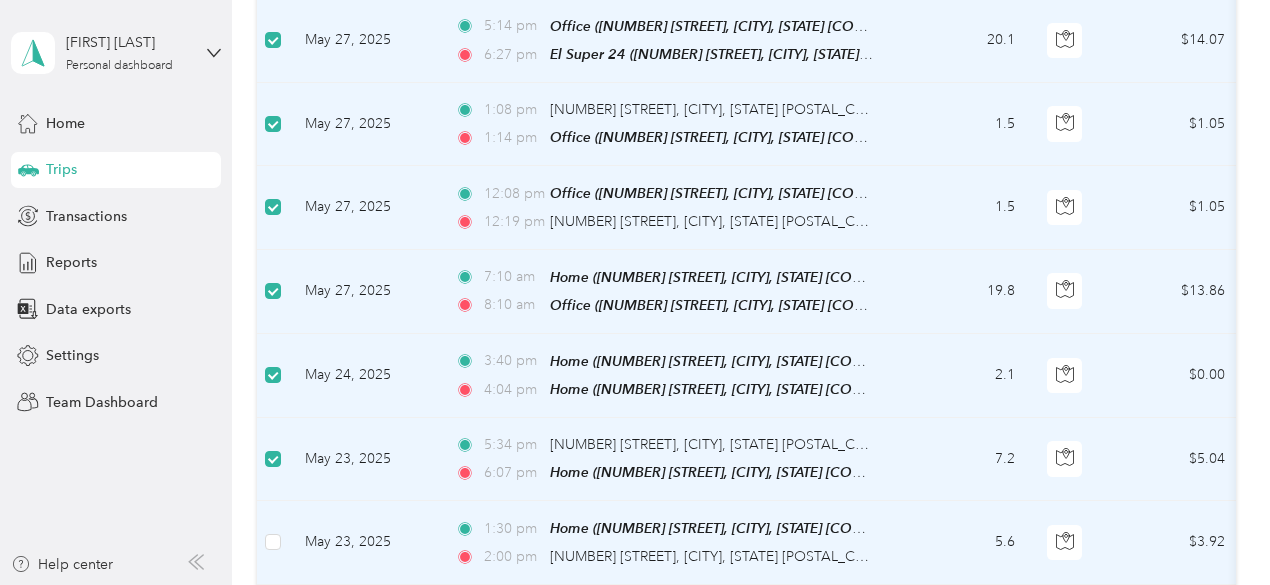 click on "May 23, 2025" at bounding box center [364, 542] 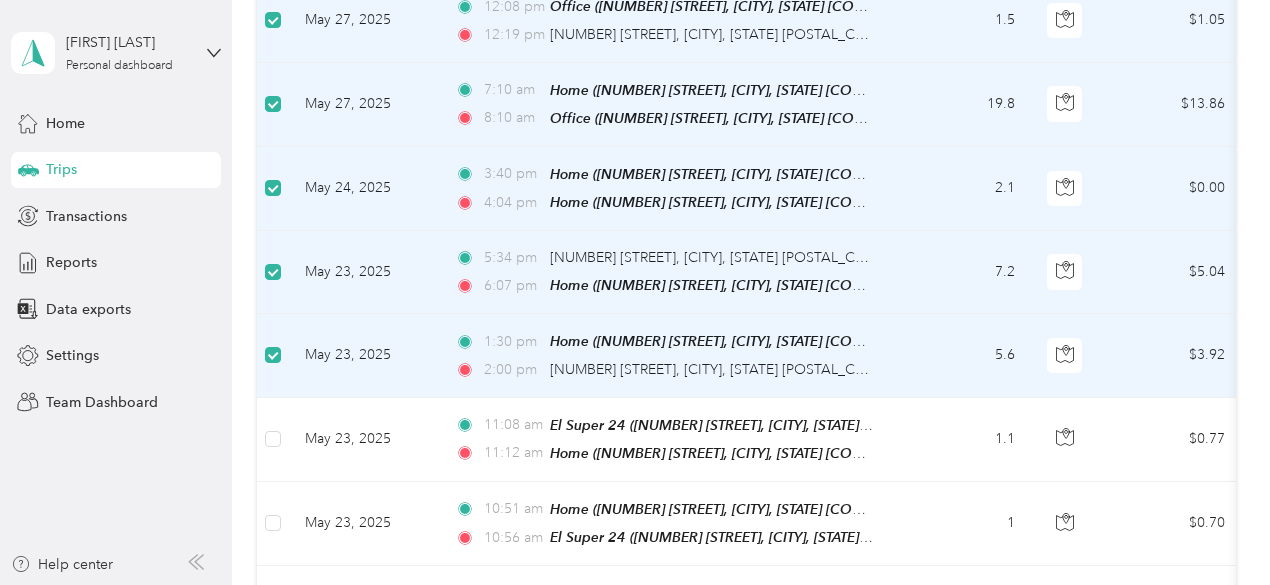 scroll, scrollTop: 3798, scrollLeft: 0, axis: vertical 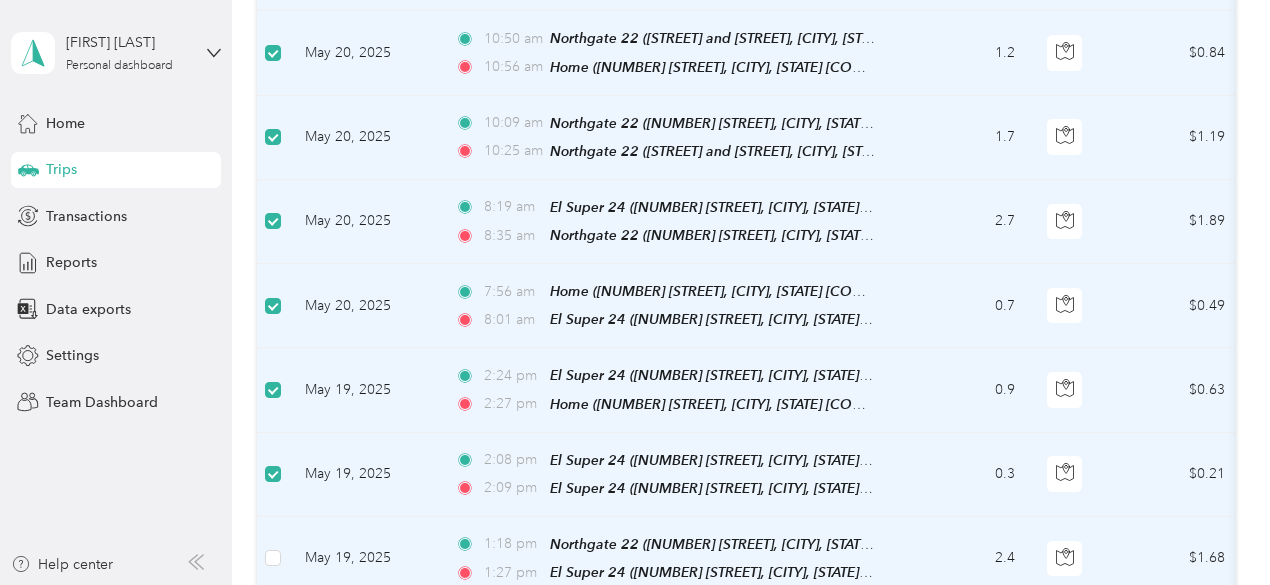 click at bounding box center (273, 559) 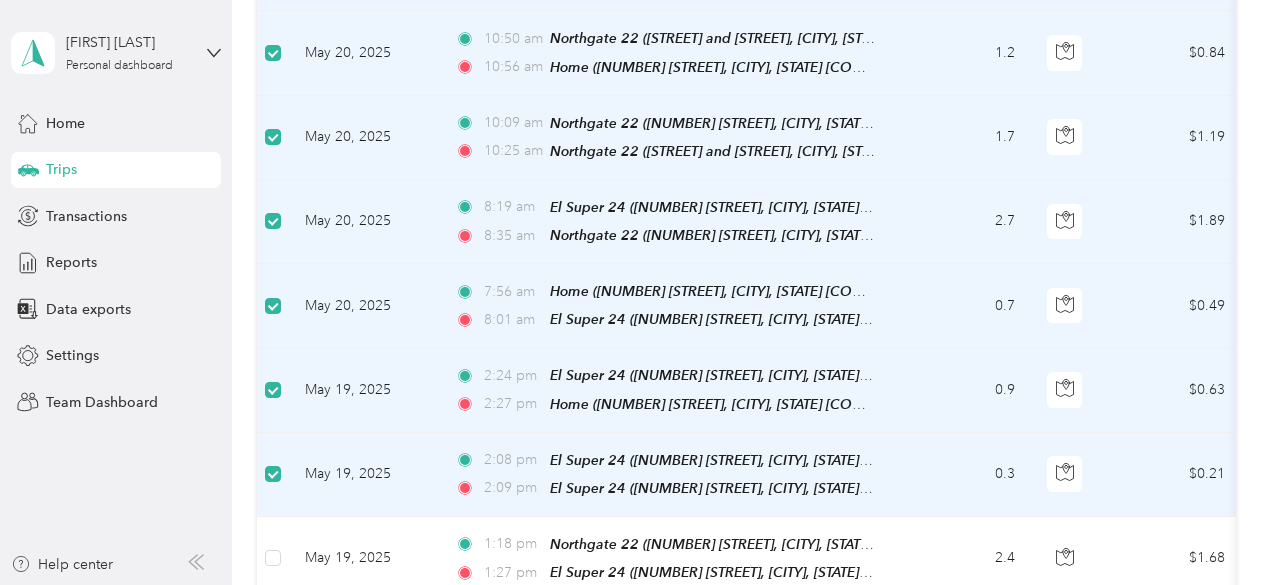 click at bounding box center [273, 643] 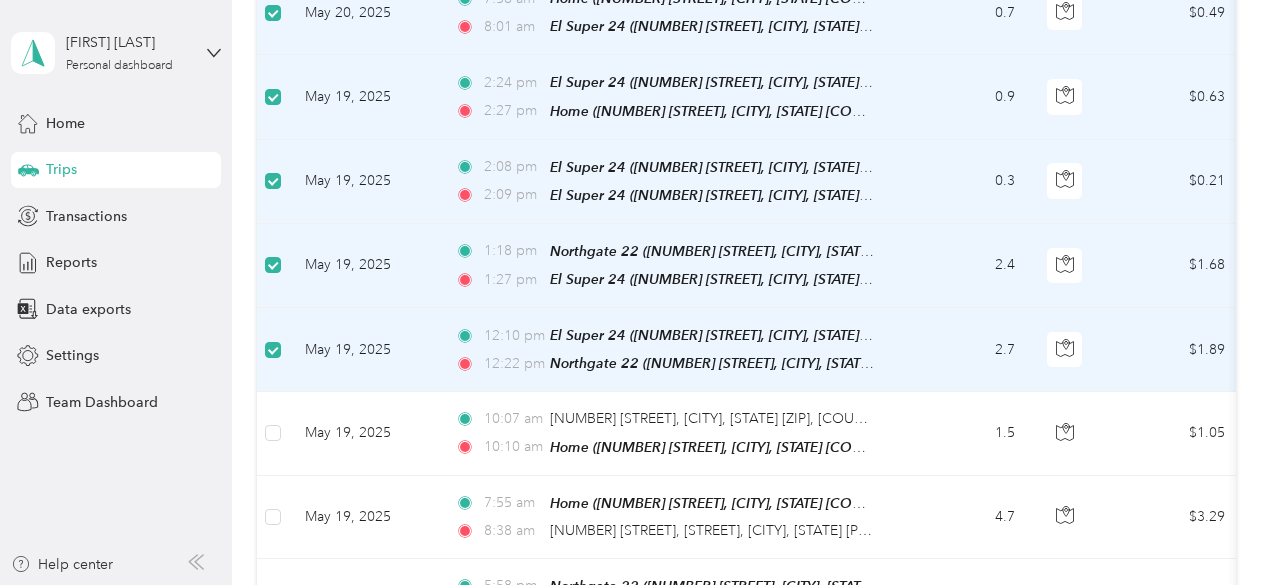 scroll, scrollTop: 5398, scrollLeft: 0, axis: vertical 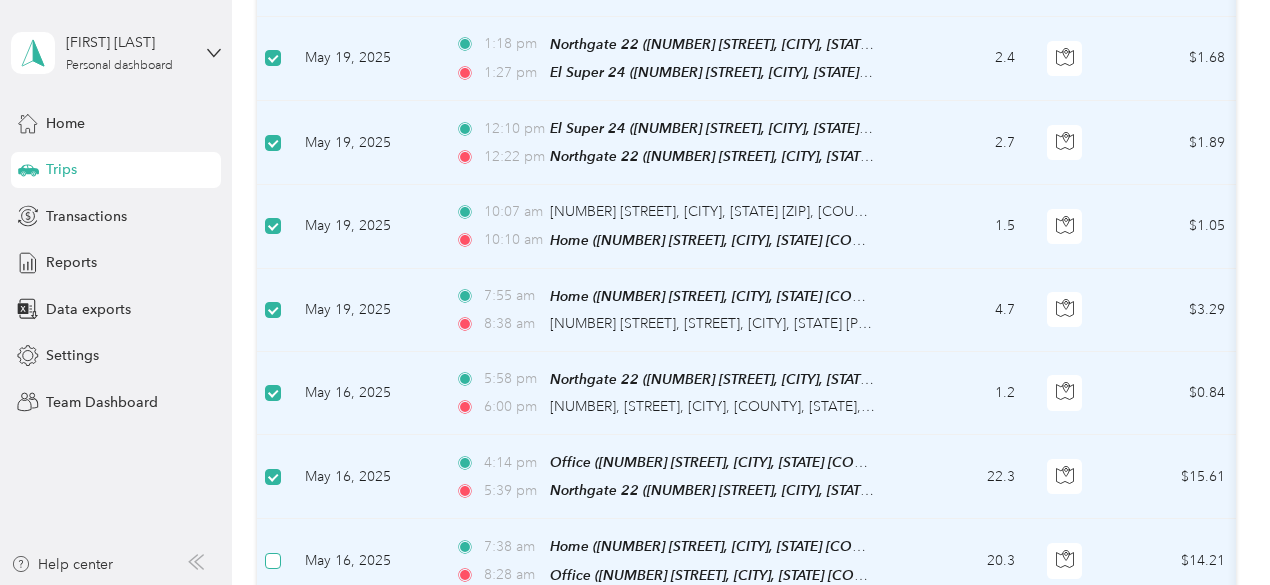 click at bounding box center [273, 561] 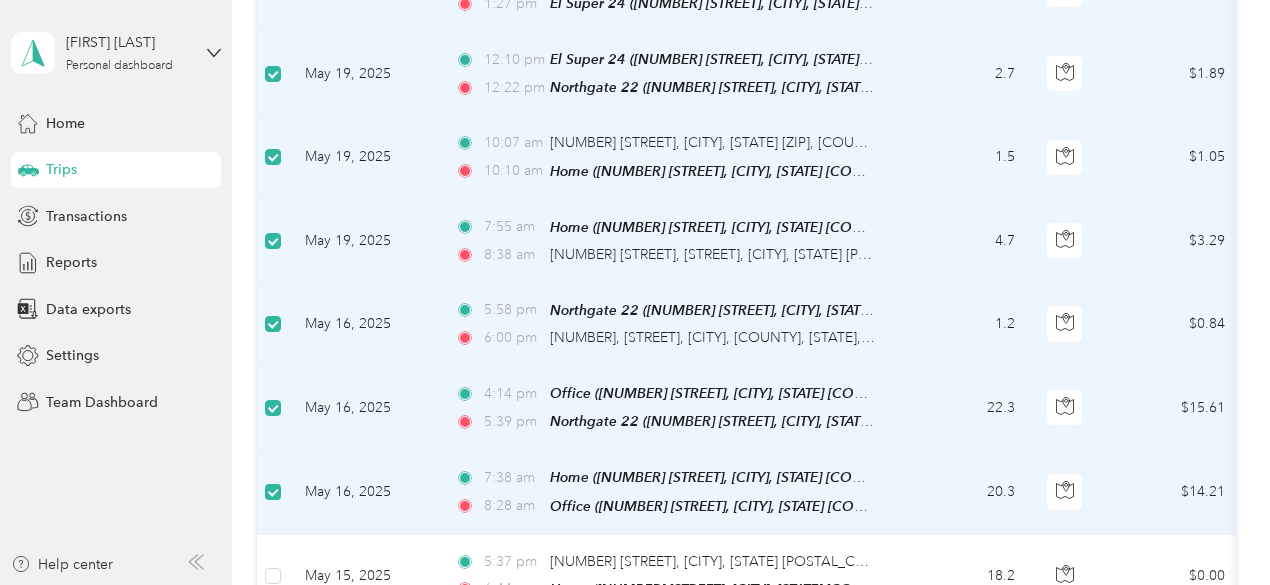 scroll, scrollTop: 5698, scrollLeft: 0, axis: vertical 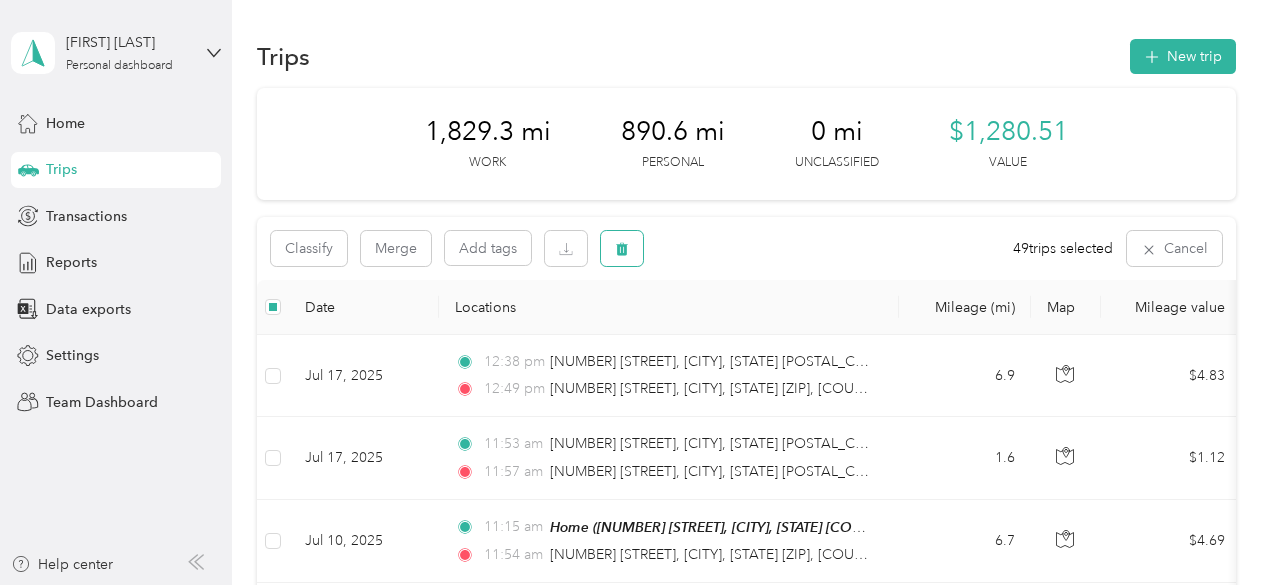 click at bounding box center [622, 248] 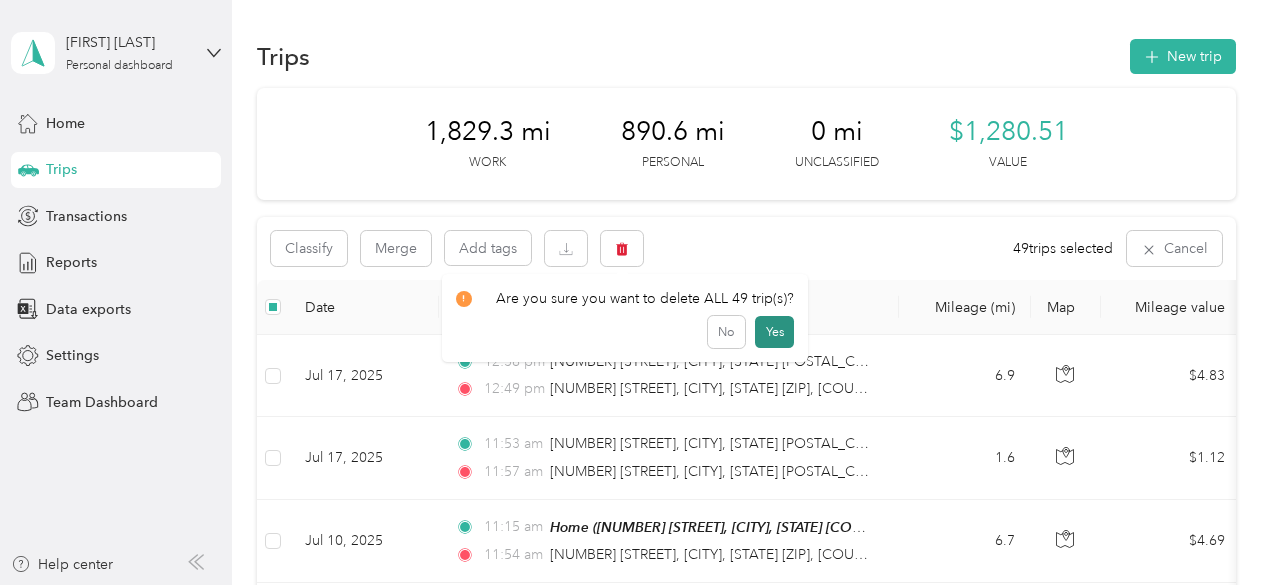 click on "Yes" at bounding box center (774, 332) 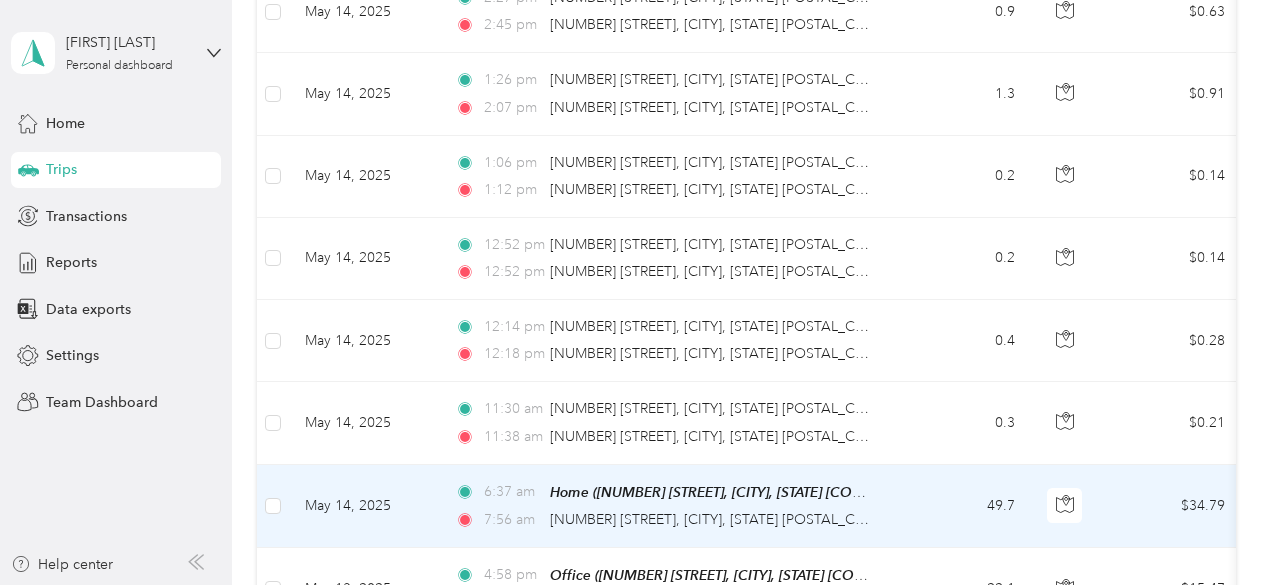 scroll, scrollTop: 2800, scrollLeft: 0, axis: vertical 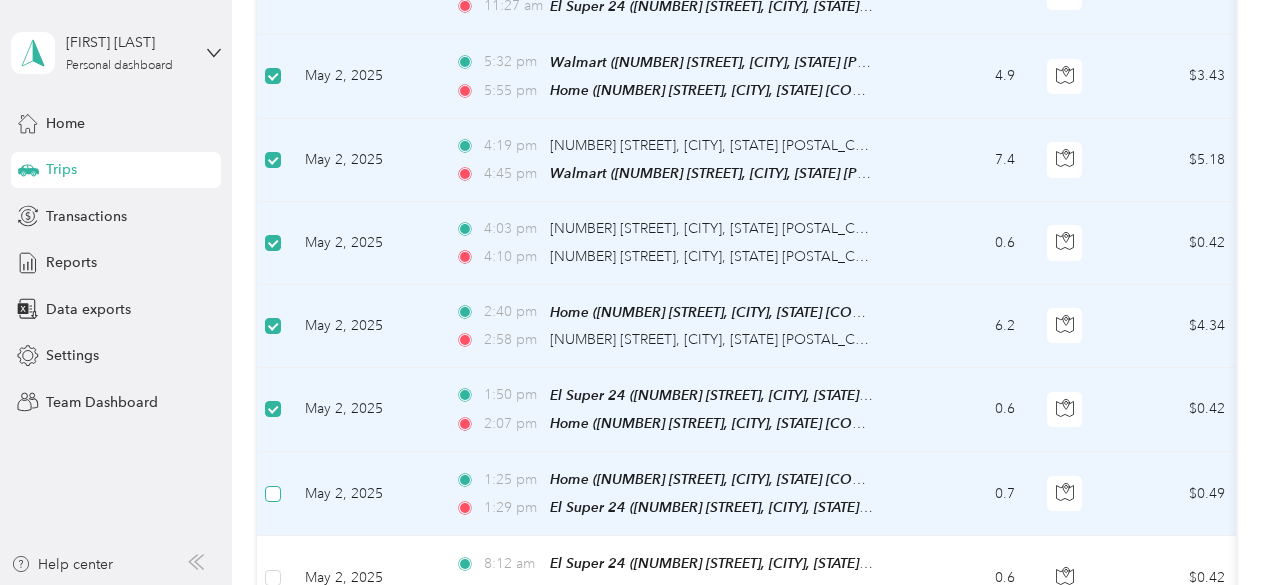 click at bounding box center [273, 494] 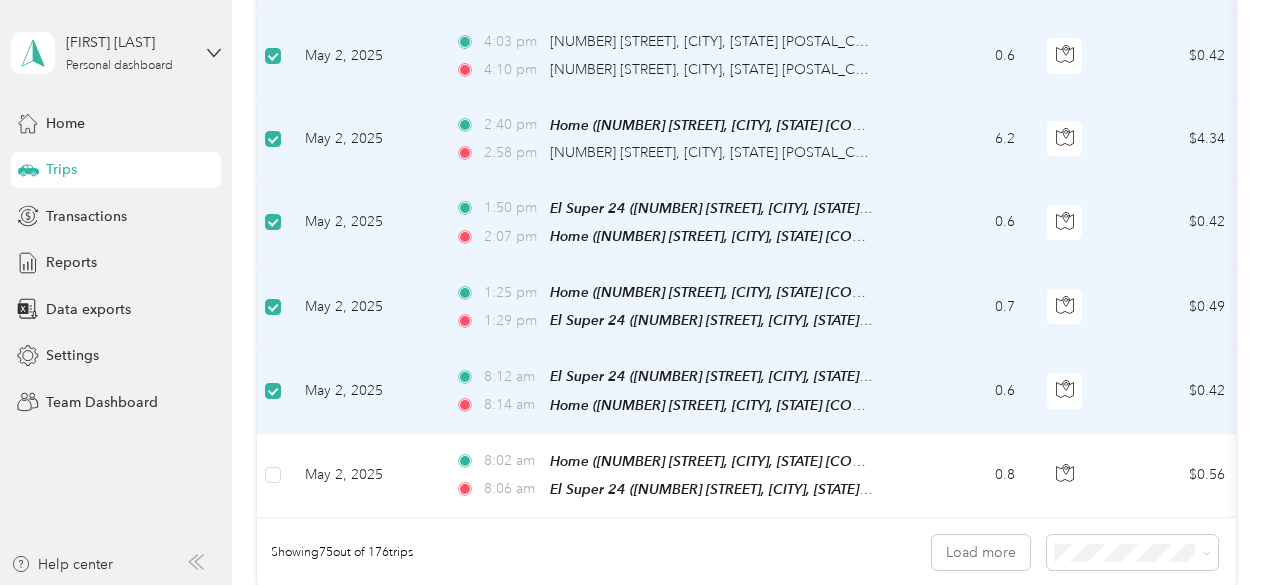scroll, scrollTop: 6098, scrollLeft: 0, axis: vertical 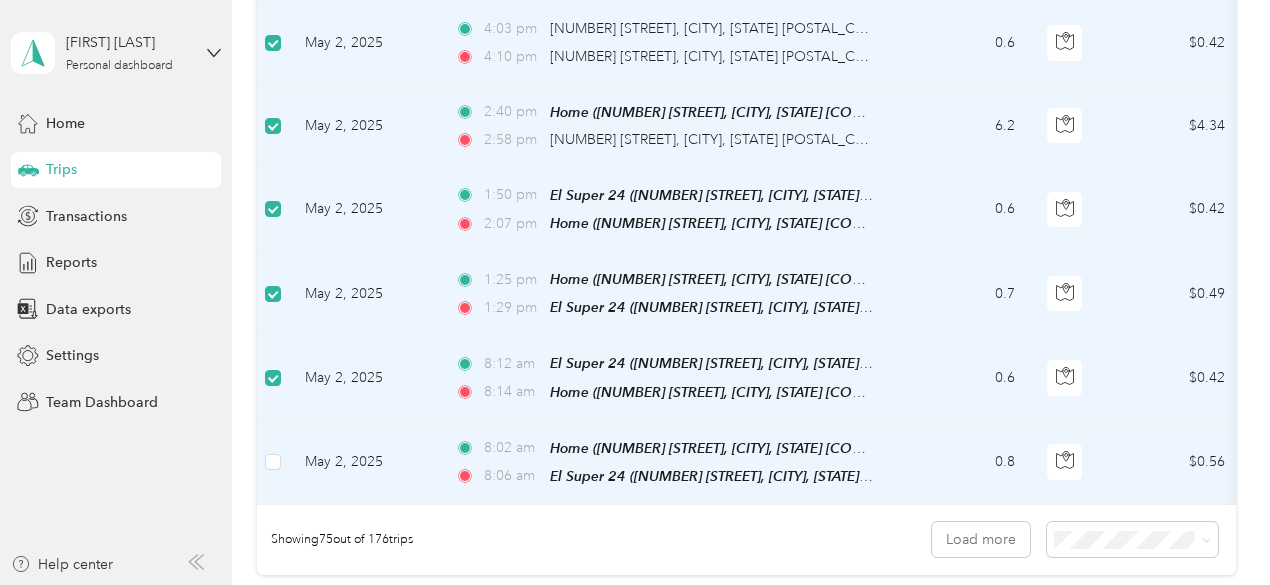 click on "[FIRST] [LAST] dashboard Home Trips Transactions Reports Data exports Settings Team Dashboard   Help center Trips New trip [DISTANCE]   mi Work [DISTANCE]   mi Personal [DISTANCE]   mi Unclassified $[PRICE] Value Classify Merge Add tags [NUMBER]  trips selected Cancel Date Locations Mileage (mi) Map Mileage value Purpose Track Method Report                     [DATE] [TIME] [NUMBER] [STREET], [CITY], [STATE] [COUNTRY]  [TIME] [NUMBER] [STREET], [CITY], [STATE] [COUNTRY]  [DISTANCE] $[PRICE] [BRAND] [DATE_RANGE] [DATE] [TIME] [NUMBER] [STREET], [CITY], [STATE] [COUNTRY]  [TIME] [NUMBER] [STREET], [CITY], [STATE] [COUNTRY]  [DISTANCE] $[PRICE] [BRAND] [DATE_RANGE] [DATE] [TIME] [LOCATION_NAME] ([NUMBER] [STREET], [CITY], [STATE] [COUNTRY] , [COUNTY], [STATE]) [TIME] [NUMBER] [STREET], [CITY], [STATE] [COUNTRY]  [DISTANCE] $[PRICE] [BRAND] [DATE_RANGE] [DATE] [TIME] [NUMBER] [STREET], [CITY], [STATE] [COUNTRY]  [TIME] [LOCATION_NAME] ([NUMBER] [STREET], [CITY], [STATE] [COUNTRY] , [COUNTY], [STATE]) [DISTANCE] $[PRICE] [BRAND] [DATE_RANGE] [DATE] [TIME] [LOCATION_NAME] ([NUMBER] [STREET], [CITY], [STATE] [COUNTRY] , [COUNTY], [STATE]) [TIME] [LOCATION_NAME] ([NUMBER] [STREET], [CITY], [STATE] [COUNTRY] , [COUNTY], [STATE]) [DISTANCE] $[PRICE] [BRAND] [DATE_RANGE] [DATE] [TIME] [NUMBER] [STREET], [CITY], [STATE] [COUNTRY]  [TIME] [NUMBER] [STREET], [CITY], [STATE] [COUNTRY]  [DISTANCE] $[PRICE] [BRAND] [DATE_RANGE]" at bounding box center (630, 292) 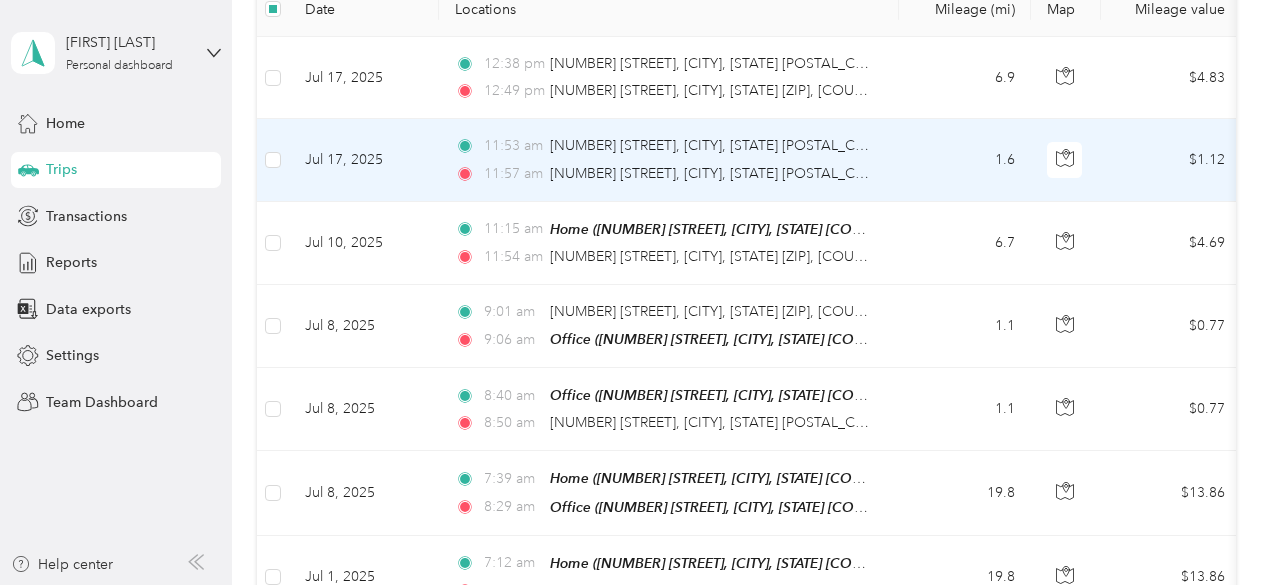scroll, scrollTop: 0, scrollLeft: 0, axis: both 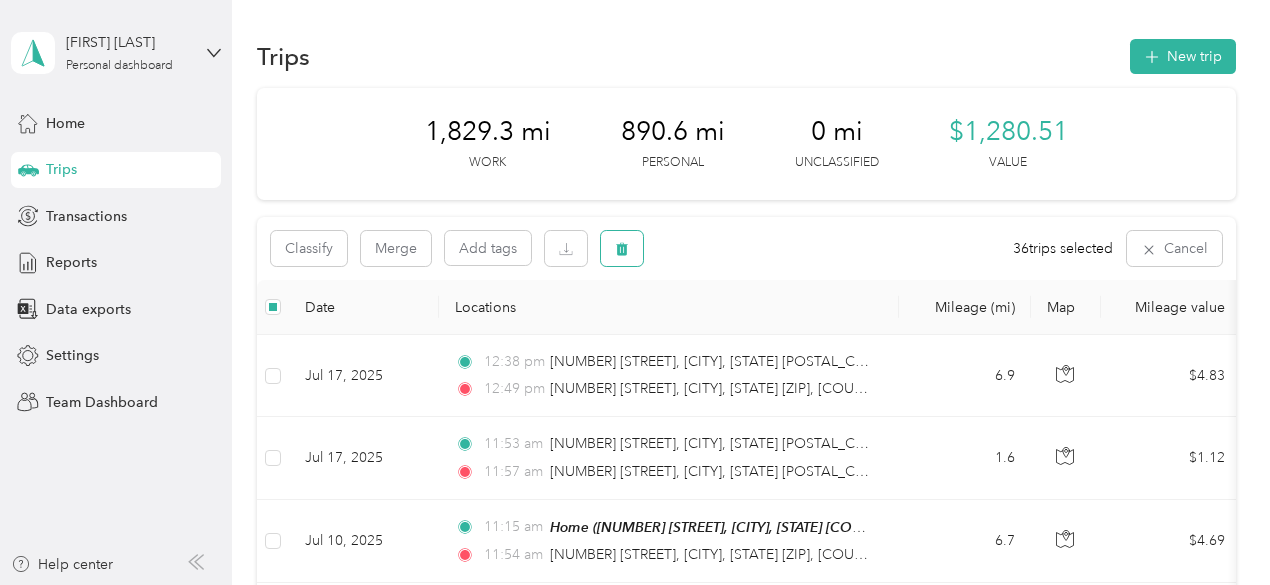 click 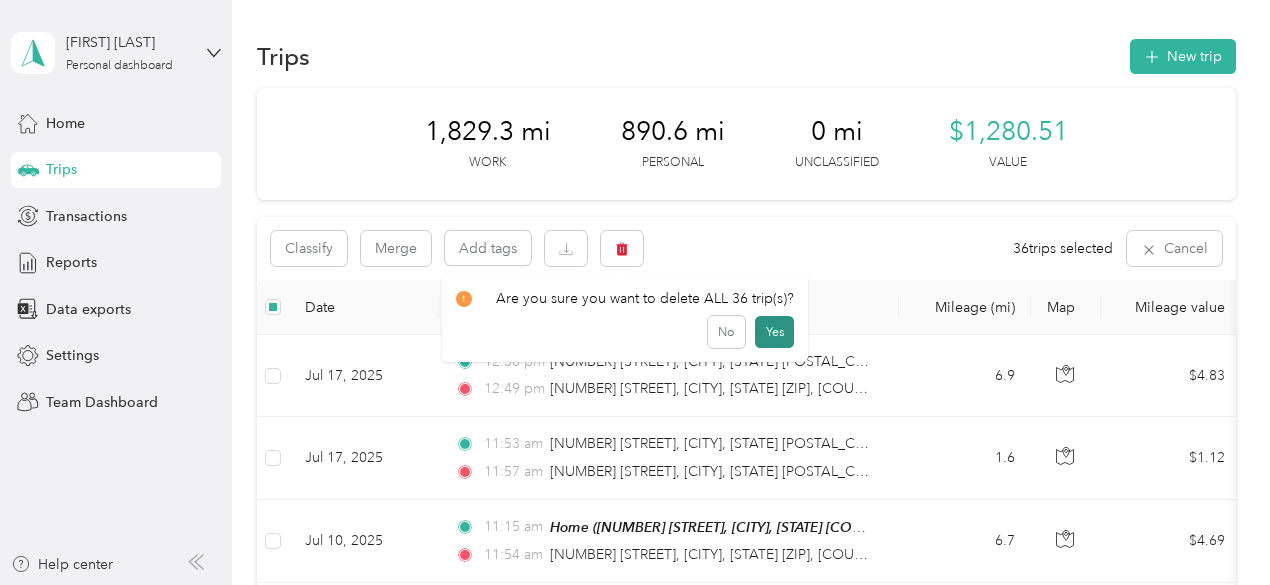 click on "Yes" at bounding box center (774, 332) 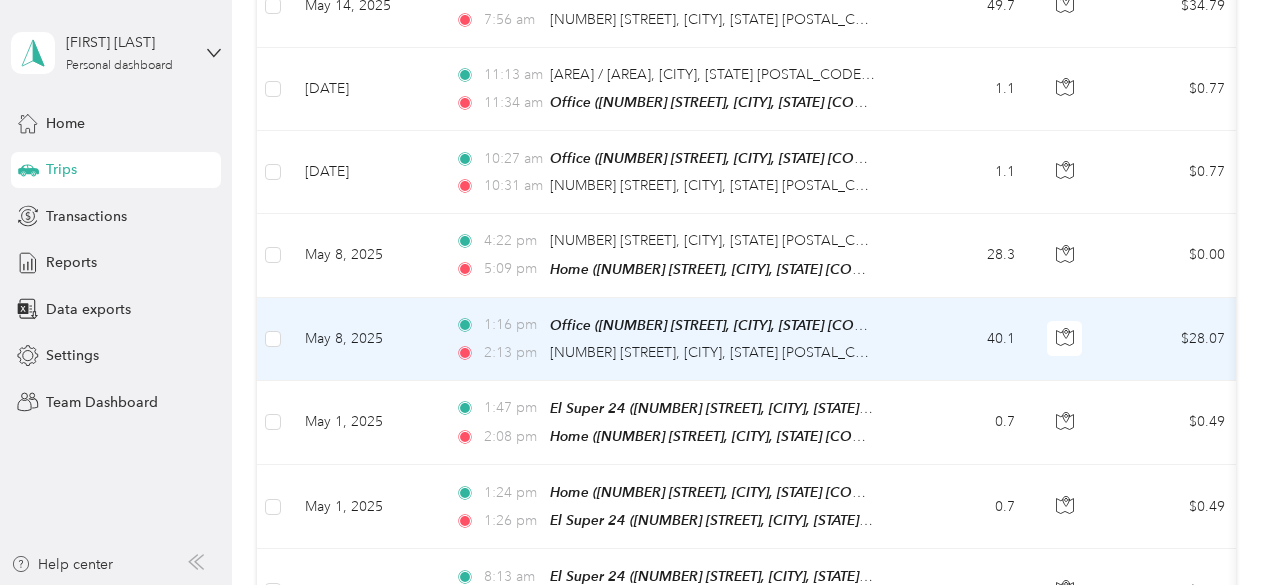 scroll, scrollTop: 3300, scrollLeft: 0, axis: vertical 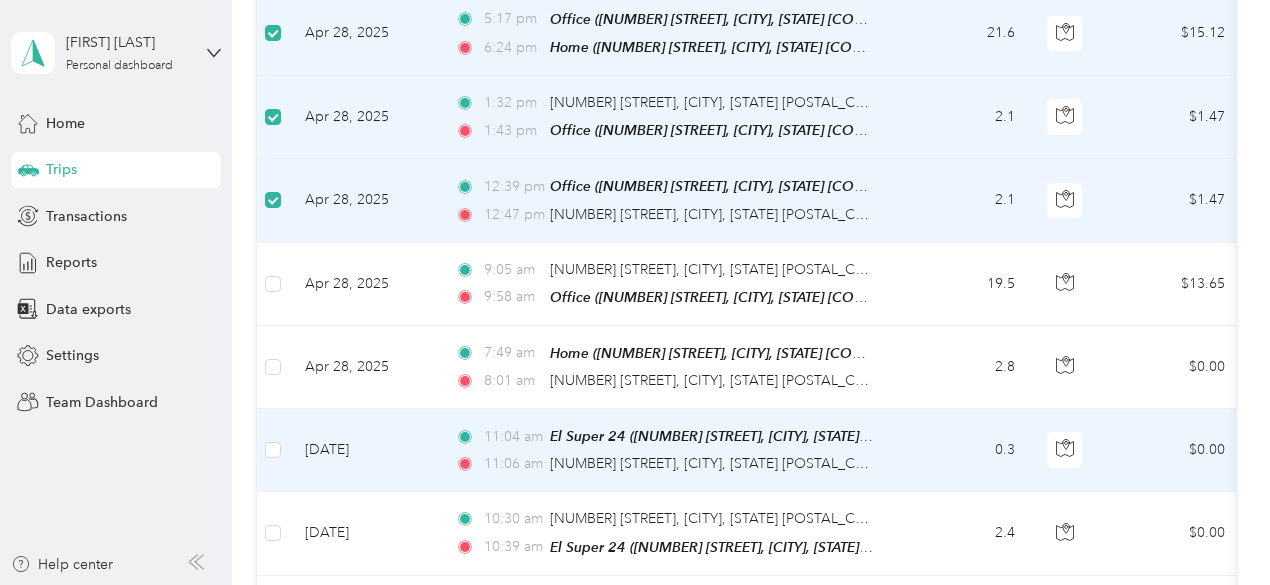 click at bounding box center (273, 450) 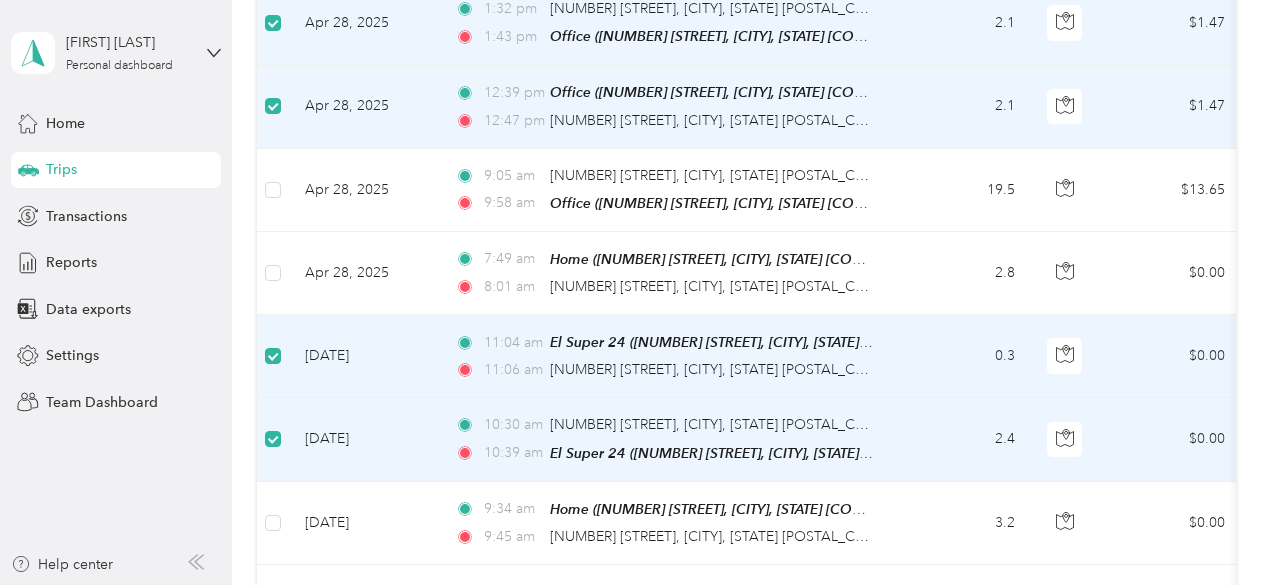 scroll, scrollTop: 4798, scrollLeft: 0, axis: vertical 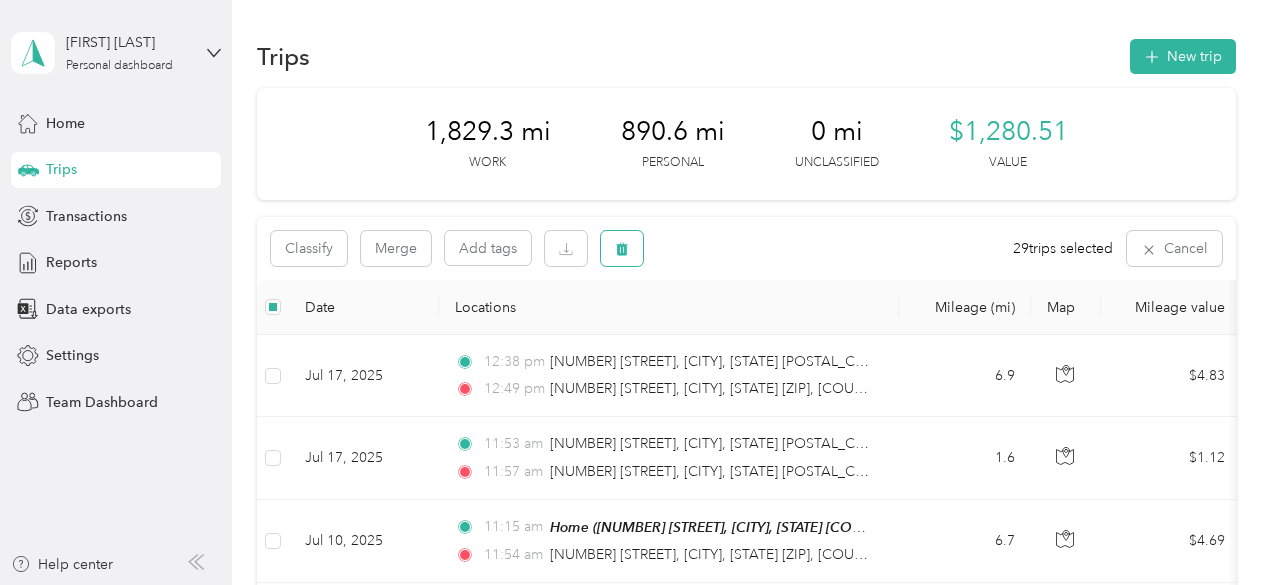 click at bounding box center (622, 248) 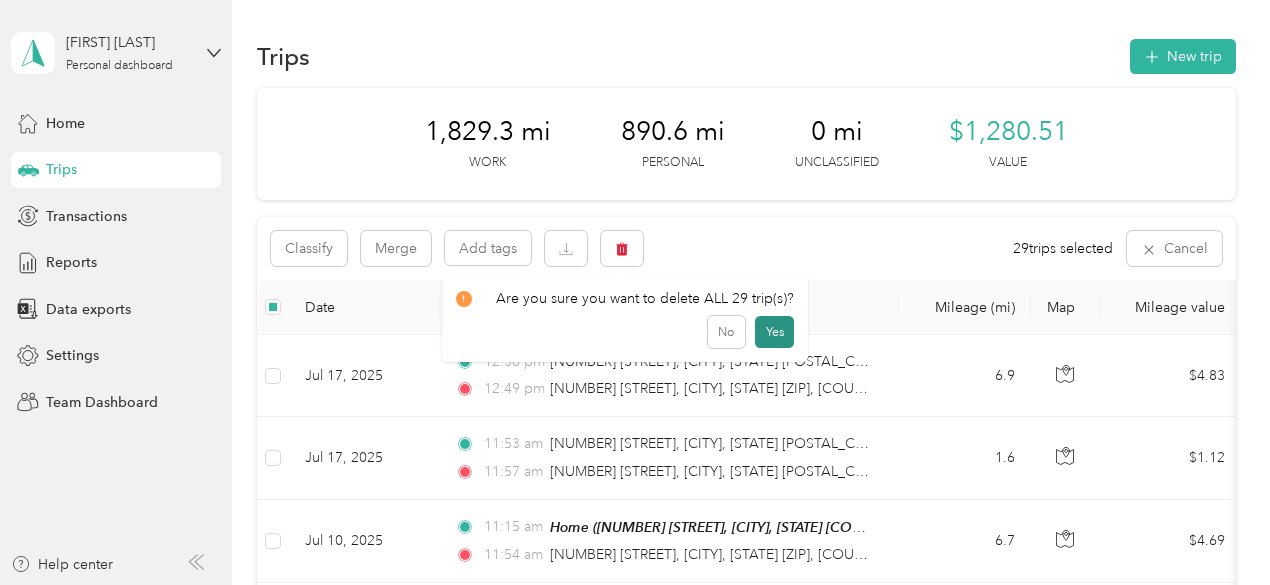 click on "Yes" at bounding box center [774, 332] 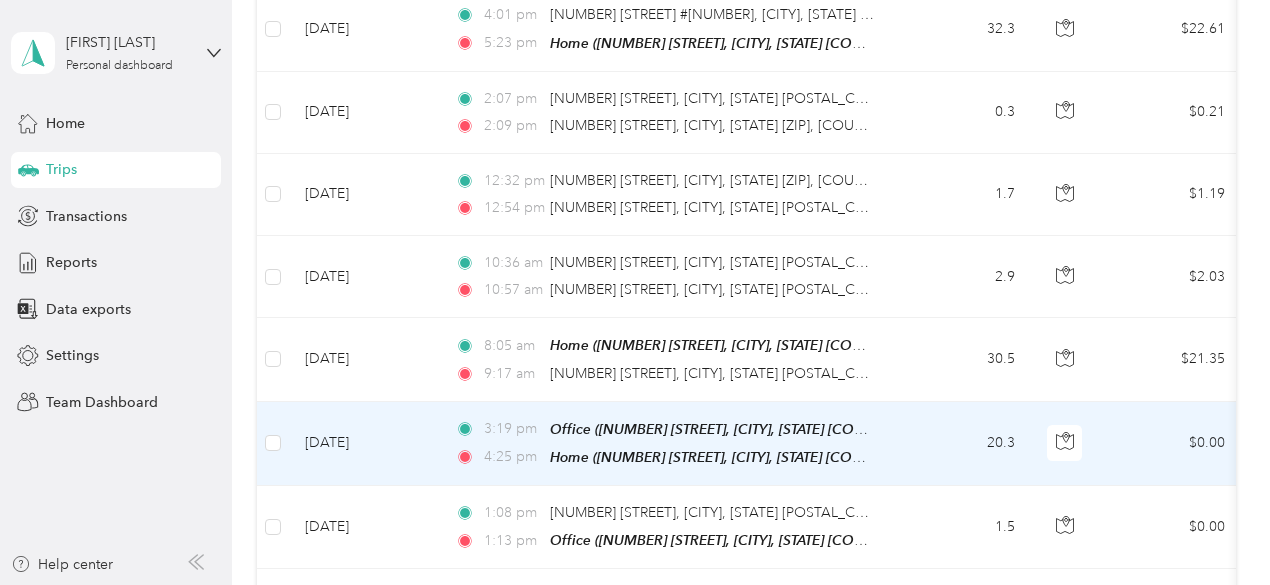 scroll, scrollTop: 4100, scrollLeft: 0, axis: vertical 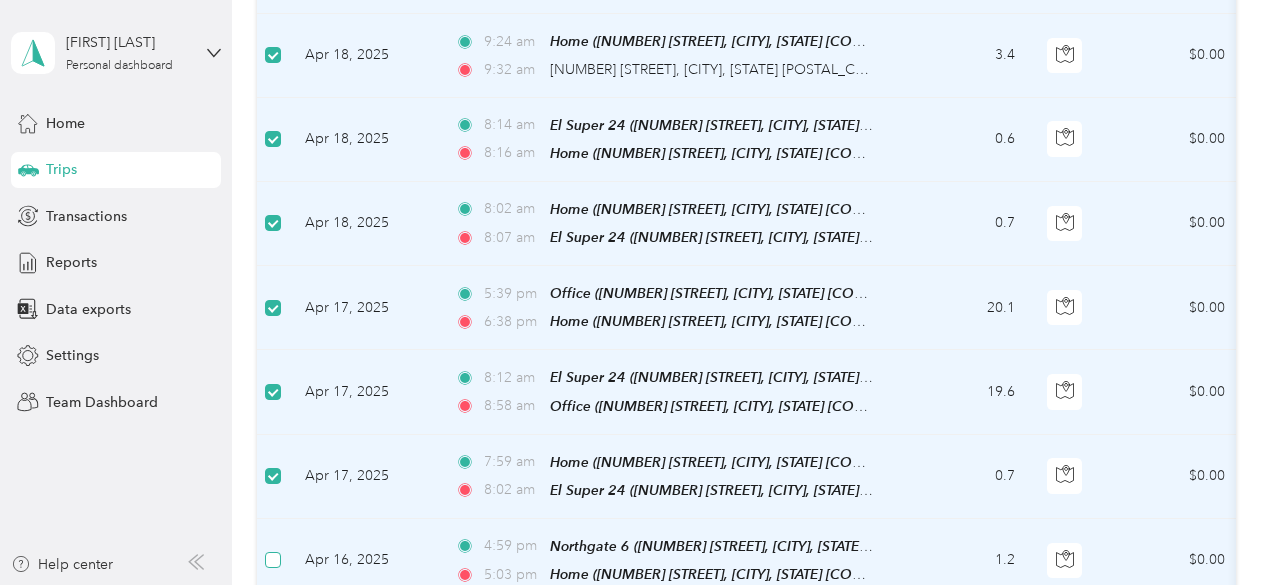 click at bounding box center (273, 560) 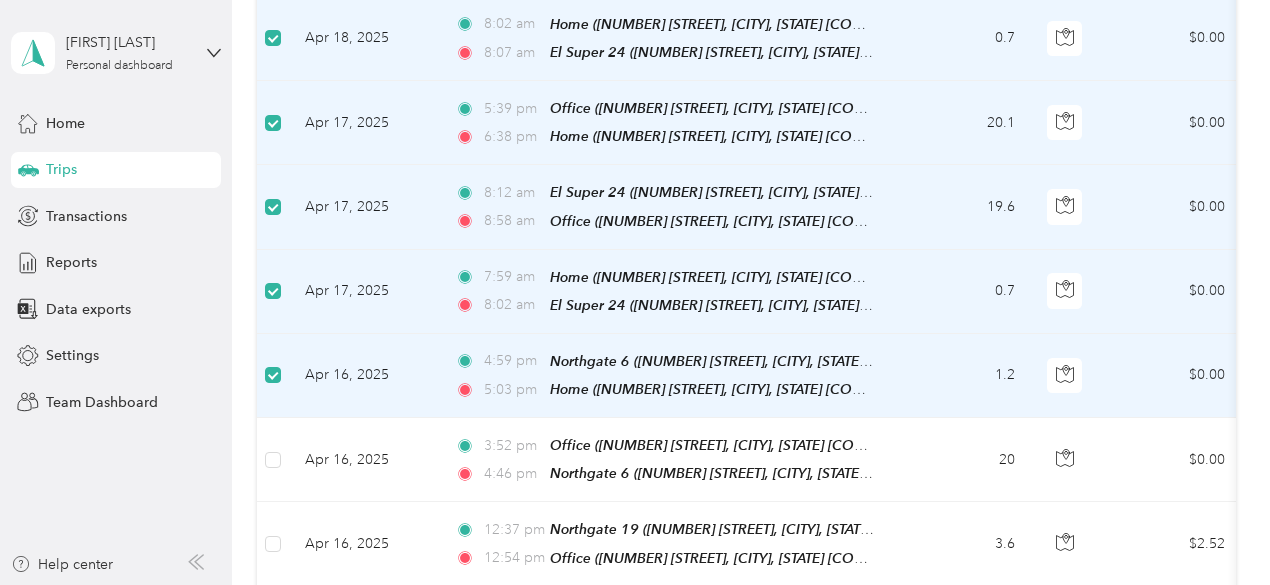 scroll, scrollTop: 5598, scrollLeft: 0, axis: vertical 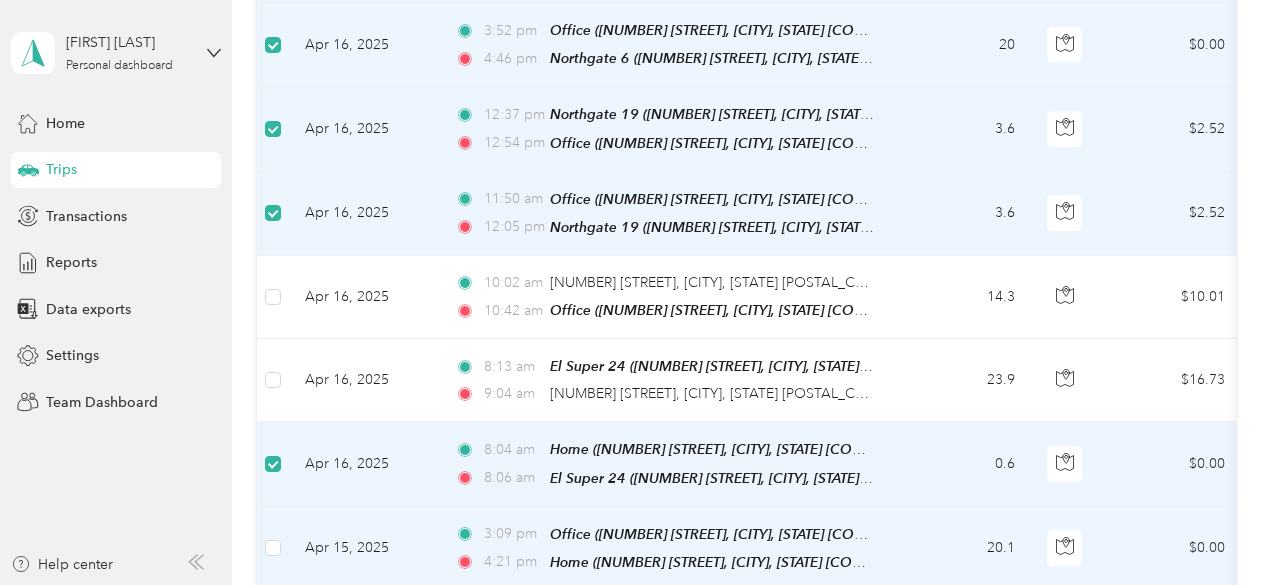 click at bounding box center [273, 549] 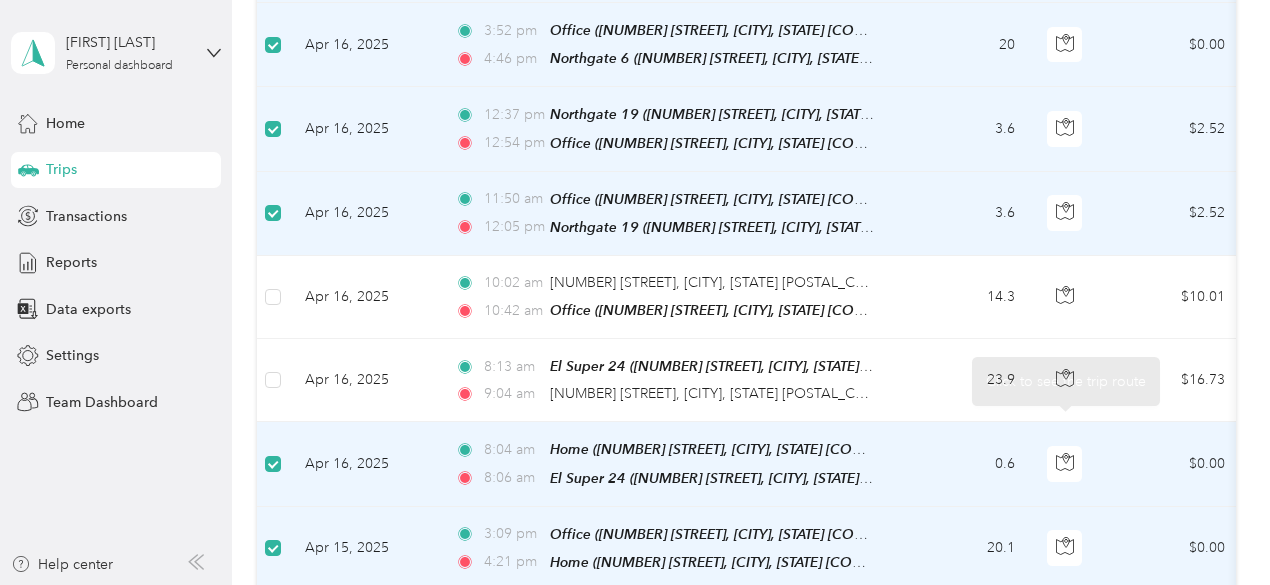 scroll, scrollTop: 6098, scrollLeft: 0, axis: vertical 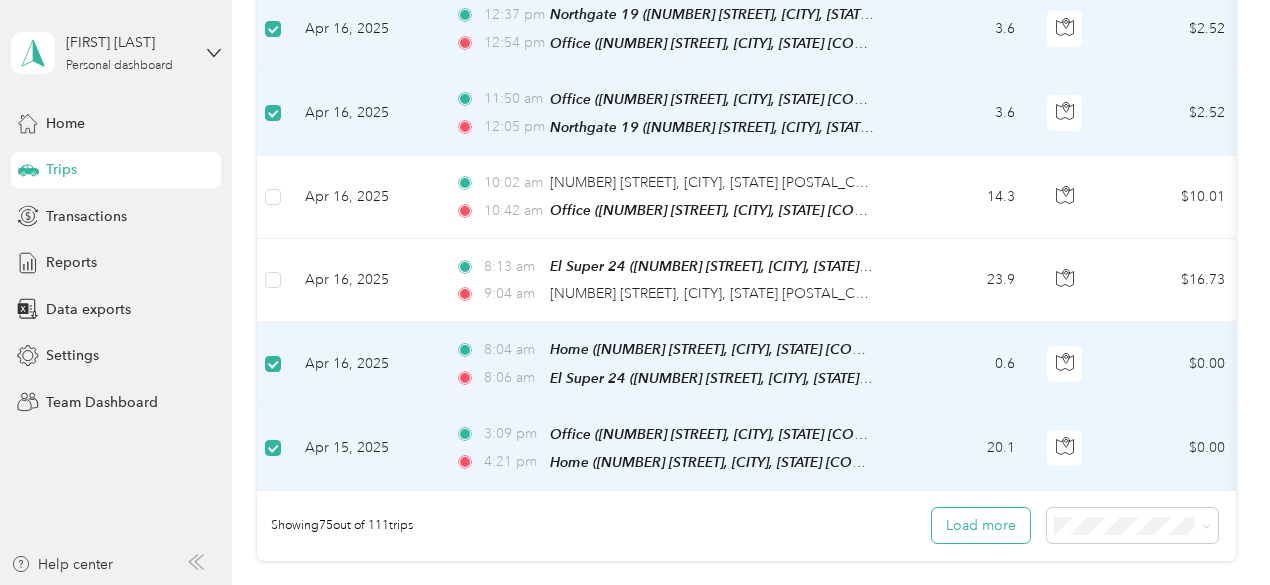 click on "Load more" at bounding box center (981, 525) 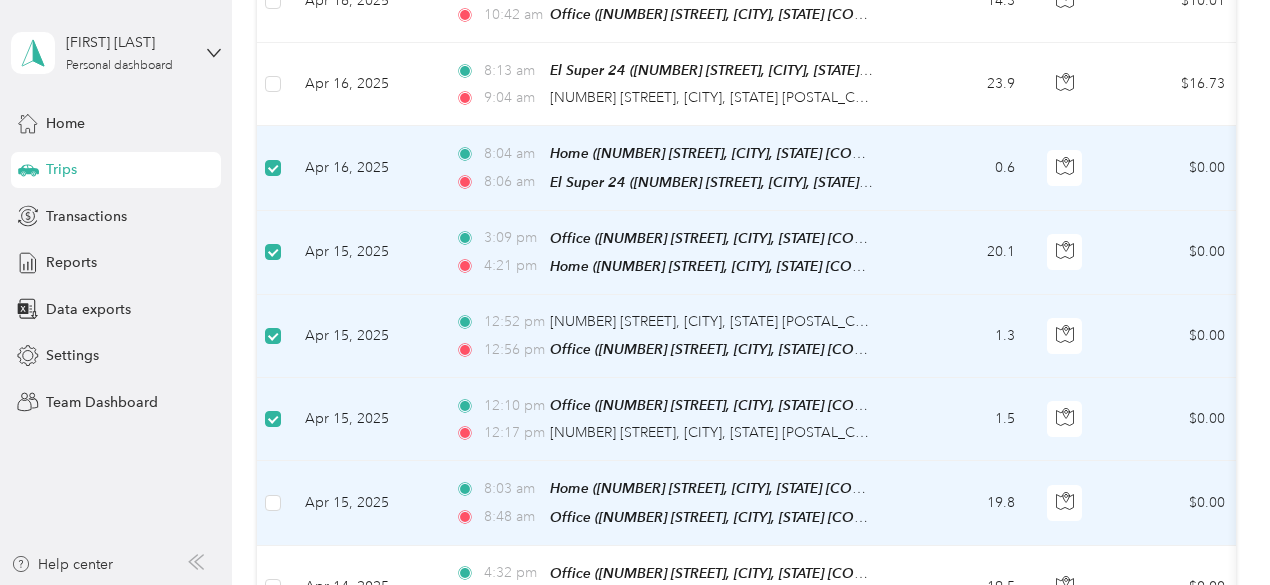 scroll, scrollTop: 6298, scrollLeft: 0, axis: vertical 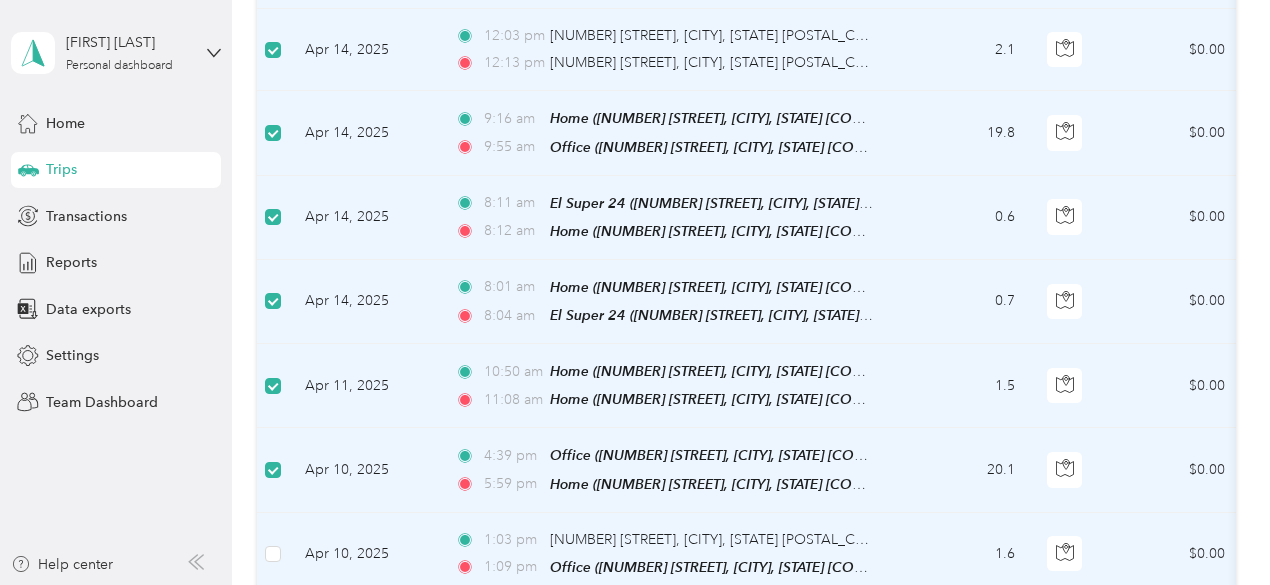 click at bounding box center [273, 554] 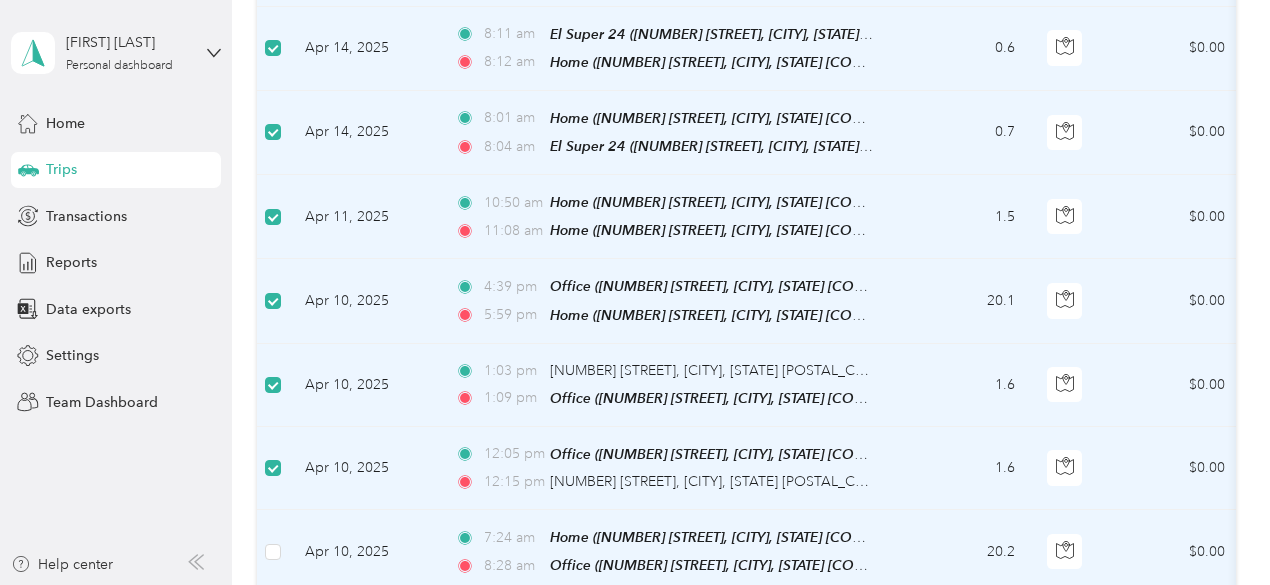 scroll, scrollTop: 7198, scrollLeft: 0, axis: vertical 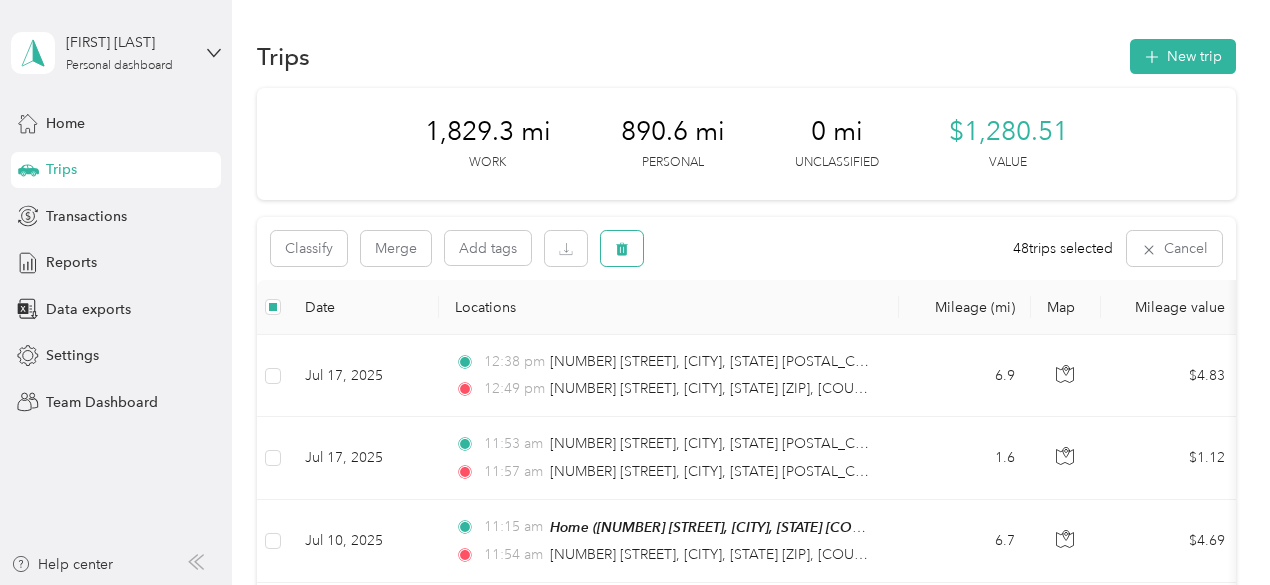 drag, startPoint x: 627, startPoint y: 253, endPoint x: 639, endPoint y: 253, distance: 12 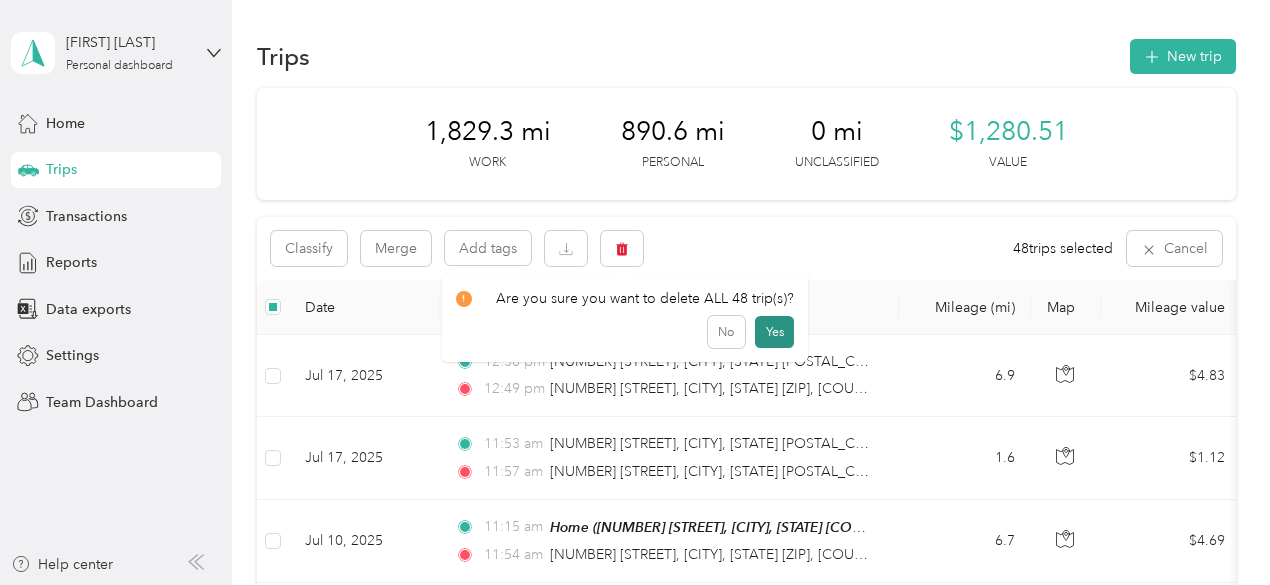 click on "Yes" at bounding box center [774, 332] 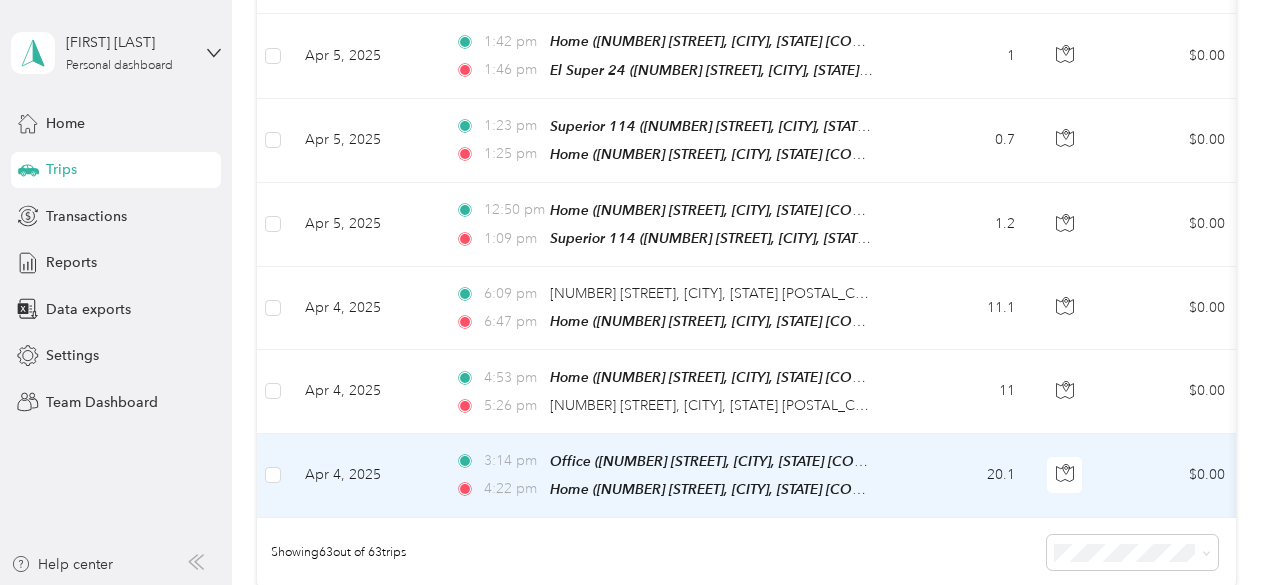 scroll, scrollTop: 5073, scrollLeft: 0, axis: vertical 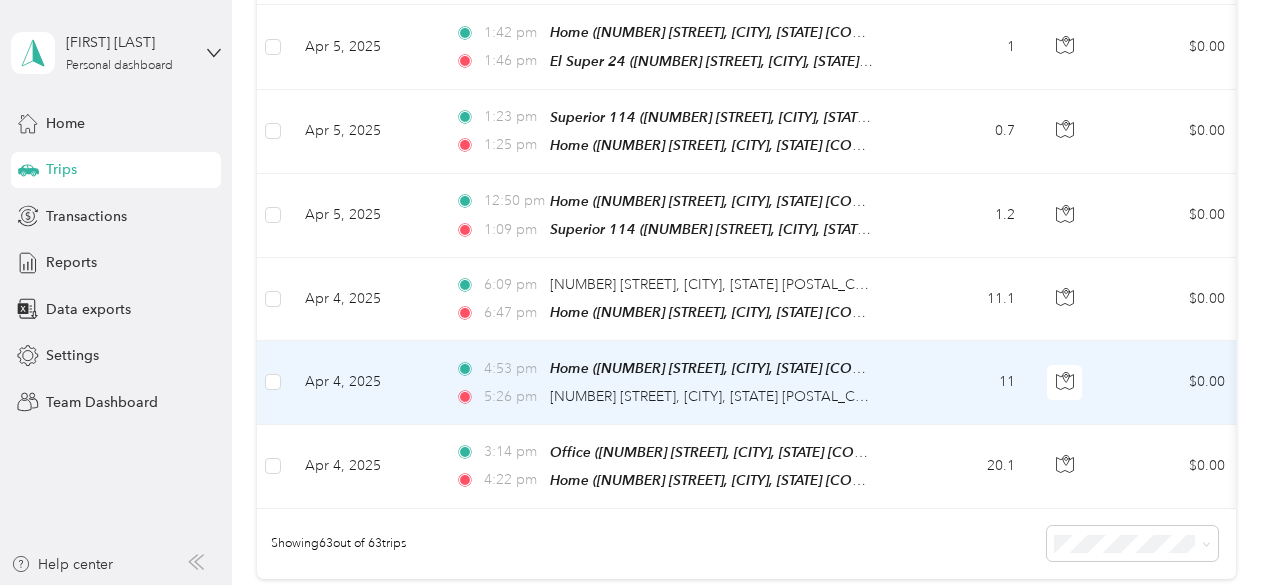 click at bounding box center (273, 382) 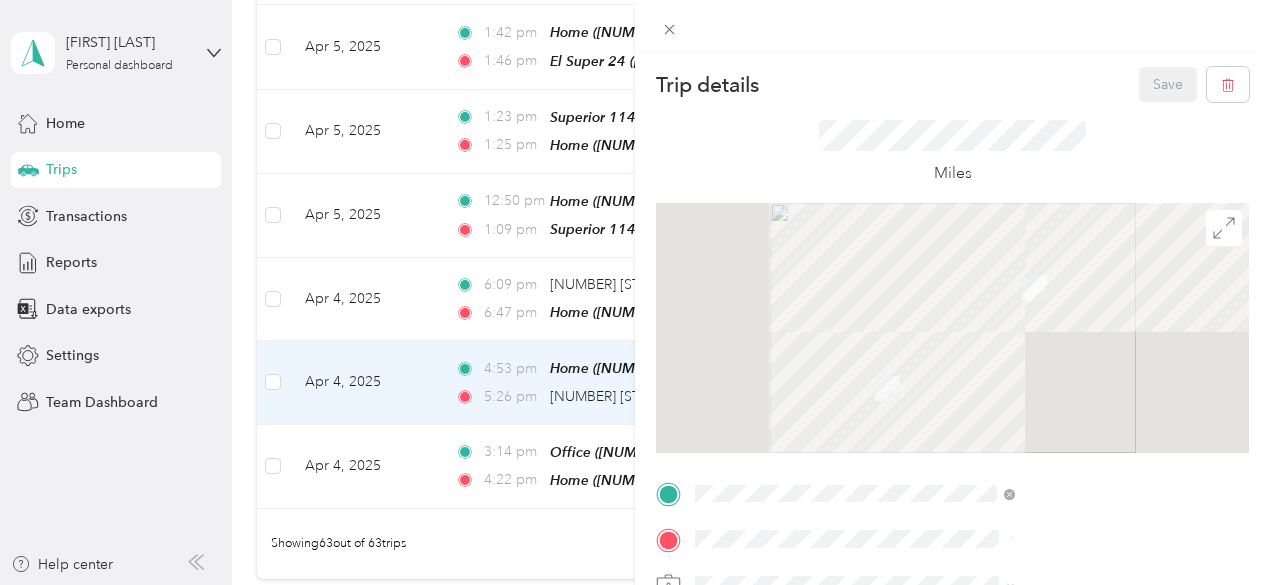 click on "Trip details Save This trip cannot be edited because it is either under review, approved, or paid. Contact your Team Manager to edit it. Miles TO Add photo" at bounding box center [635, 292] 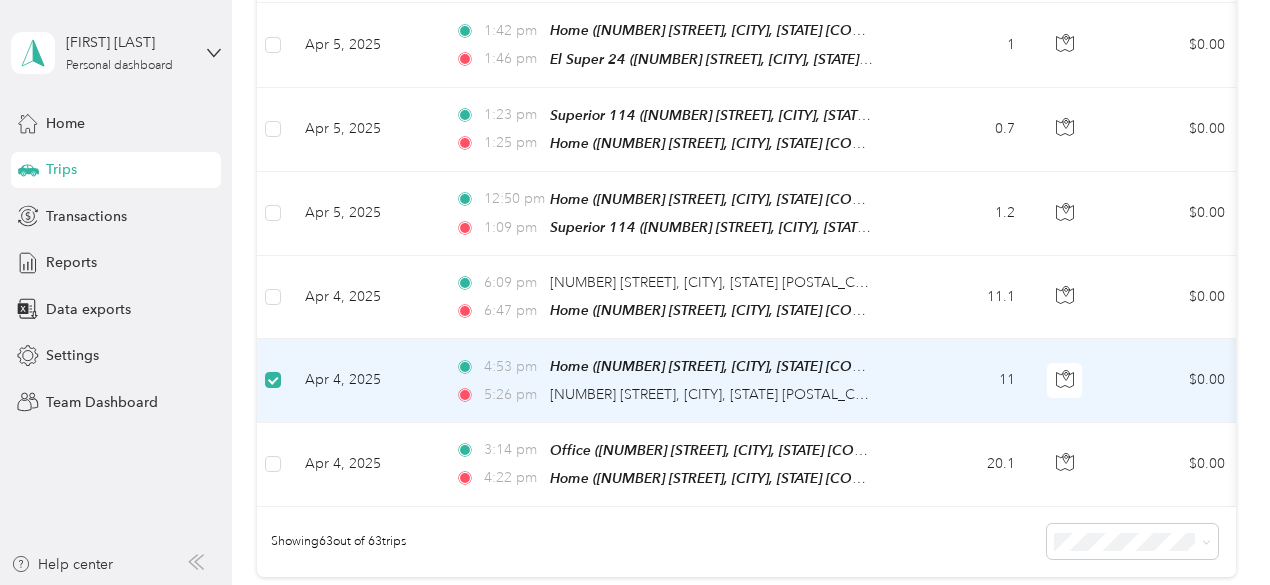 scroll, scrollTop: 5072, scrollLeft: 0, axis: vertical 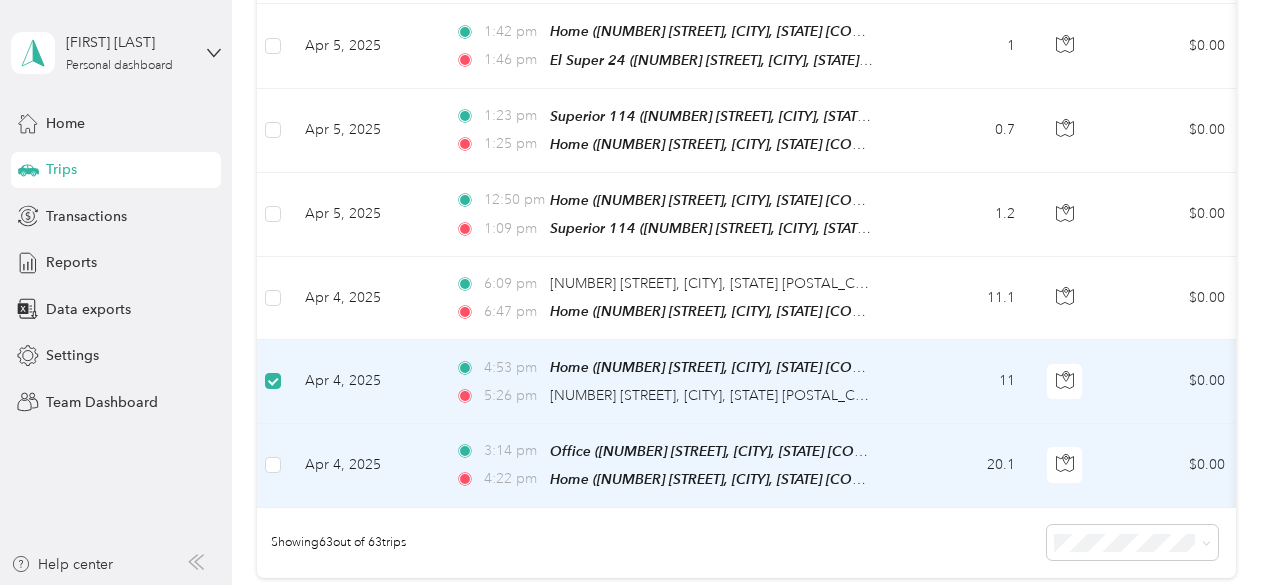 click at bounding box center [273, 466] 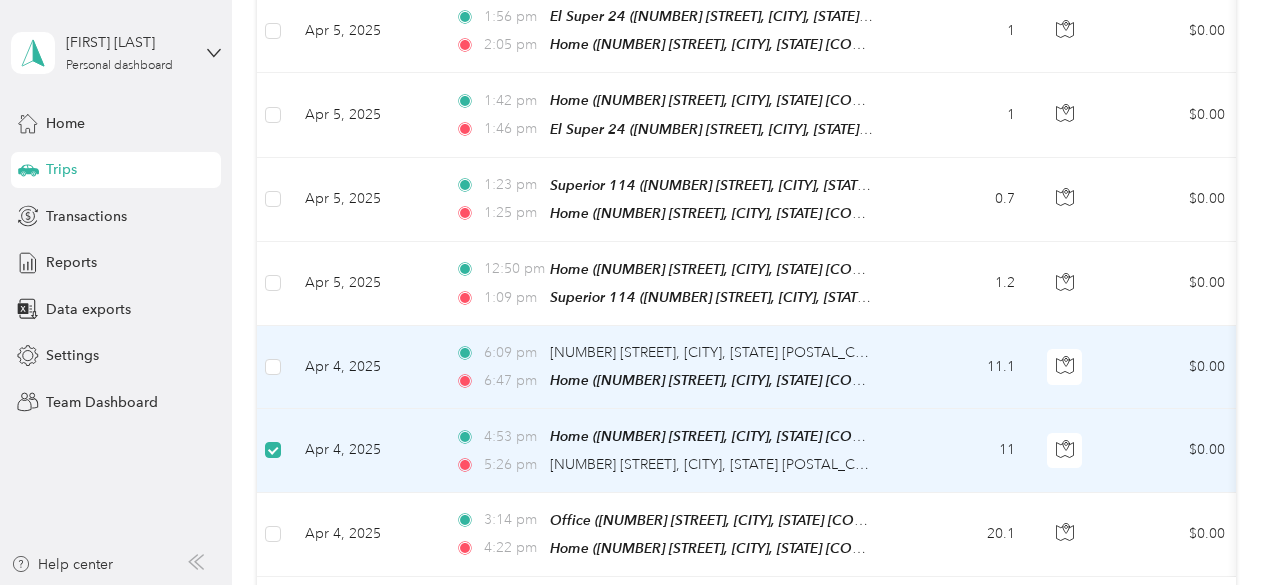 scroll, scrollTop: 4972, scrollLeft: 0, axis: vertical 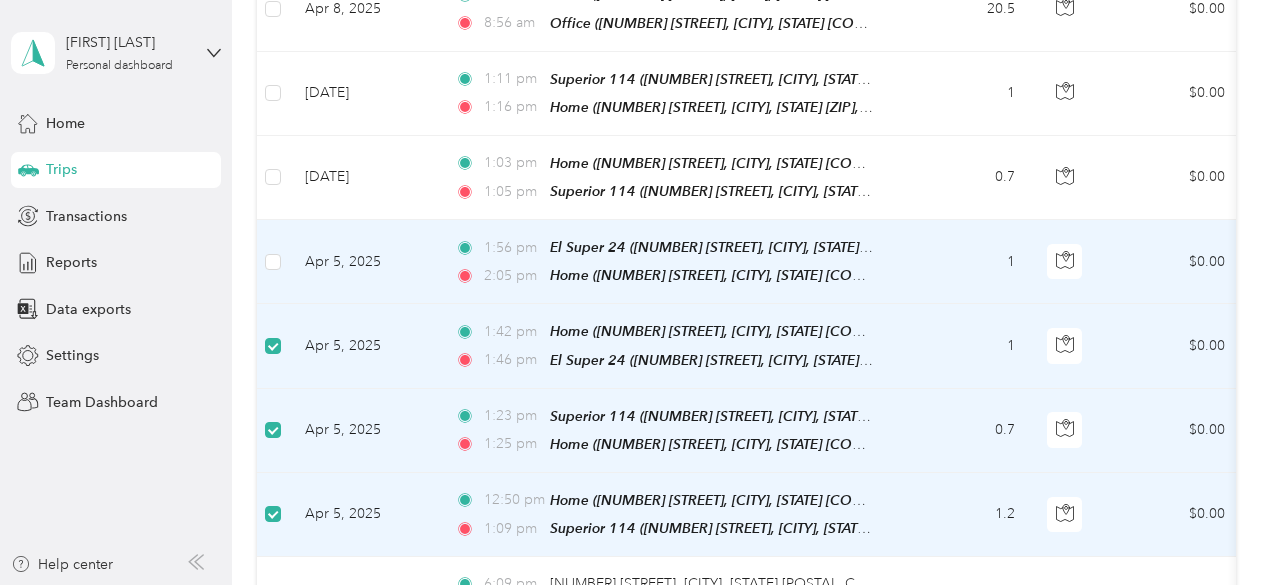 click at bounding box center (273, 262) 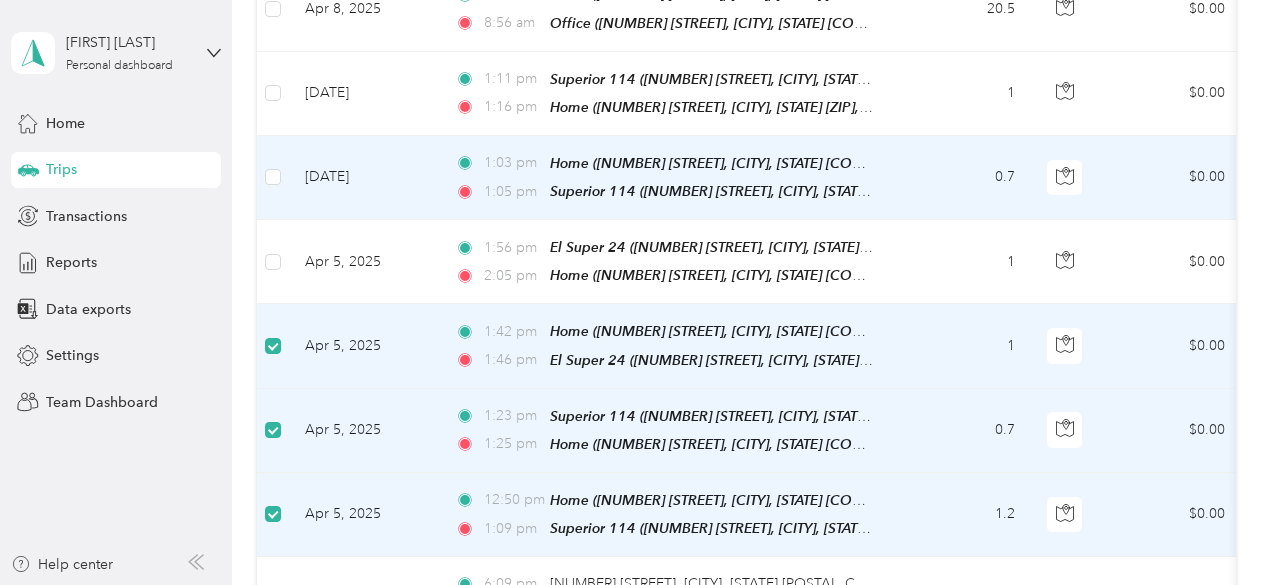 click at bounding box center [273, 178] 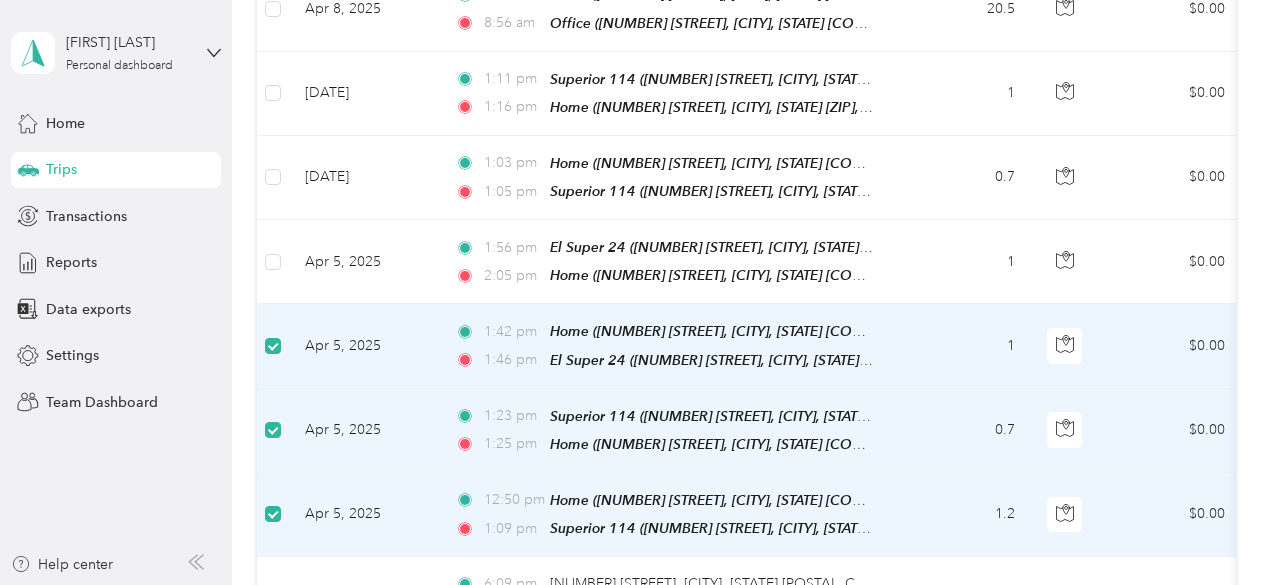 scroll, scrollTop: 4572, scrollLeft: 0, axis: vertical 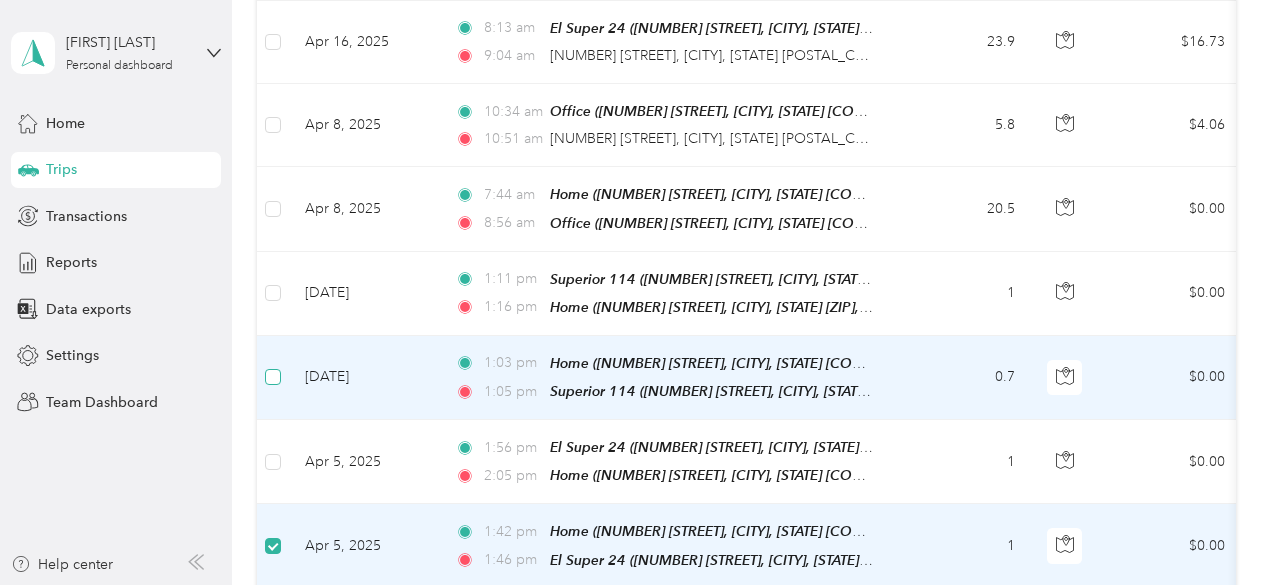click at bounding box center (273, 377) 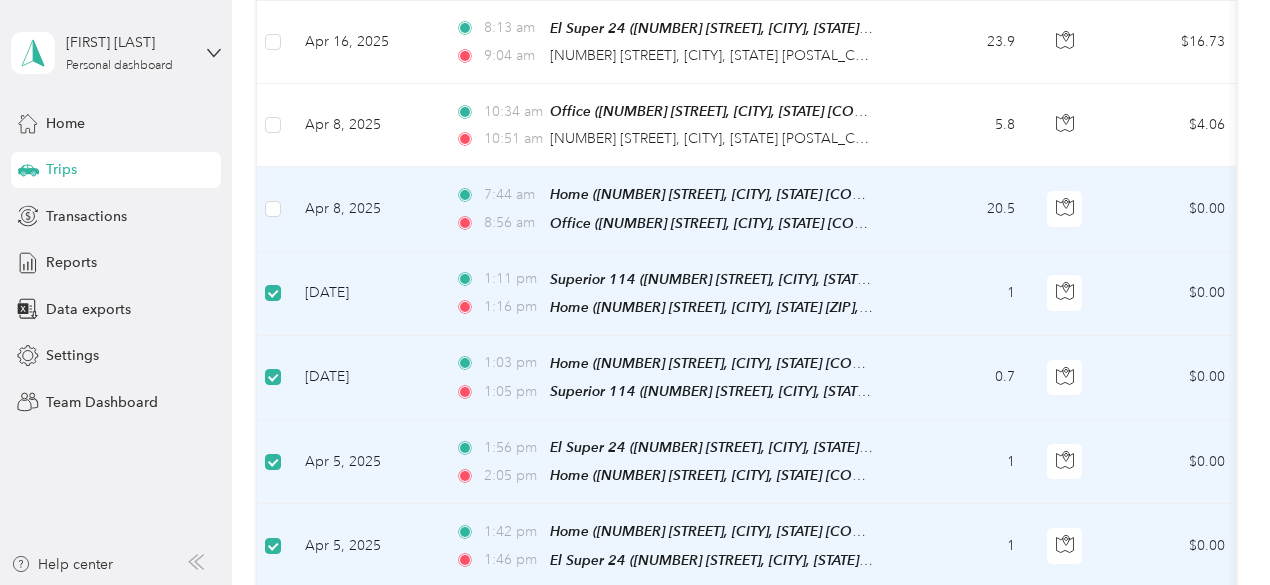 click at bounding box center [273, 209] 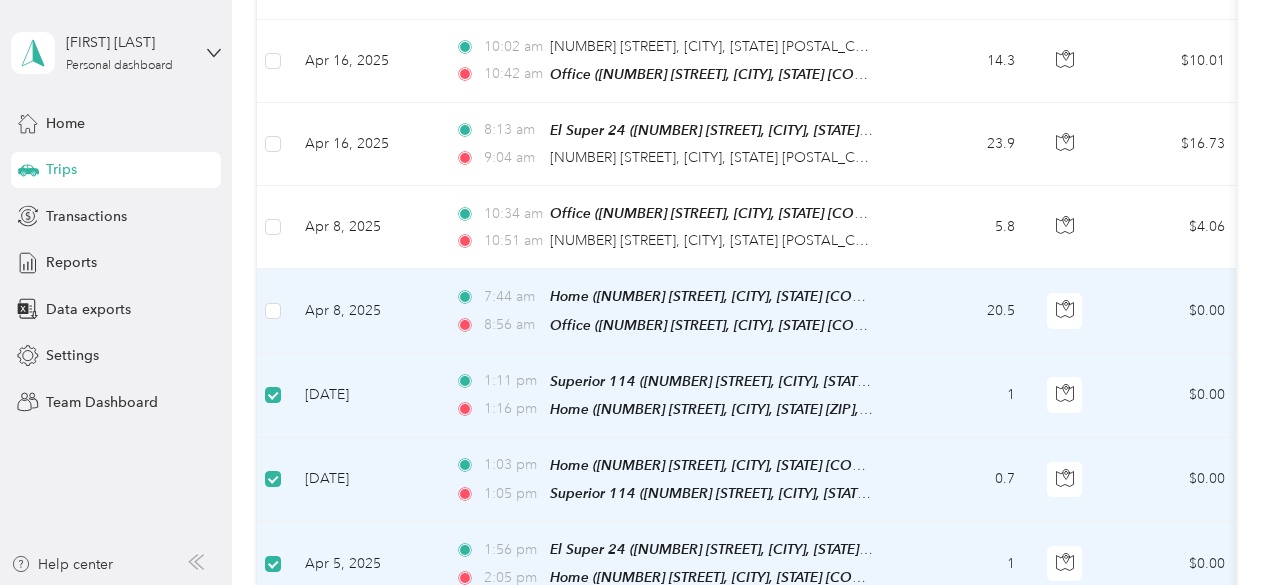 scroll, scrollTop: 4372, scrollLeft: 0, axis: vertical 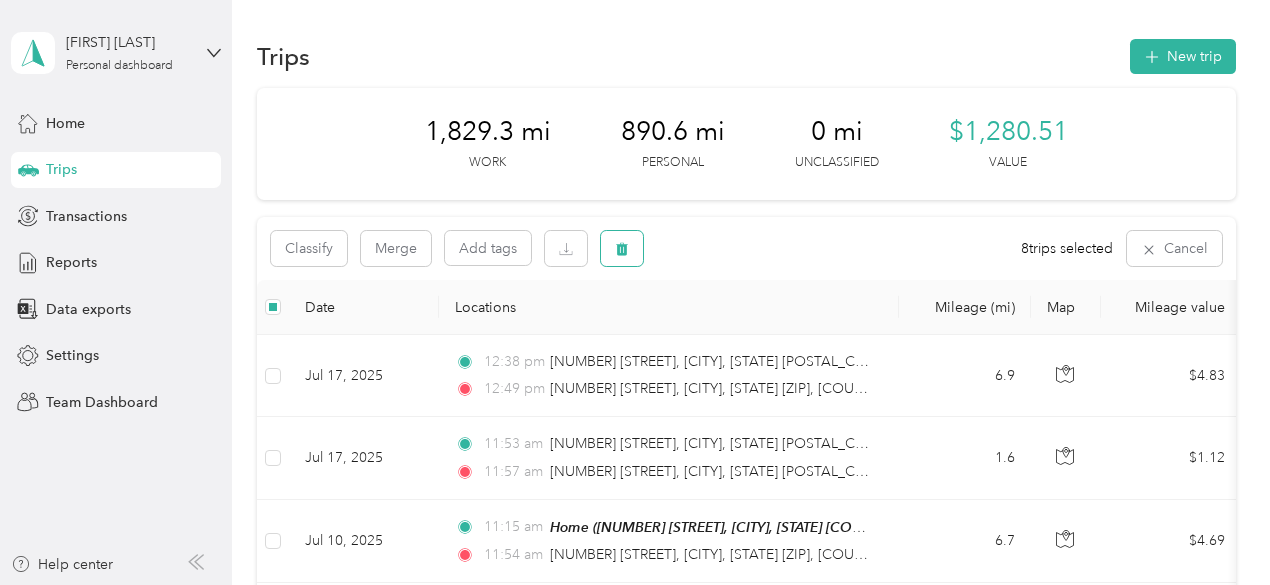 click at bounding box center [622, 248] 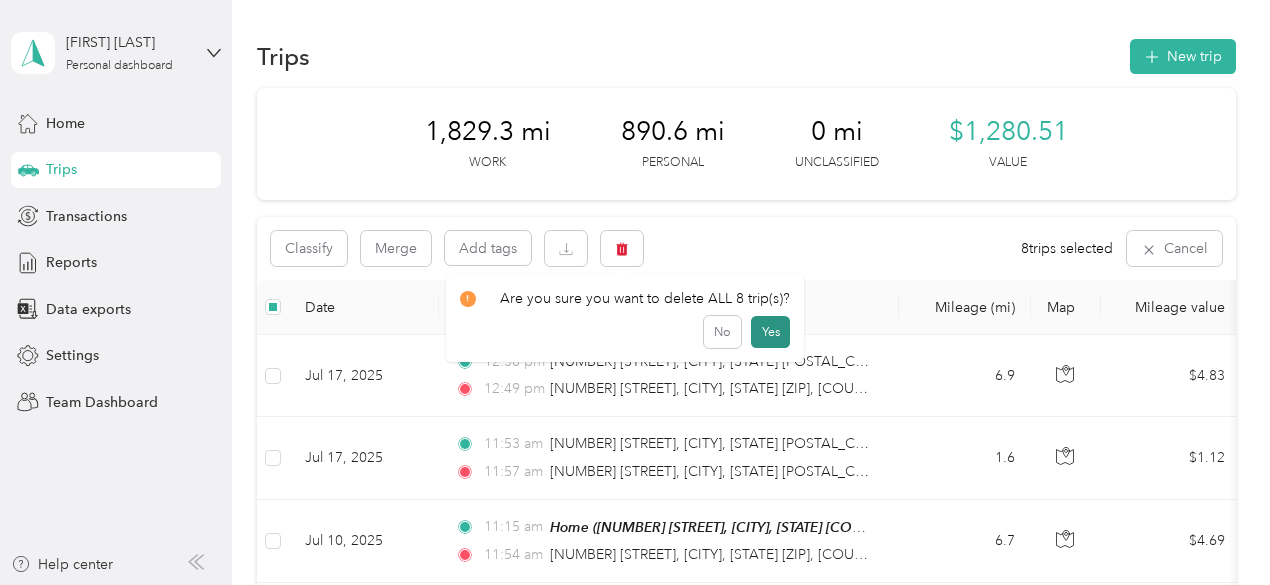 click on "Yes" at bounding box center [770, 332] 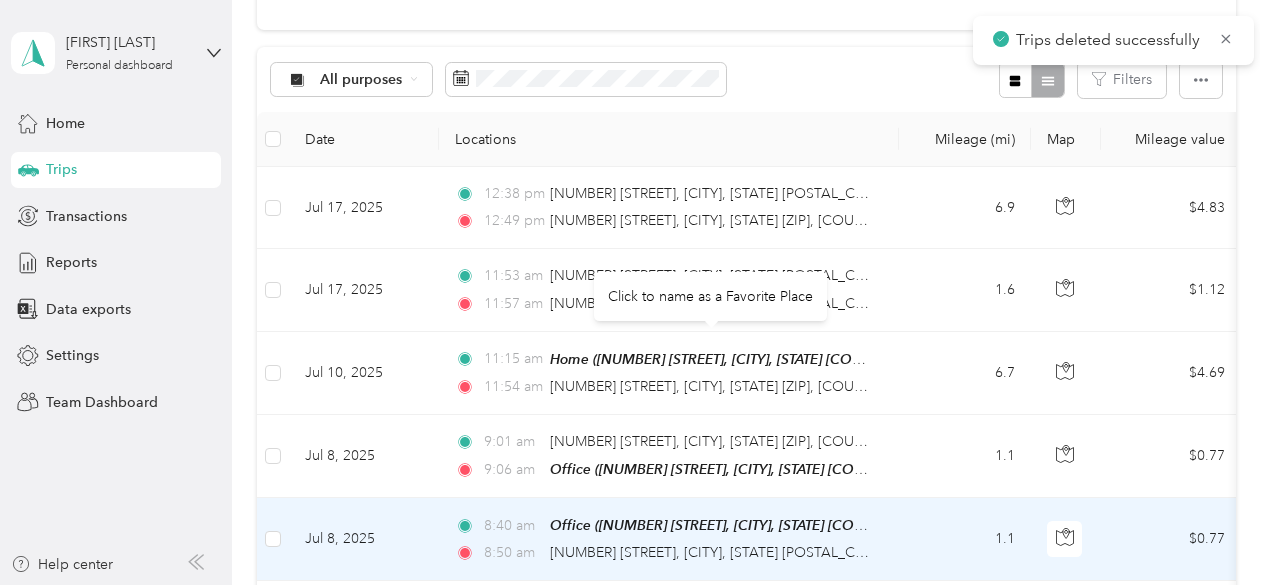 scroll, scrollTop: 300, scrollLeft: 0, axis: vertical 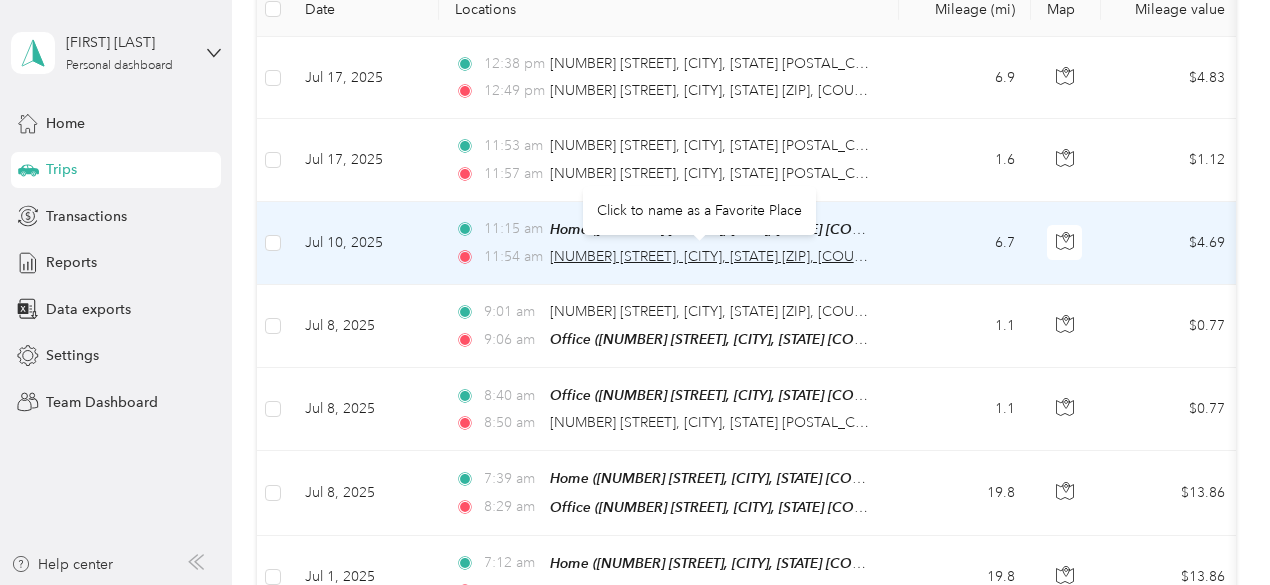 click on "[NUMBER] [STREET], [CITY], [STATE] [ZIP], [COUNTRY]" at bounding box center [721, 256] 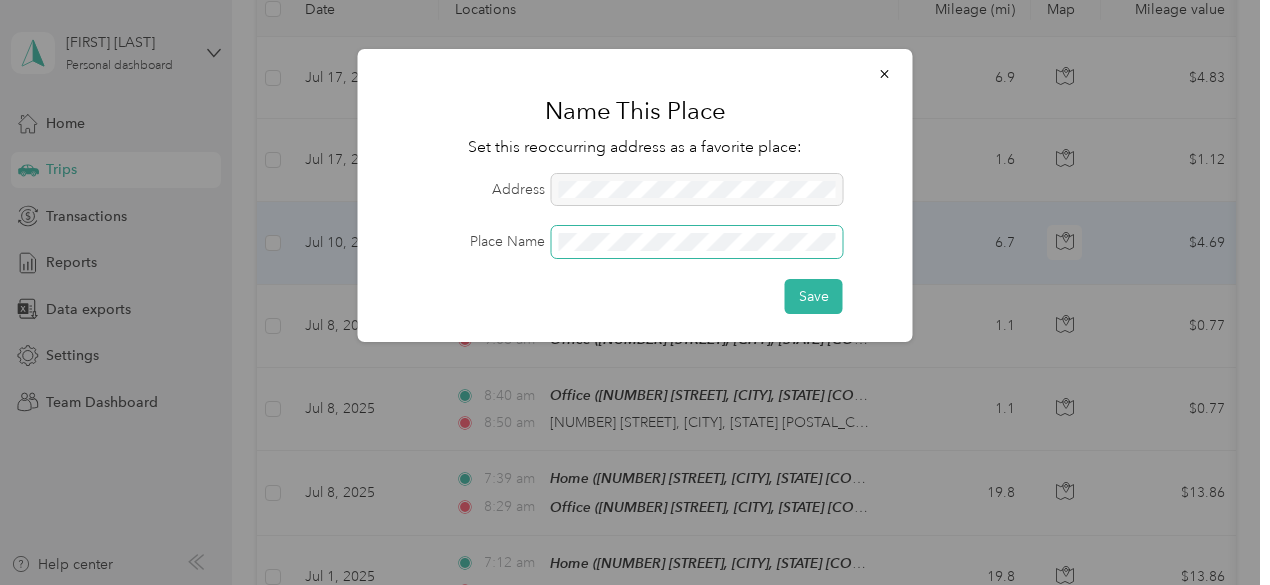 click on "Save" at bounding box center [814, 296] 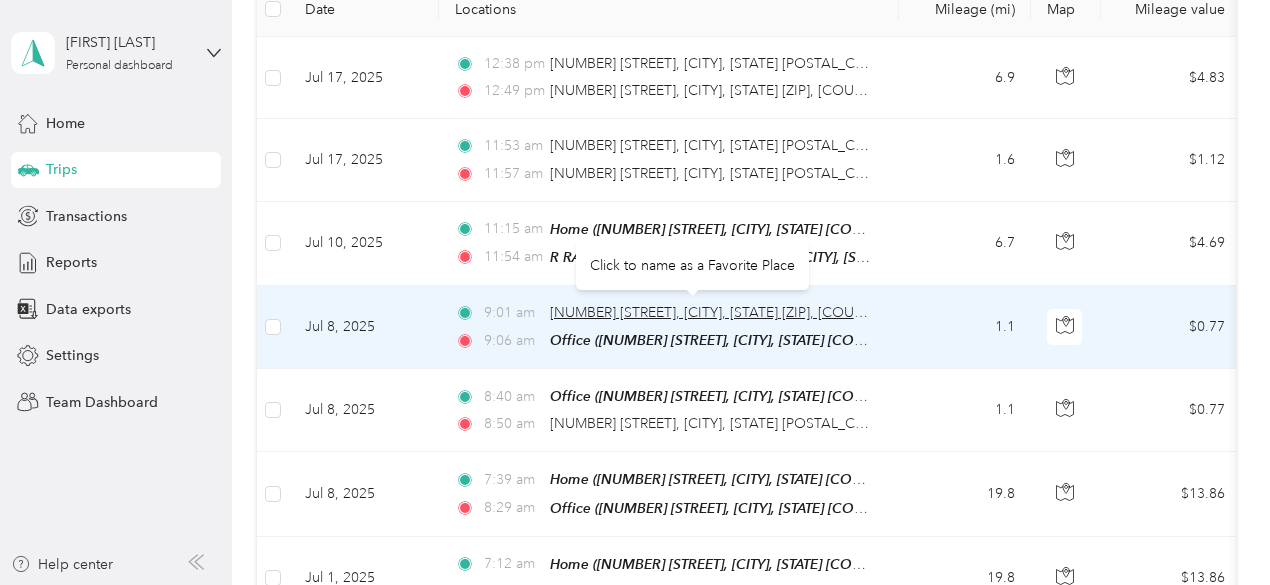 click on "[NUMBER] [STREET], [CITY], [STATE] [ZIP], [COUNTRY]" at bounding box center [721, 312] 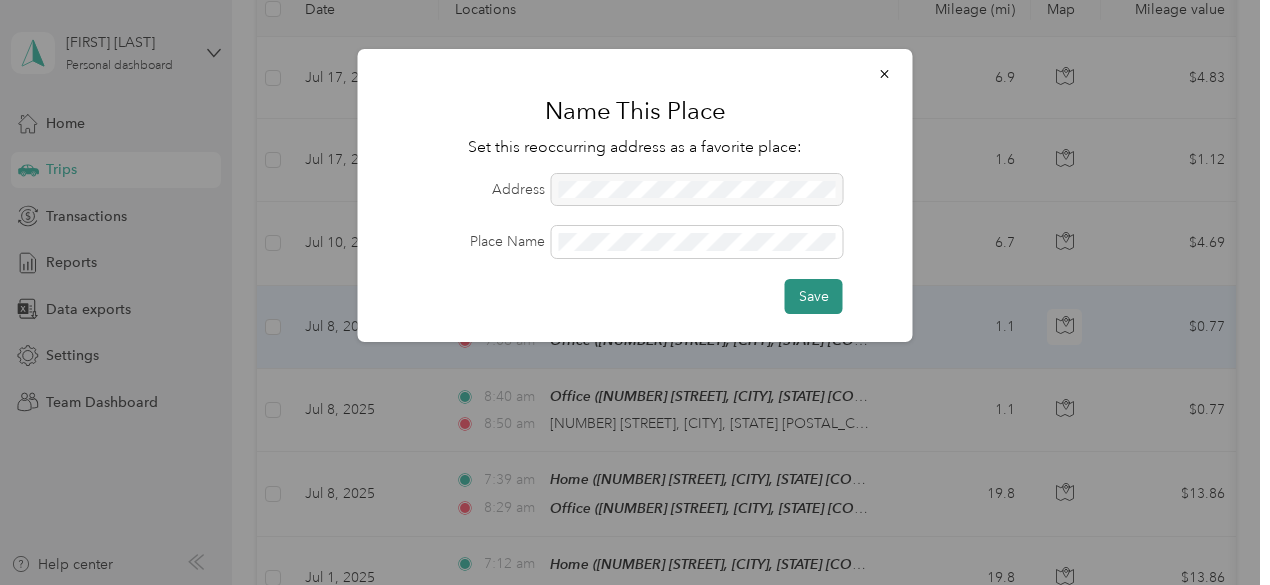 click on "Save" at bounding box center [814, 296] 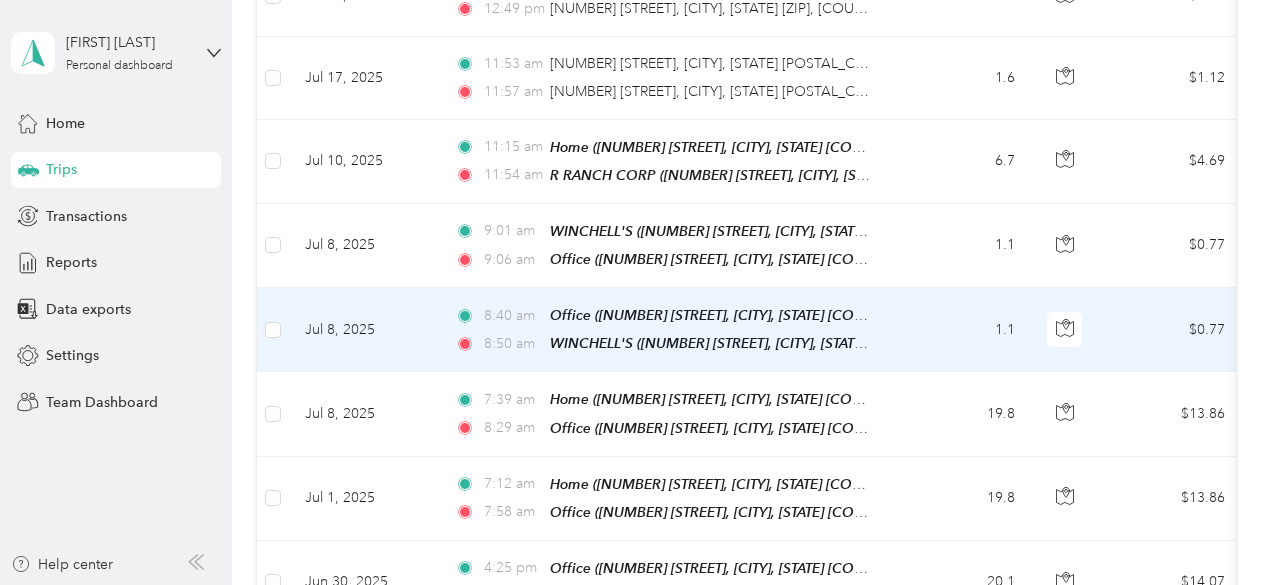 scroll, scrollTop: 400, scrollLeft: 0, axis: vertical 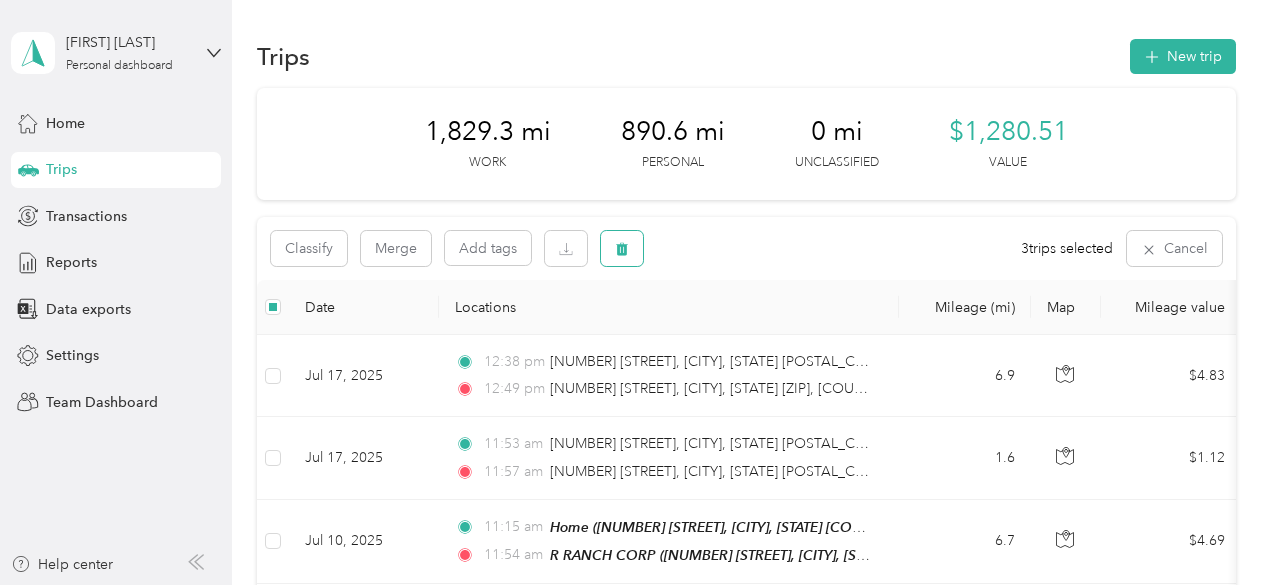 click at bounding box center (622, 248) 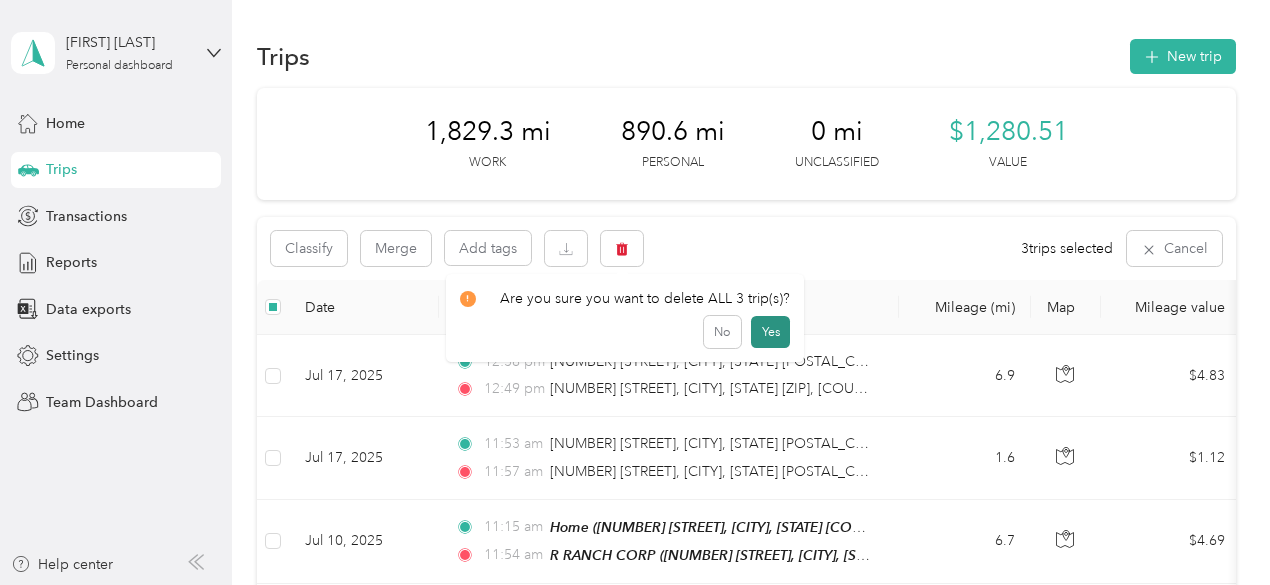 click on "Yes" at bounding box center [770, 332] 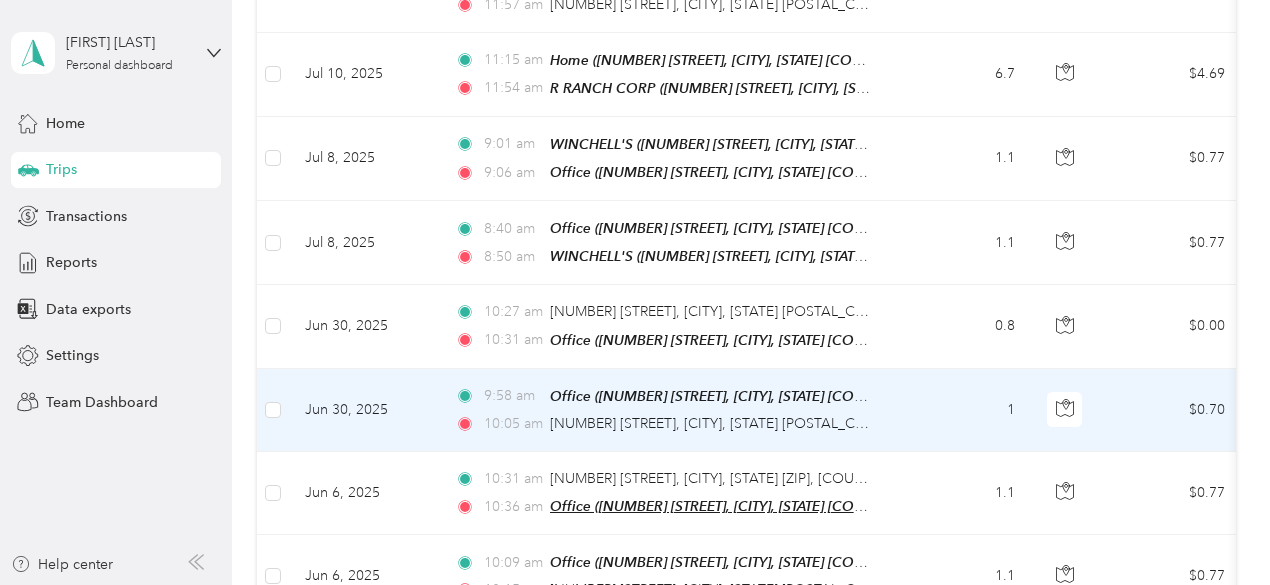 scroll, scrollTop: 500, scrollLeft: 0, axis: vertical 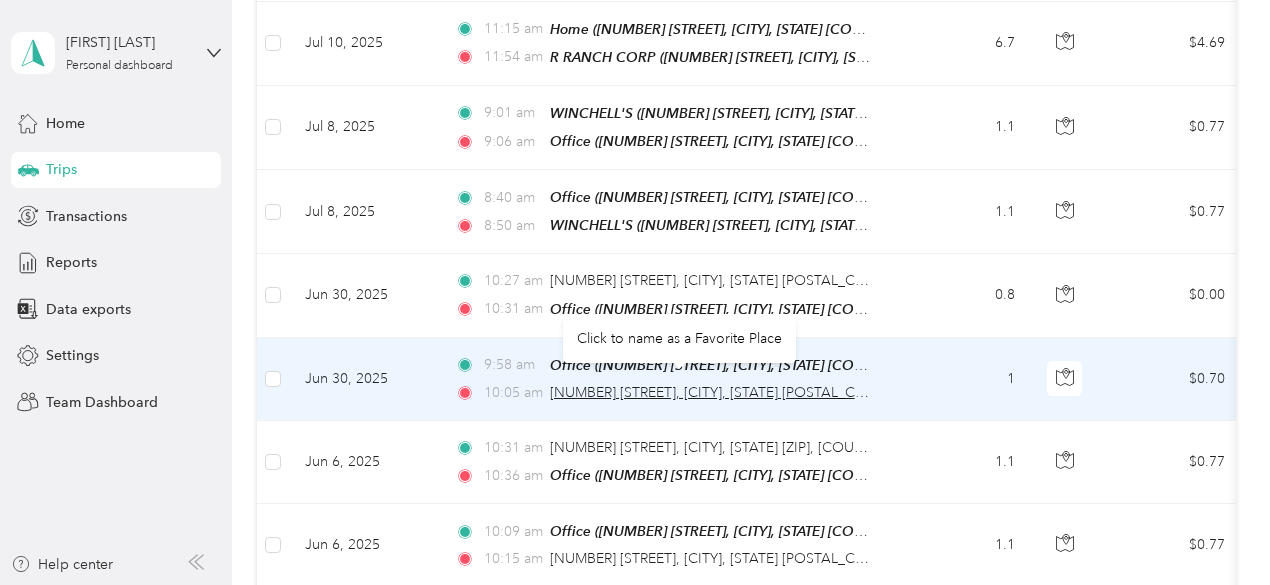 click on "[NUMBER] [STREET], [CITY], [STATE] [POSTAL_CODE], [COUNTRY]" at bounding box center [761, 392] 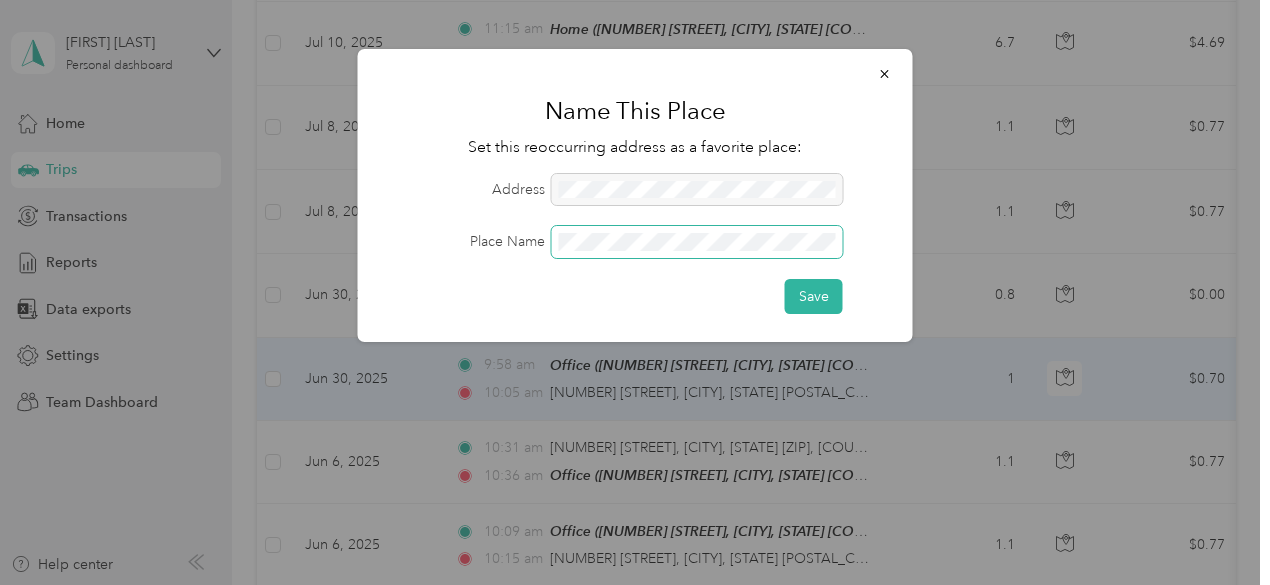click on "Save" at bounding box center [814, 296] 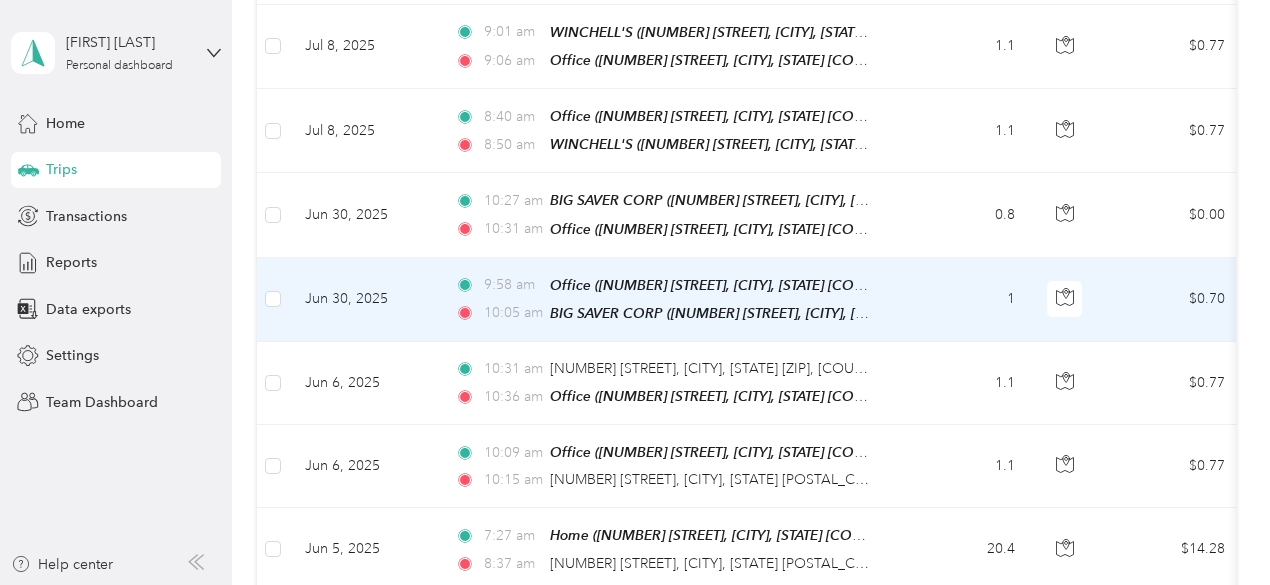scroll, scrollTop: 600, scrollLeft: 0, axis: vertical 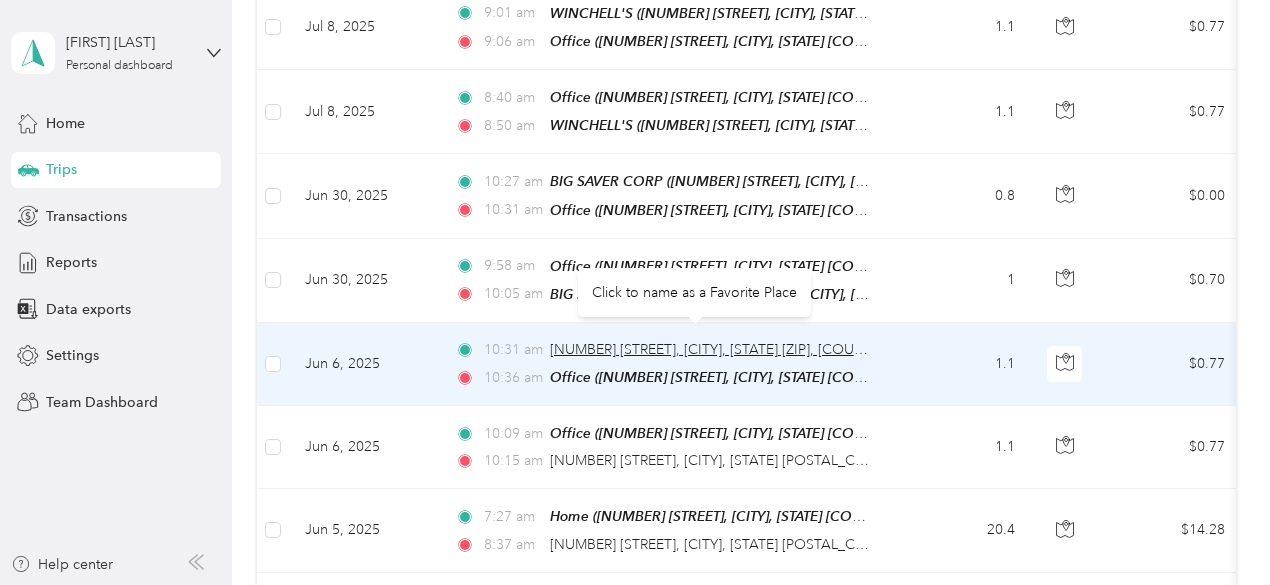 click on "[NUMBER] [STREET], [CITY], [STATE] [ZIP], [COUNTRY]" at bounding box center (721, 349) 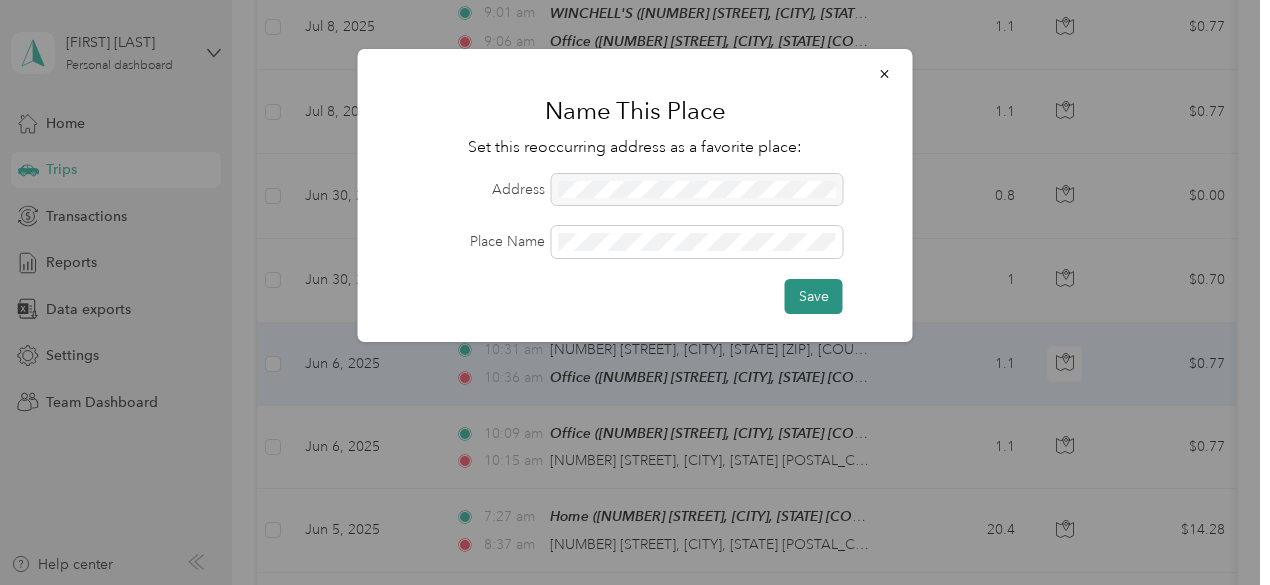 click on "Save" at bounding box center [814, 296] 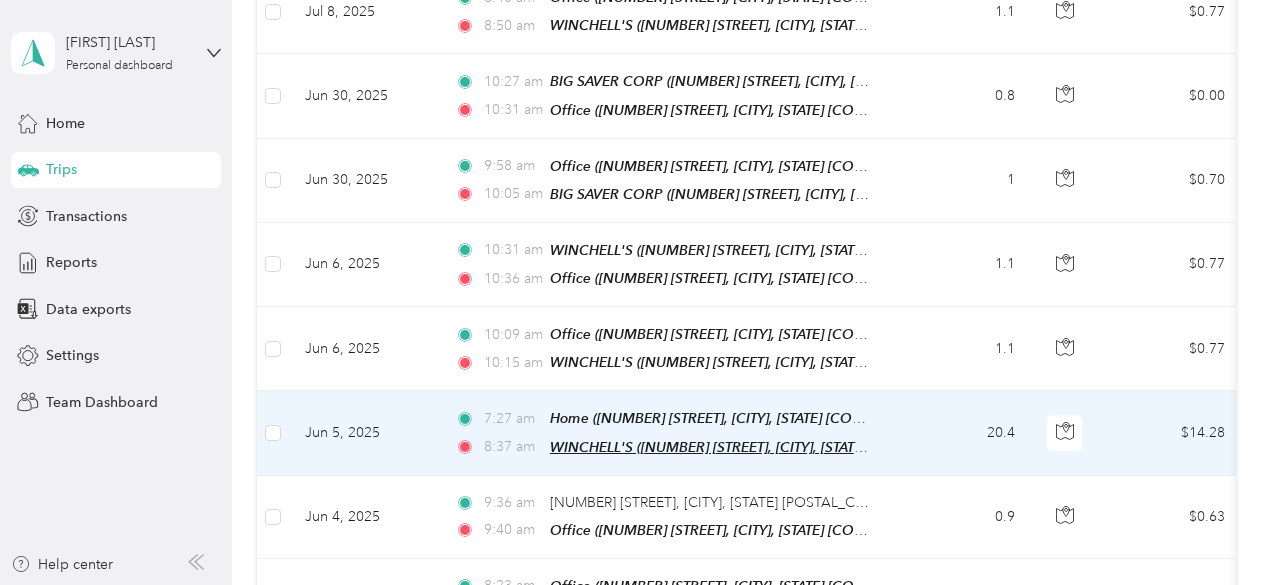 scroll, scrollTop: 800, scrollLeft: 0, axis: vertical 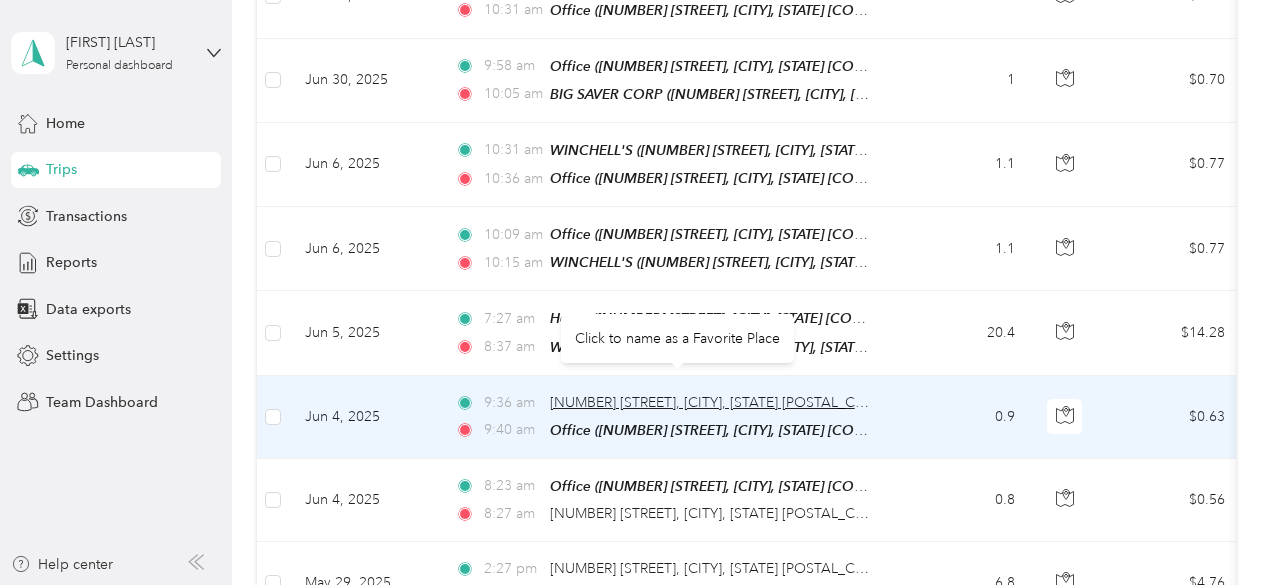 click on "[NUMBER] [STREET], [CITY], [STATE] [POSTAL_CODE], [COUNTRY]" at bounding box center [761, 402] 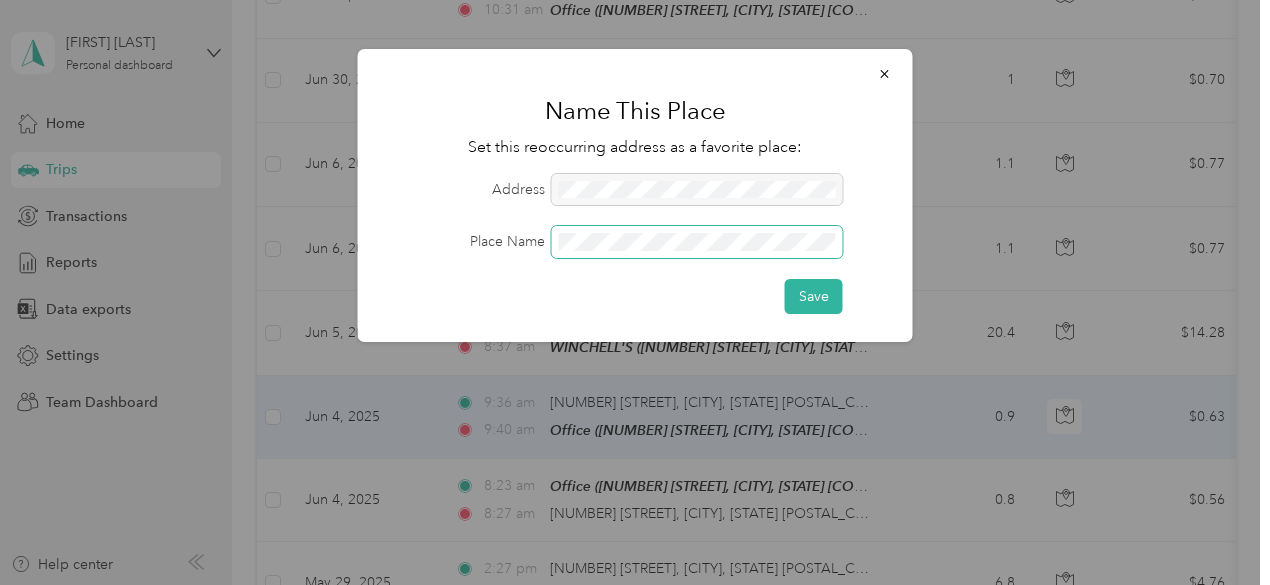 click at bounding box center [697, 242] 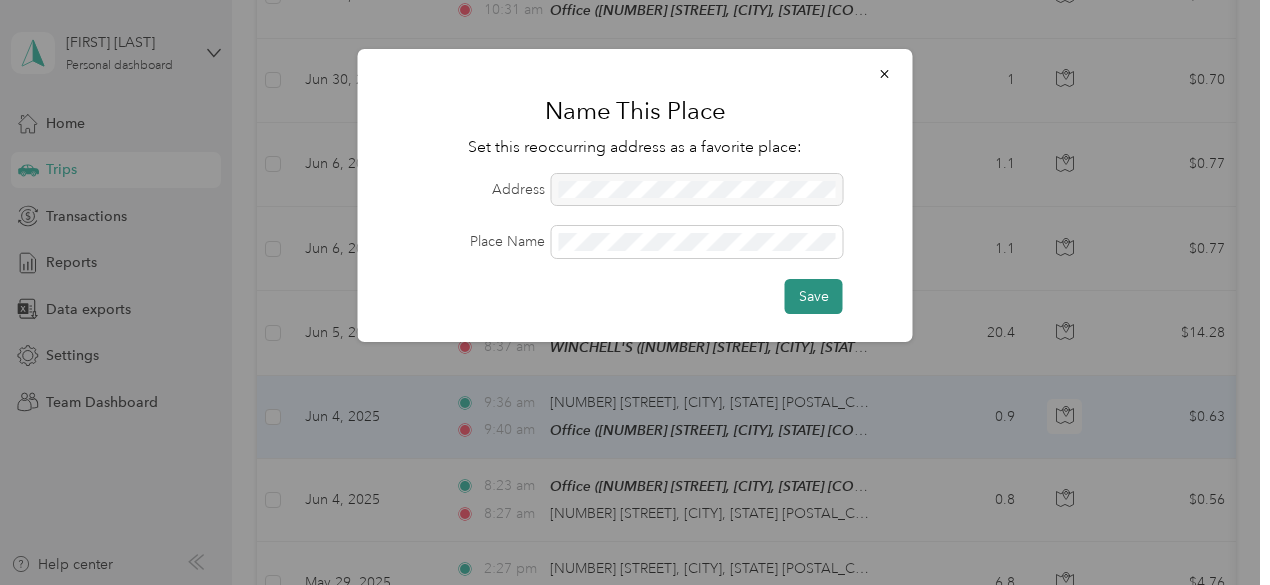 click on "Save" at bounding box center (814, 296) 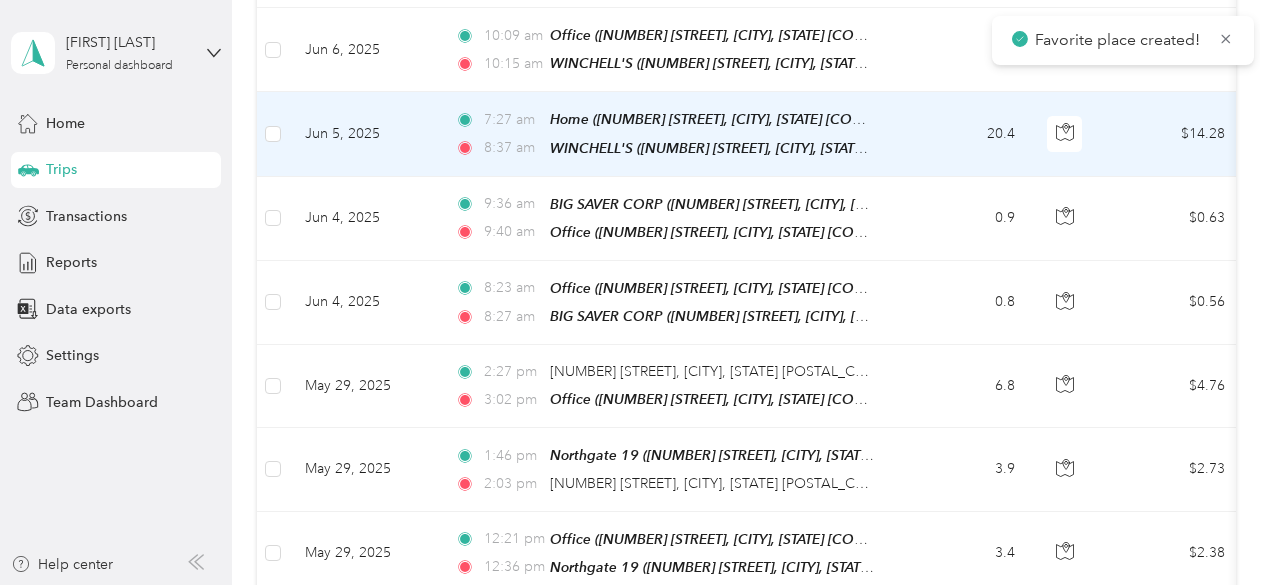 scroll, scrollTop: 1000, scrollLeft: 0, axis: vertical 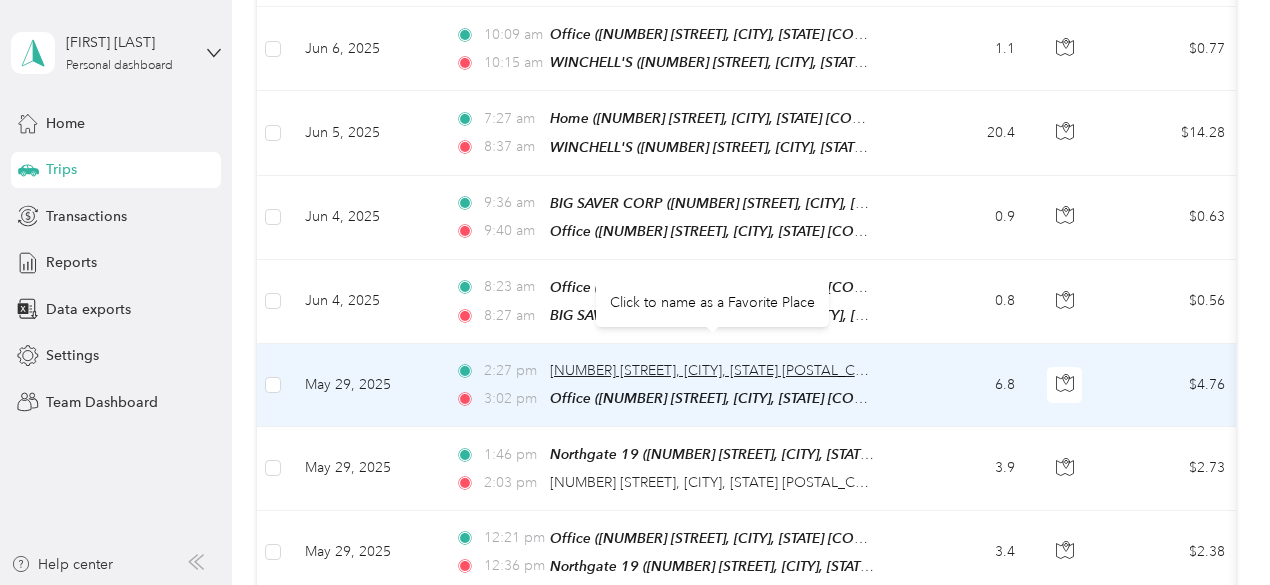 click on "[NUMBER] [STREET], [CITY], [STATE] [POSTAL_CODE], [COUNTRY]" at bounding box center [761, 370] 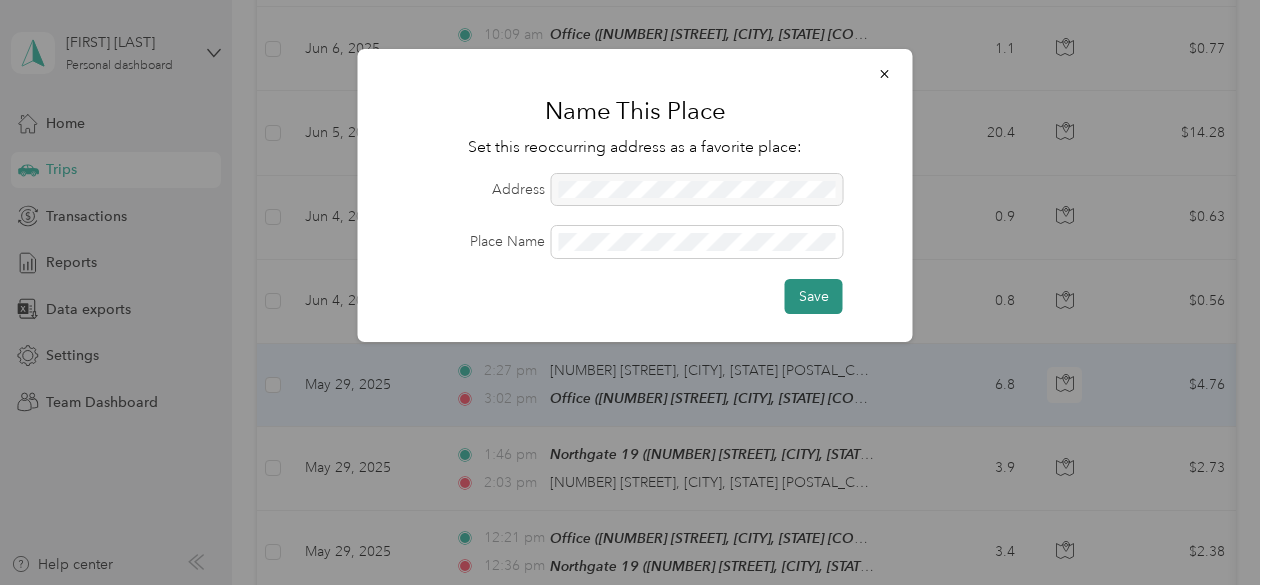 click on "Save" at bounding box center [814, 296] 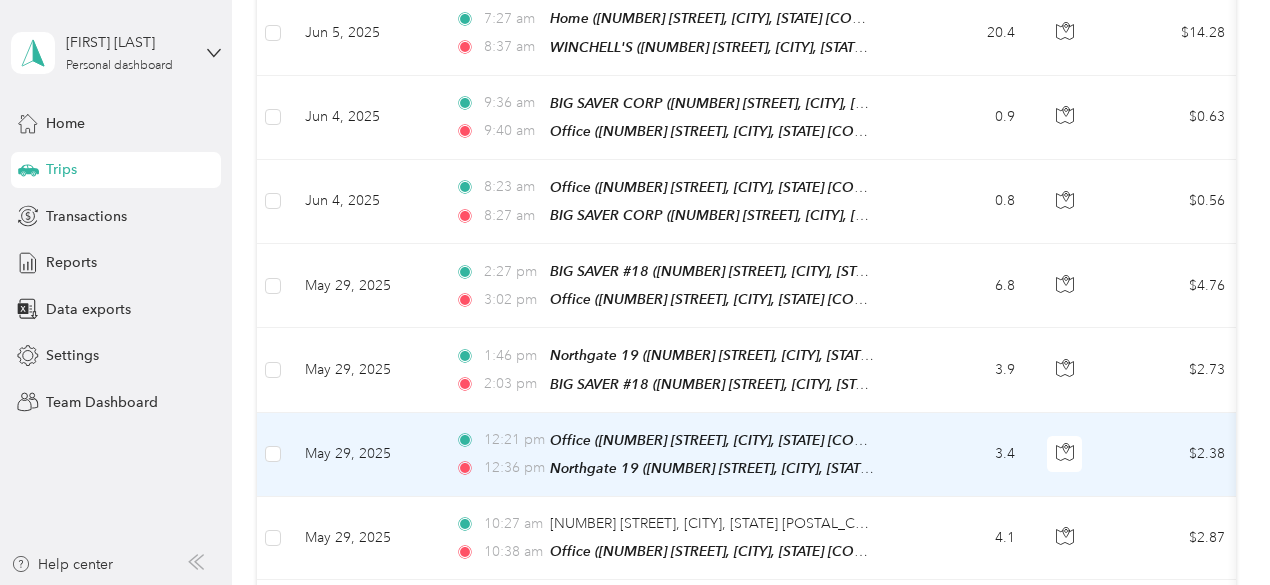 scroll, scrollTop: 1200, scrollLeft: 0, axis: vertical 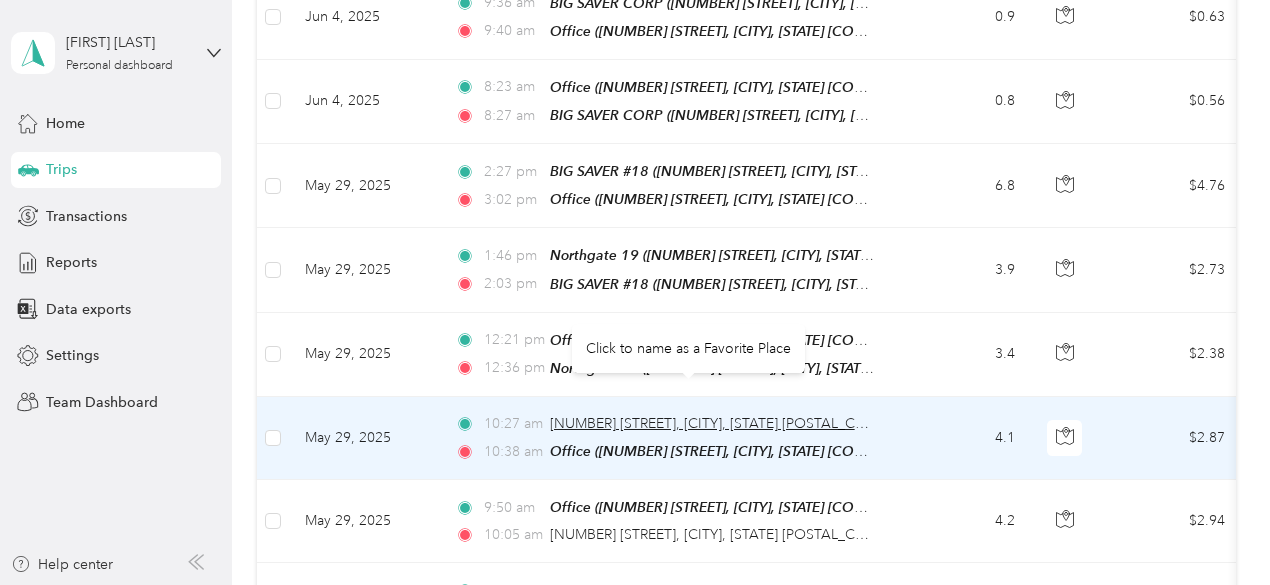 drag, startPoint x: 725, startPoint y: 385, endPoint x: 611, endPoint y: 392, distance: 114.21471 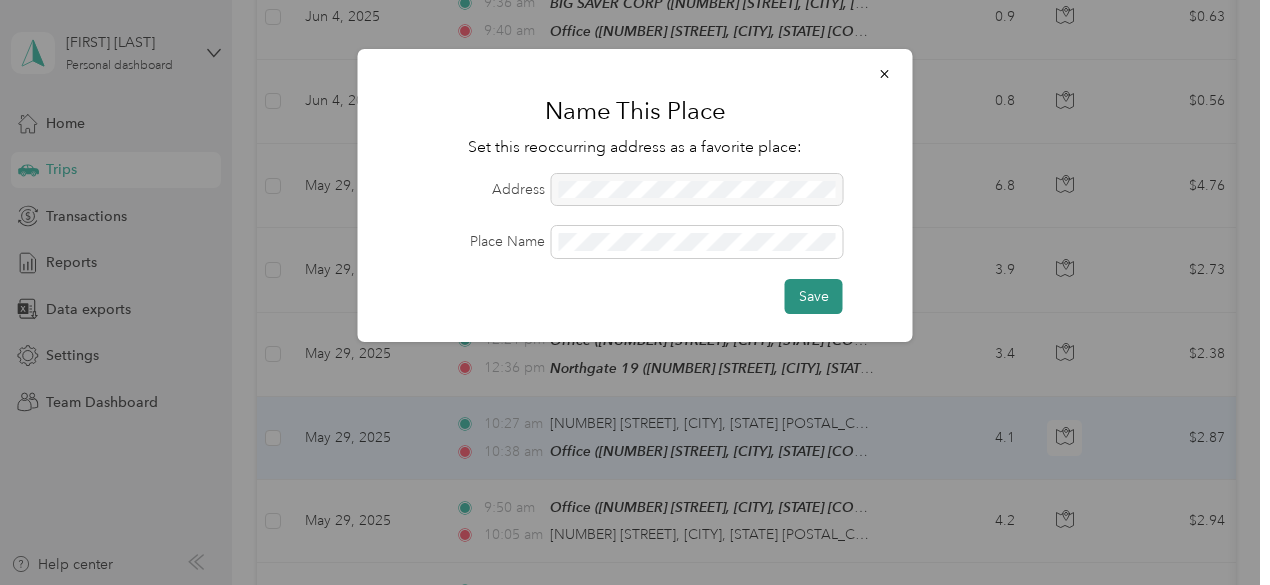 click on "Save" at bounding box center (814, 296) 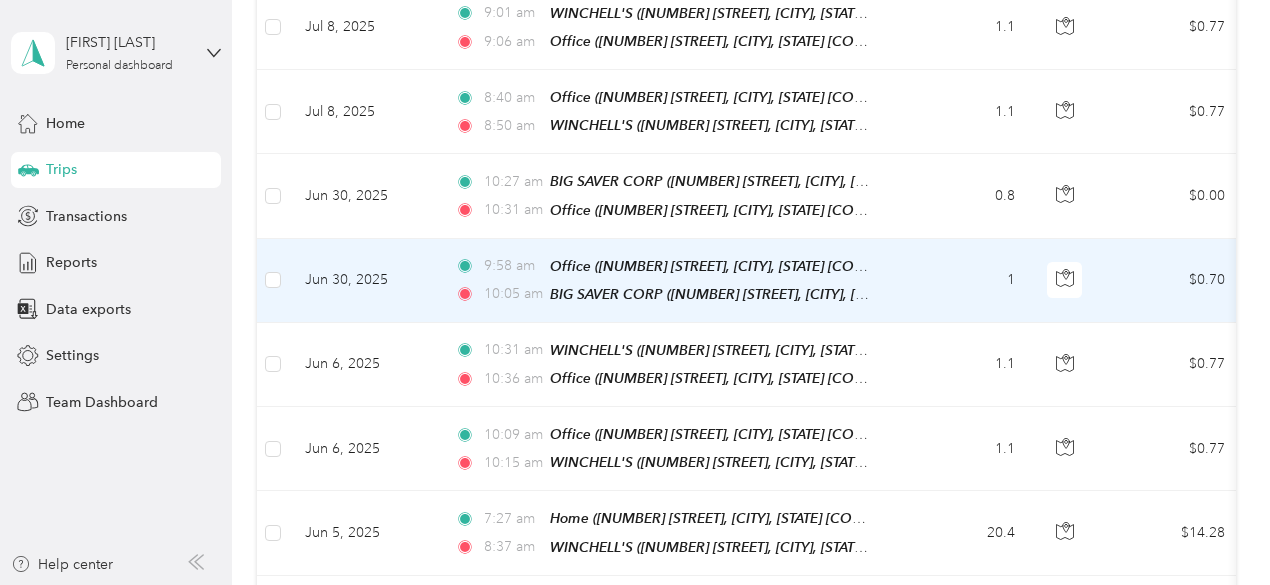 scroll, scrollTop: 198, scrollLeft: 0, axis: vertical 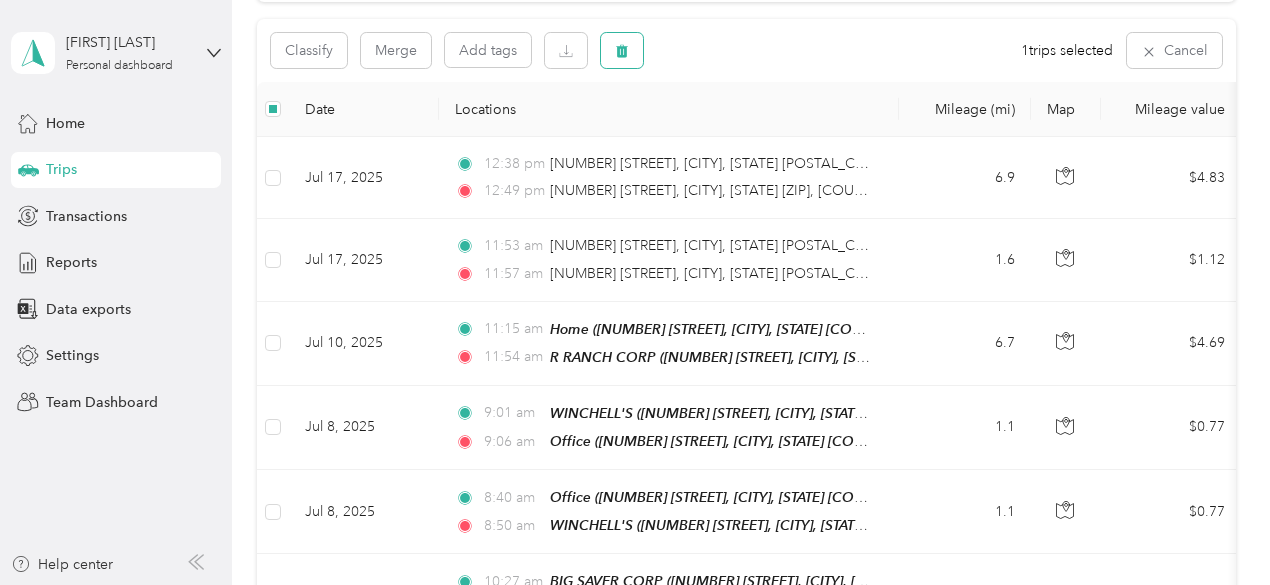 click at bounding box center [622, 50] 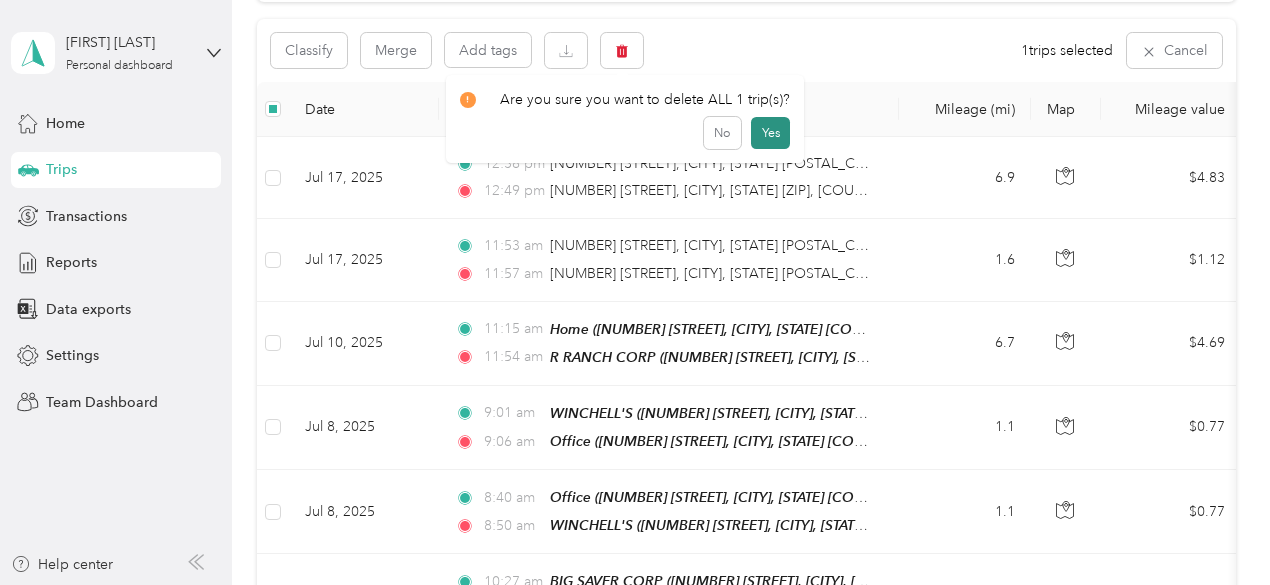 click on "Yes" at bounding box center (770, 133) 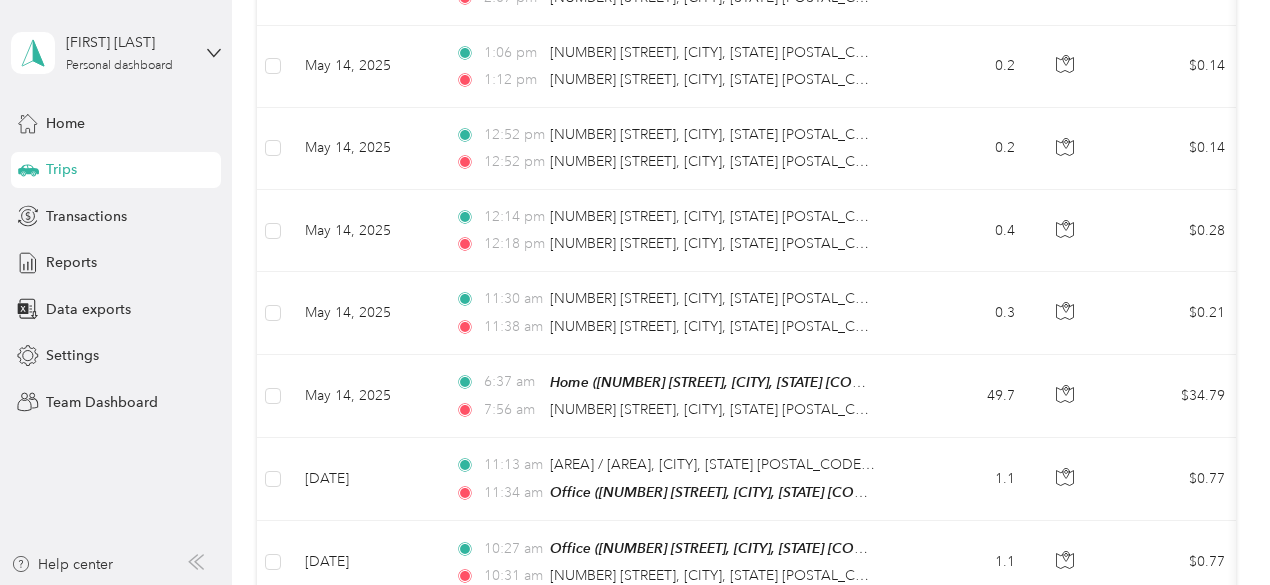 scroll, scrollTop: 2498, scrollLeft: 0, axis: vertical 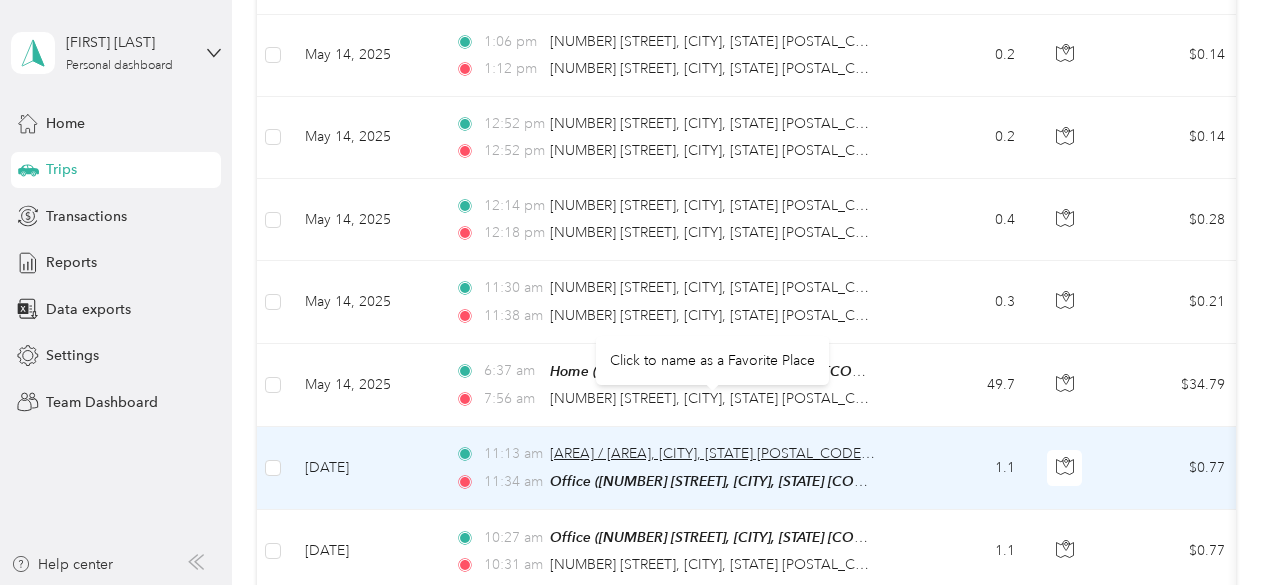 click on "[AREA] / [AREA], [CITY], [STATE] [POSTAL_CODE], [COUNTRY]" at bounding box center [749, 453] 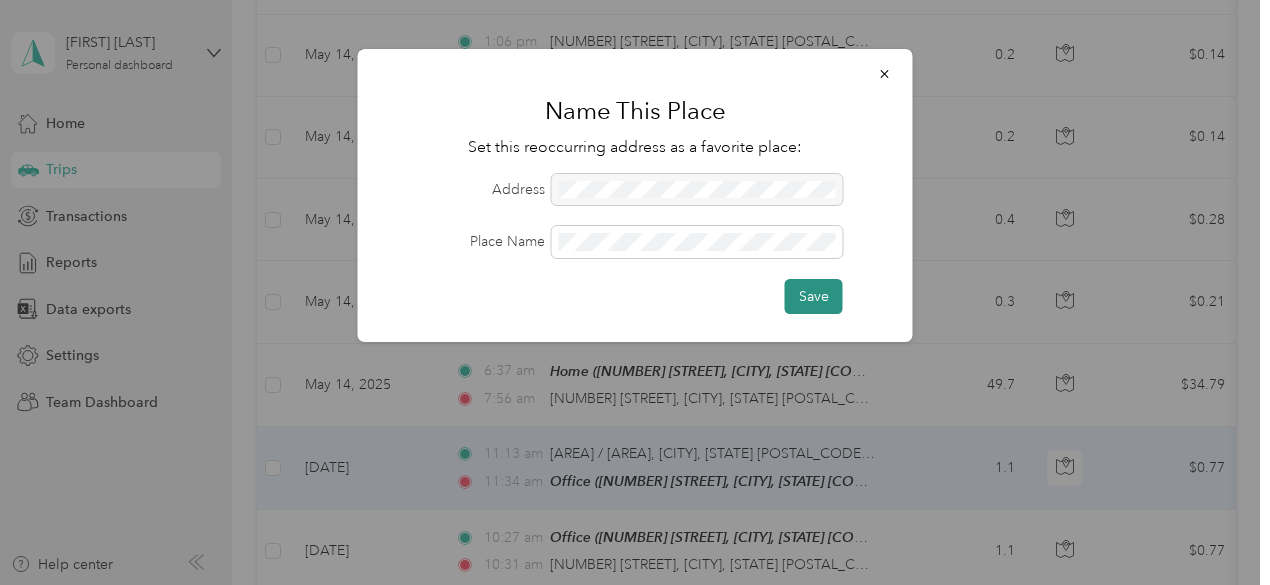 click on "Save" at bounding box center (814, 296) 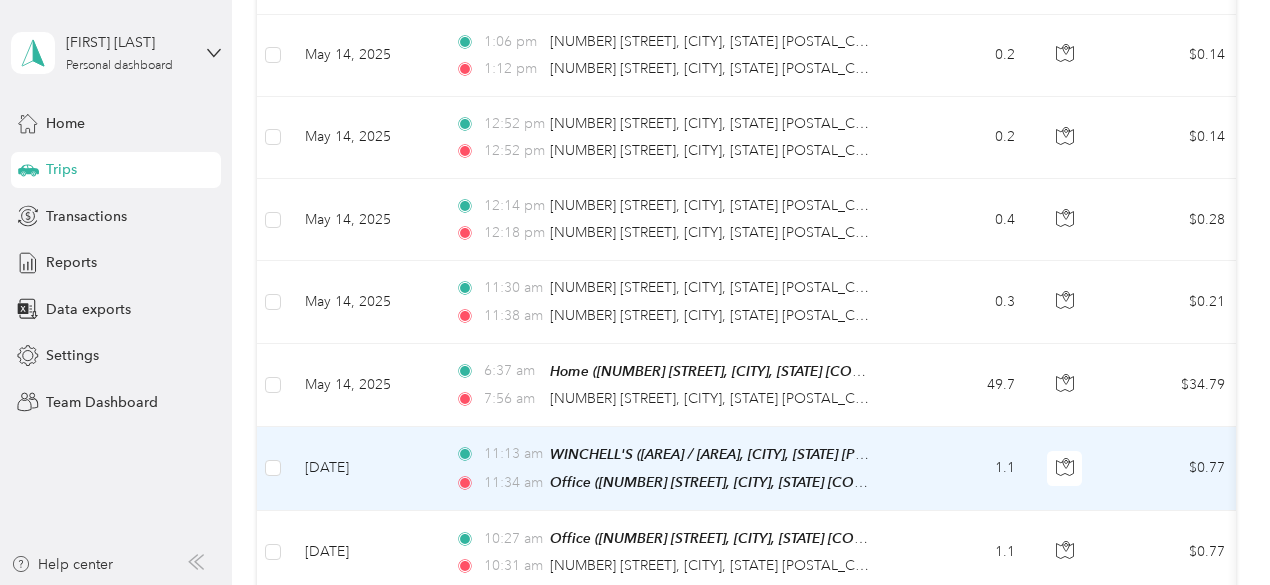 scroll, scrollTop: 2598, scrollLeft: 0, axis: vertical 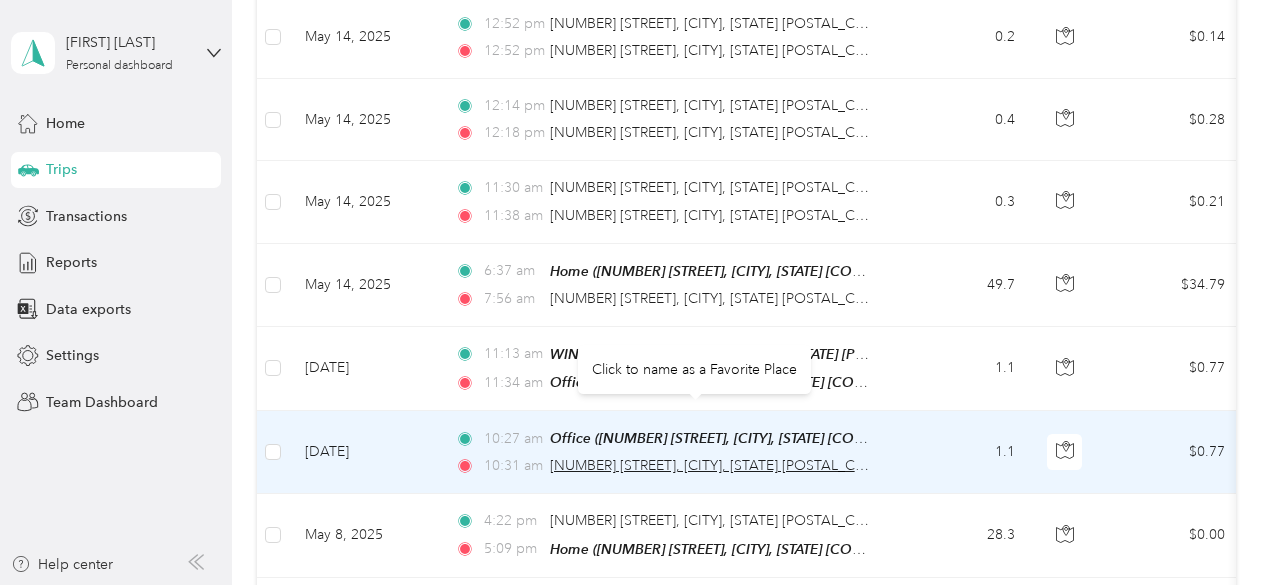 click on "[NUMBER] [STREET], [CITY], [STATE] [POSTAL_CODE], [COUNTRY]" at bounding box center [761, 465] 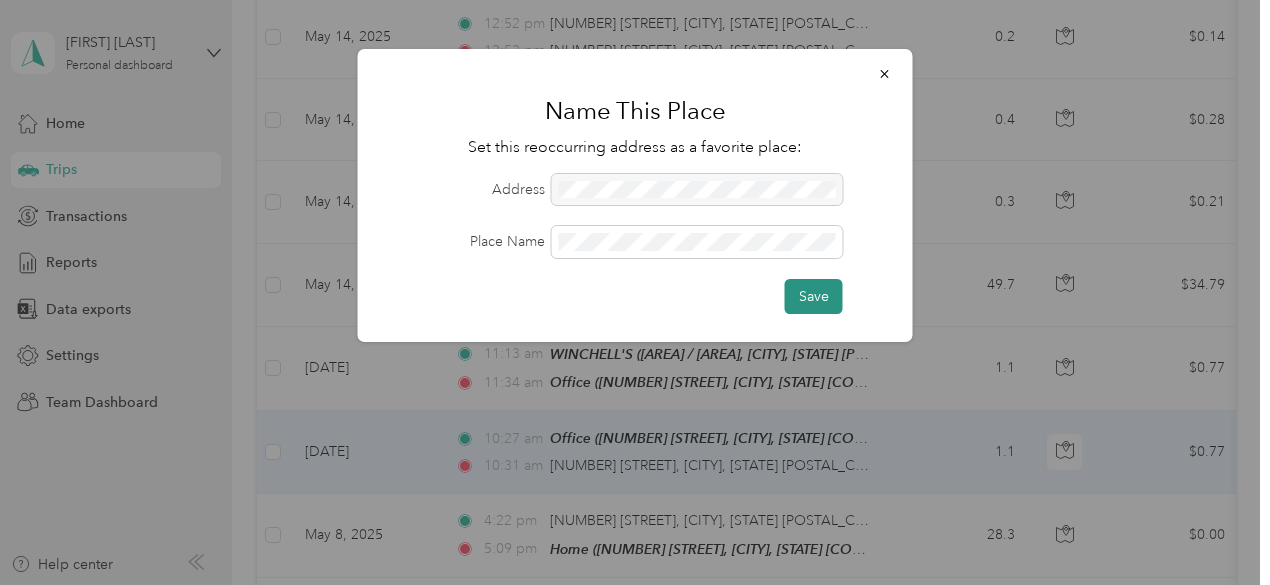 click on "Save" at bounding box center [814, 296] 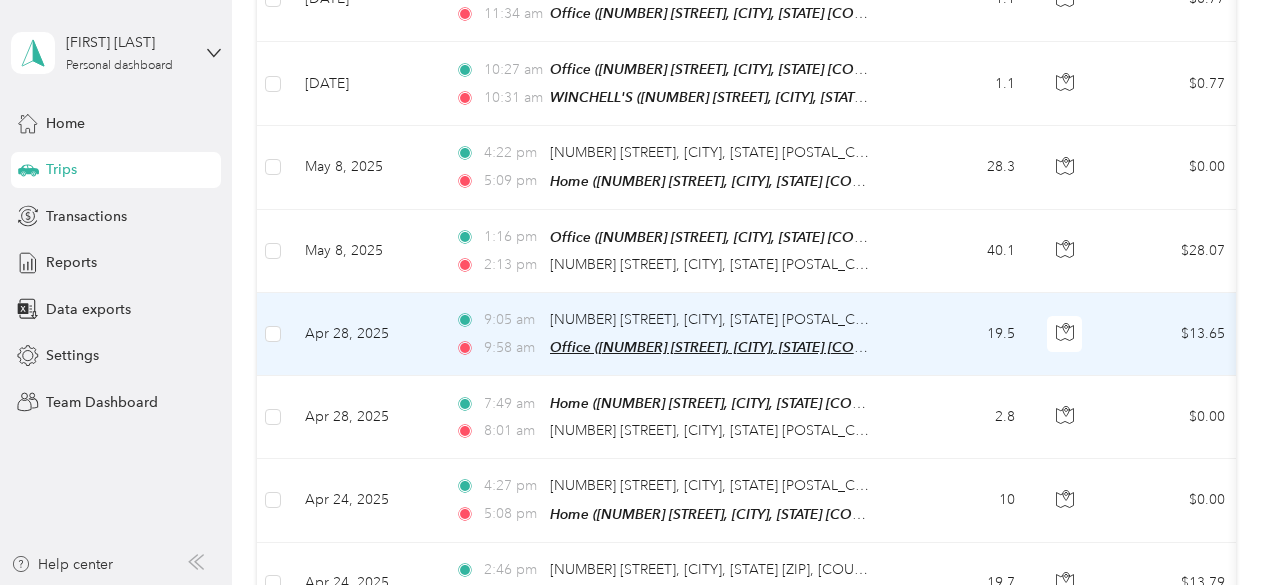 scroll, scrollTop: 2998, scrollLeft: 0, axis: vertical 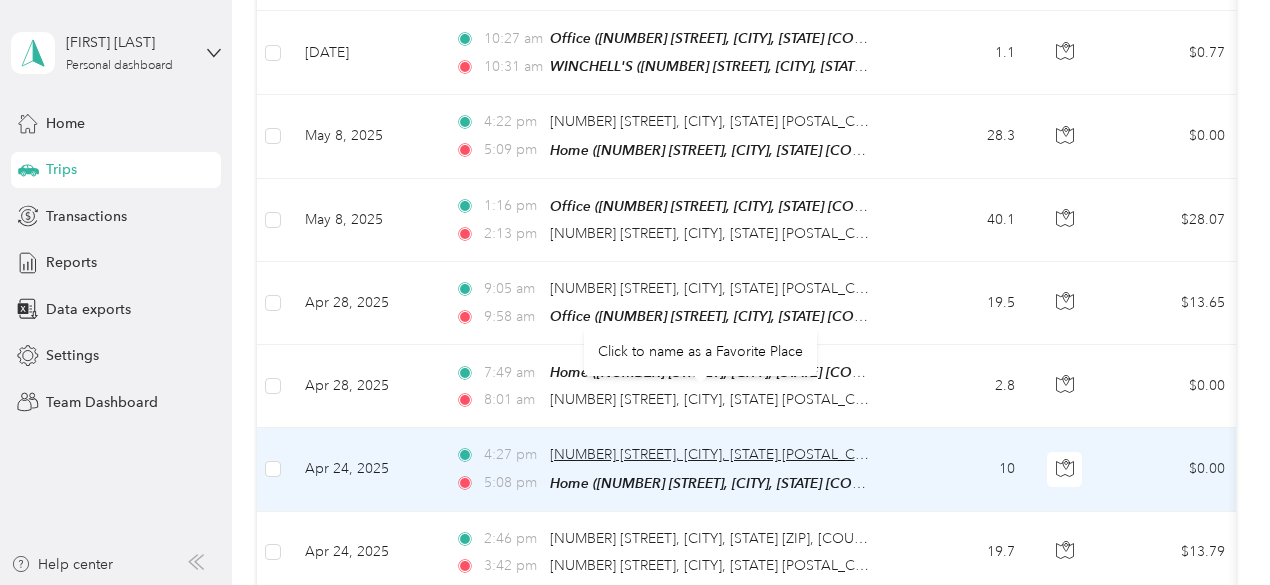 click on "[NUMBER] [STREET], [CITY], [STATE] [POSTAL_CODE], [COUNTRY]" at bounding box center (761, 454) 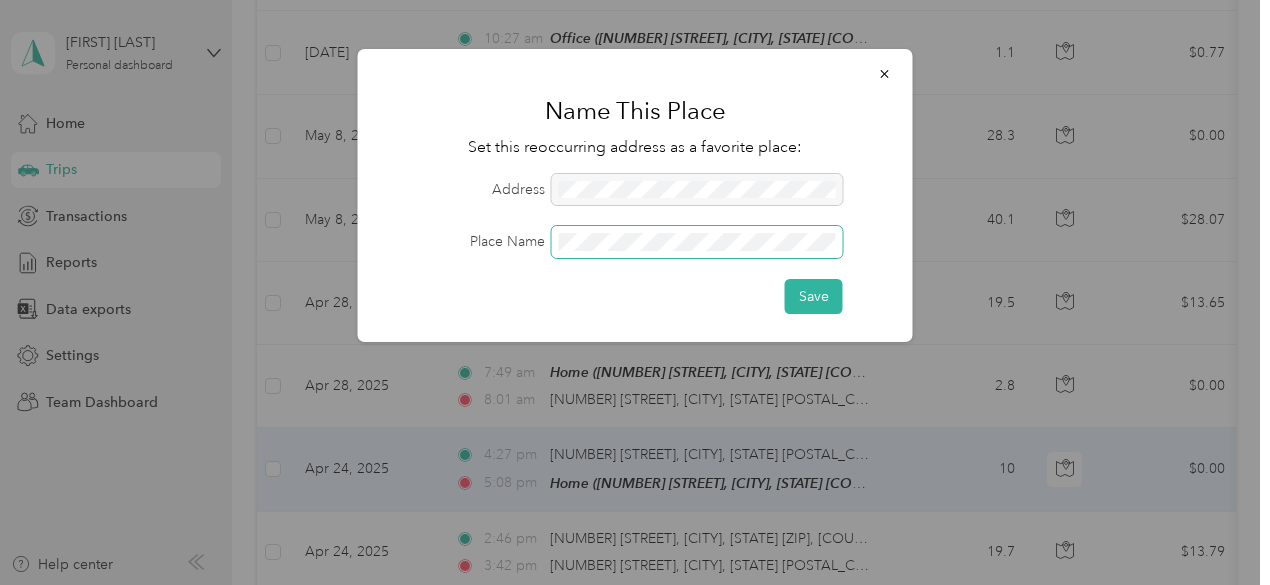 click at bounding box center [697, 242] 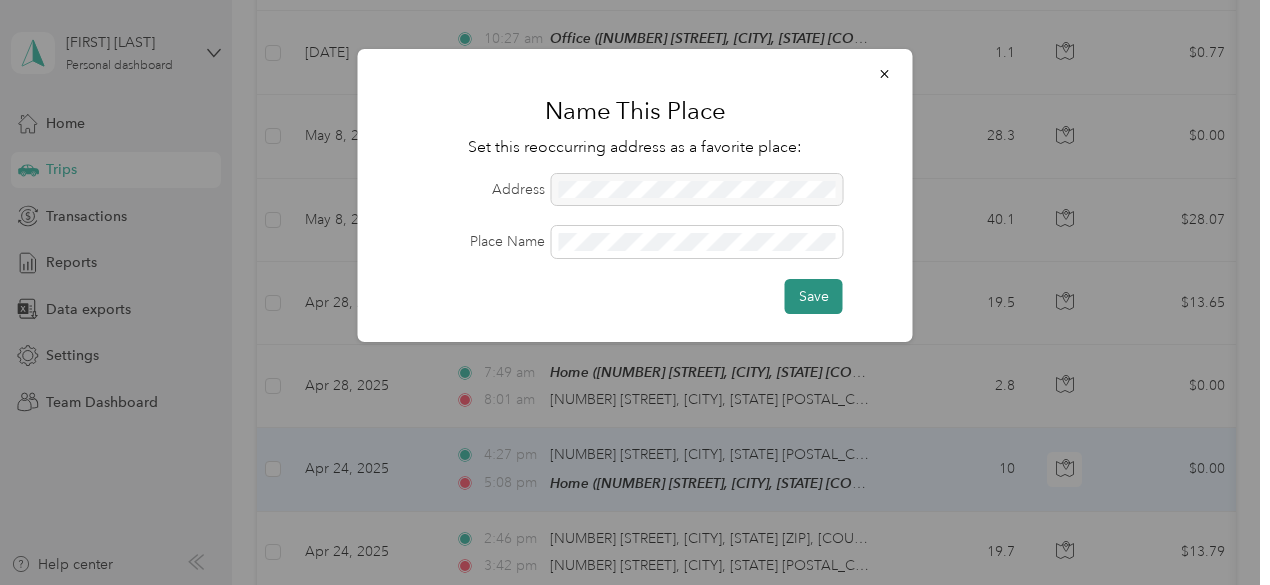 click on "Save" at bounding box center (814, 296) 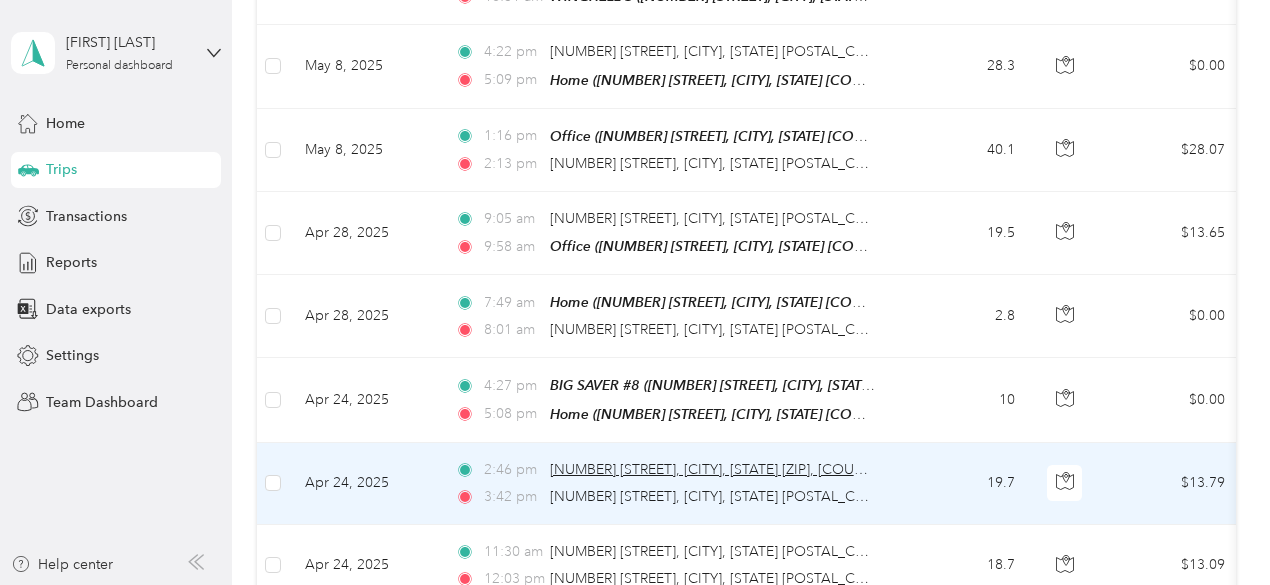 scroll, scrollTop: 3098, scrollLeft: 0, axis: vertical 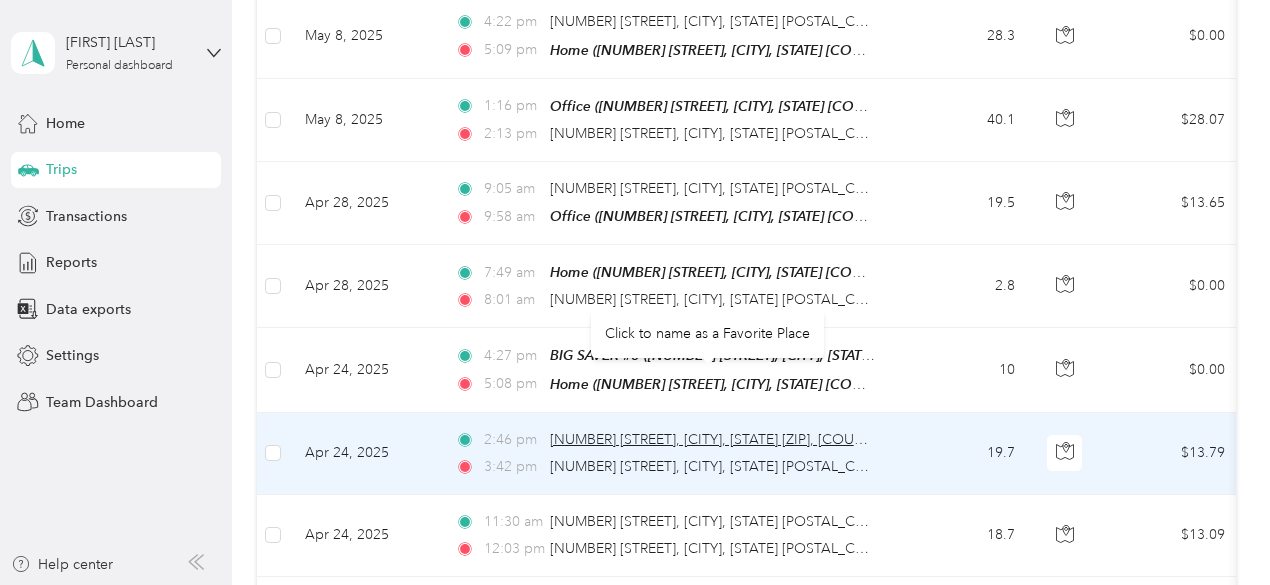 click on "[NUMBER] [STREET], [CITY], [STATE] [ZIP], [COUNTRY]" at bounding box center (721, 439) 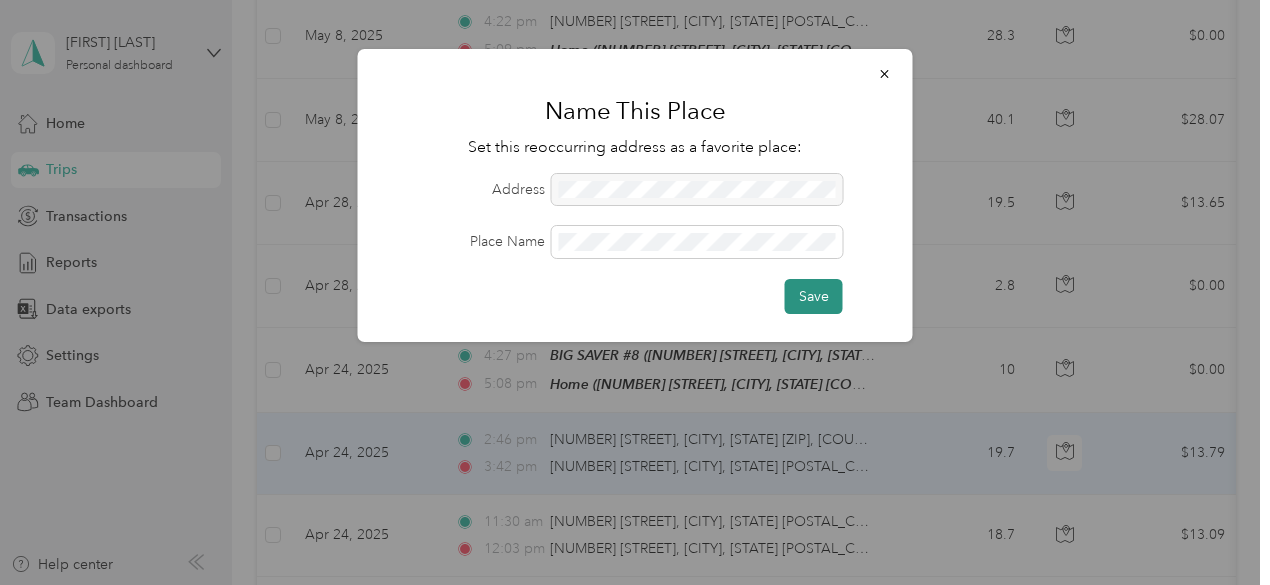 click on "Save" at bounding box center [814, 296] 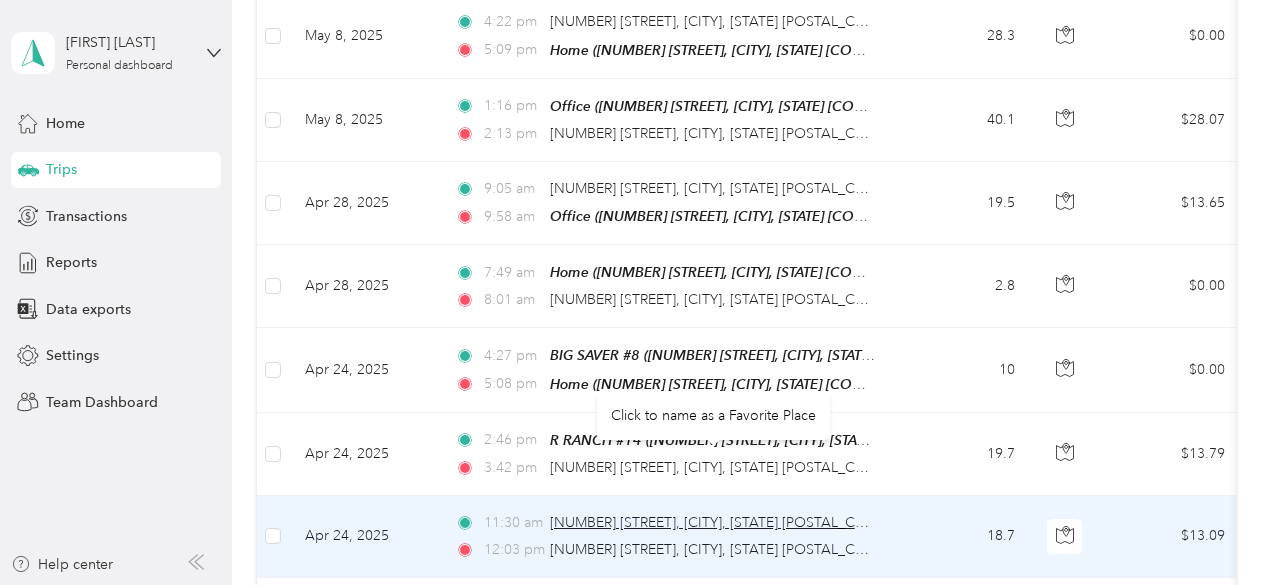 click on "[NUMBER] [STREET], [CITY], [STATE] [POSTAL_CODE], [COUNTRY]" at bounding box center (761, 522) 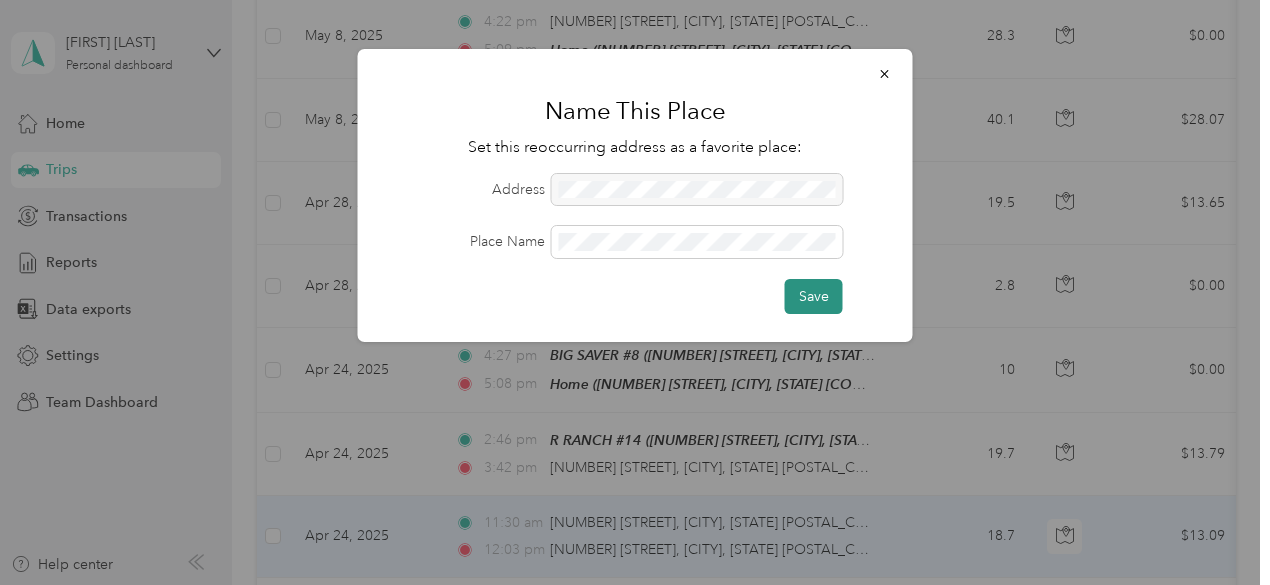 click on "Save" at bounding box center (814, 296) 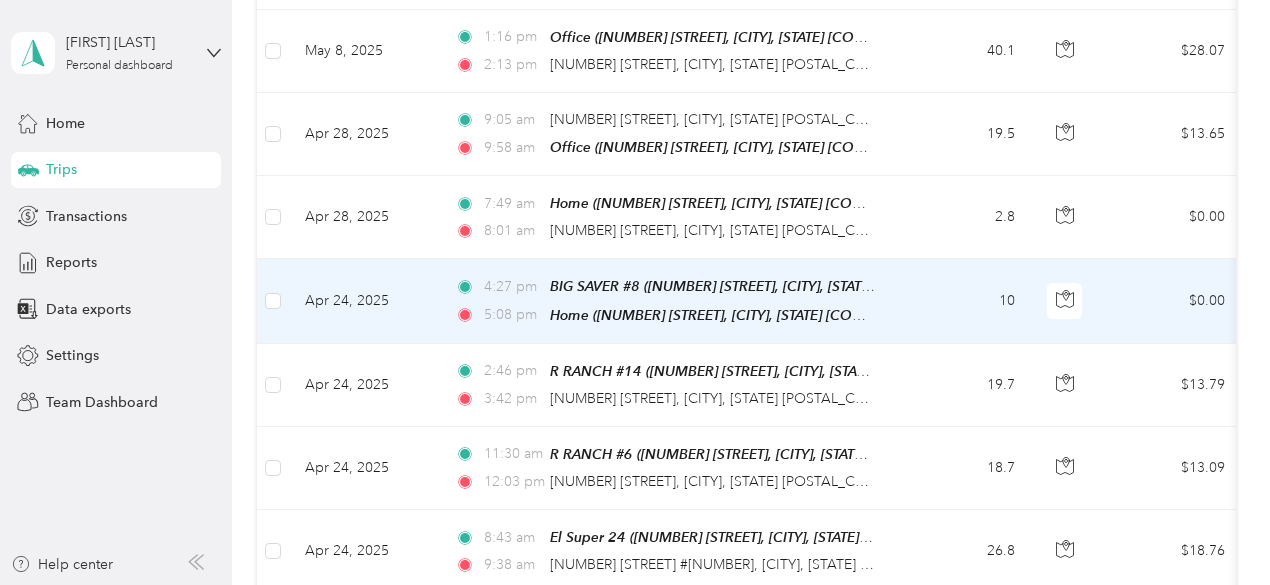 scroll, scrollTop: 3198, scrollLeft: 0, axis: vertical 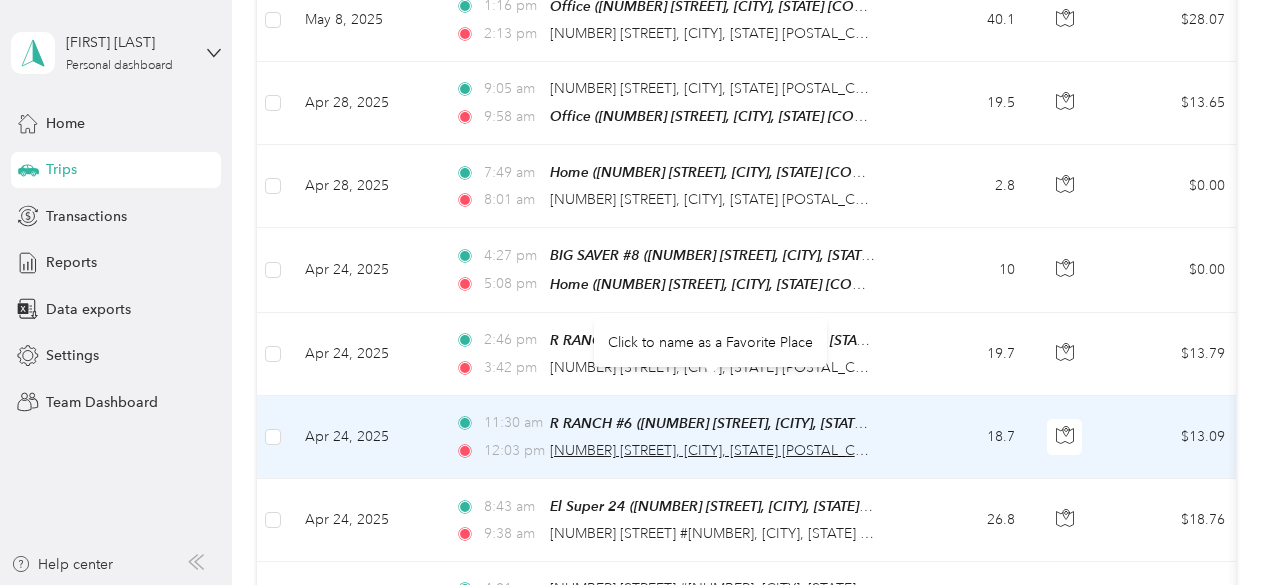 click on "[NUMBER] [STREET], [CITY], [STATE] [POSTAL_CODE], [COUNTRY]" at bounding box center (761, 450) 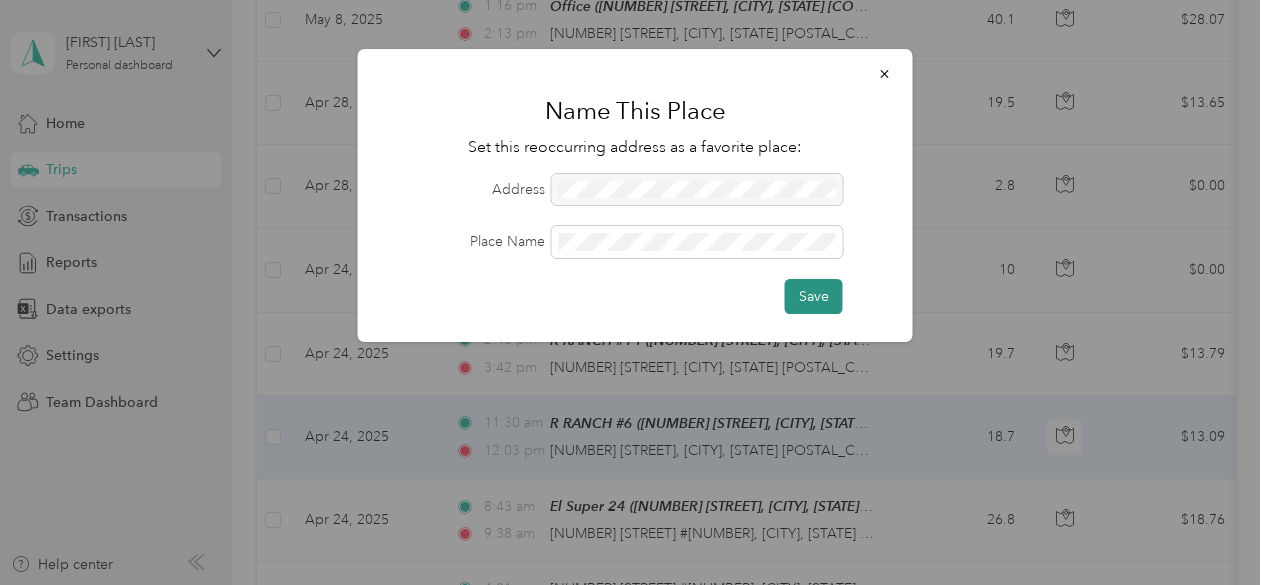click on "Save" at bounding box center [814, 296] 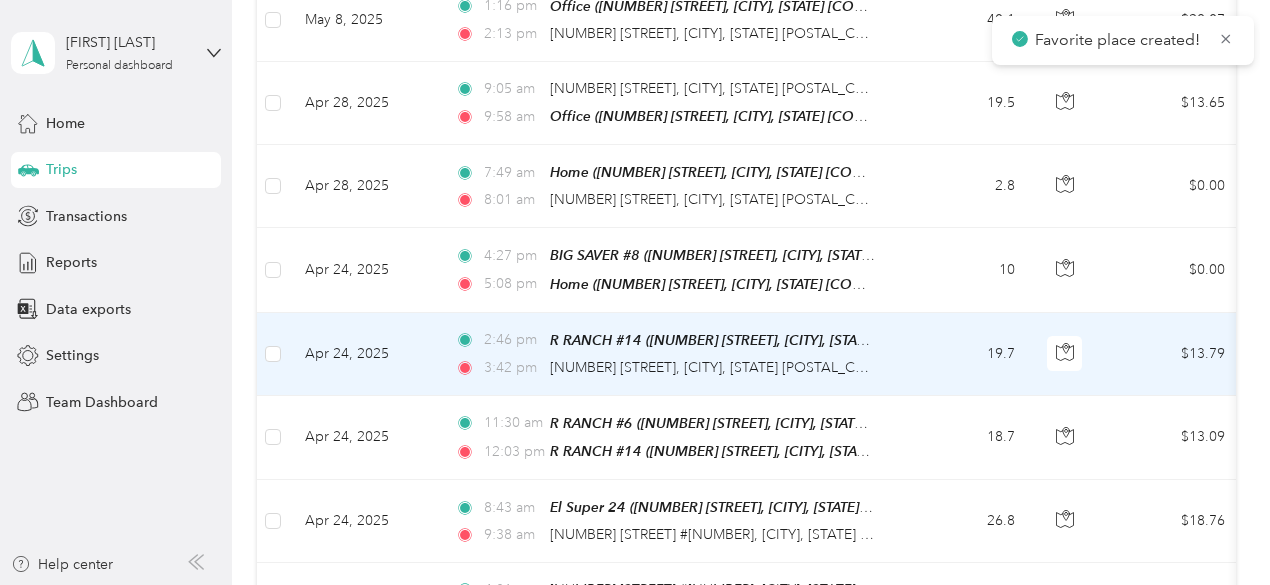 scroll, scrollTop: 3298, scrollLeft: 0, axis: vertical 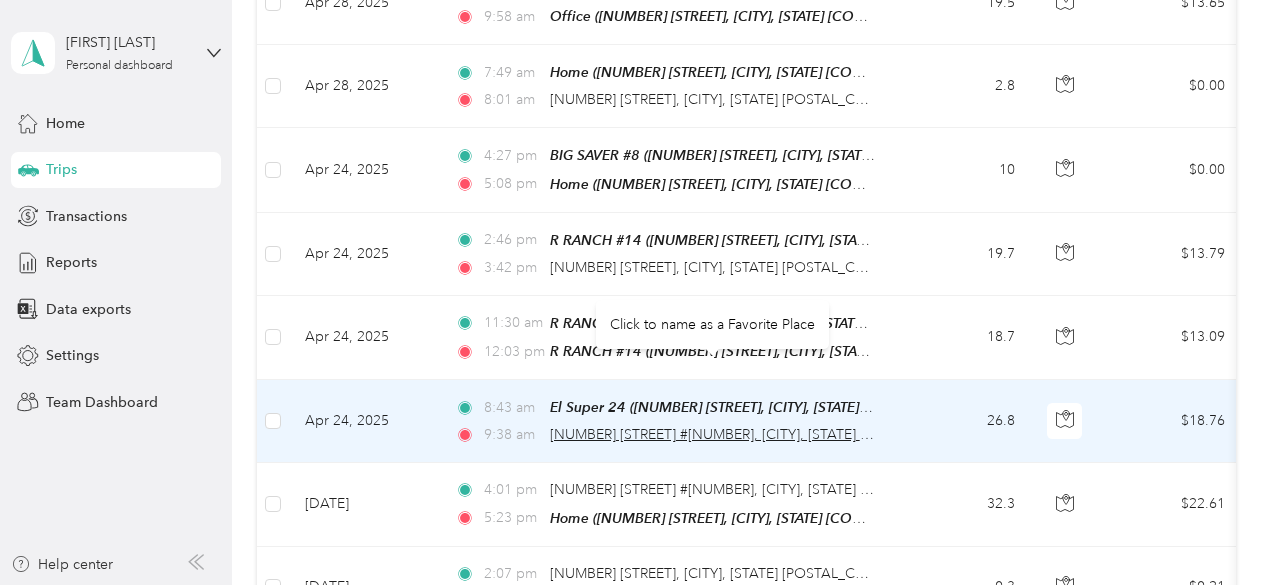 click on "[NUMBER] [STREET] #[NUMBER], [CITY], [STATE] [POSTAL_CODE], [COUNTRY]" at bounding box center (800, 434) 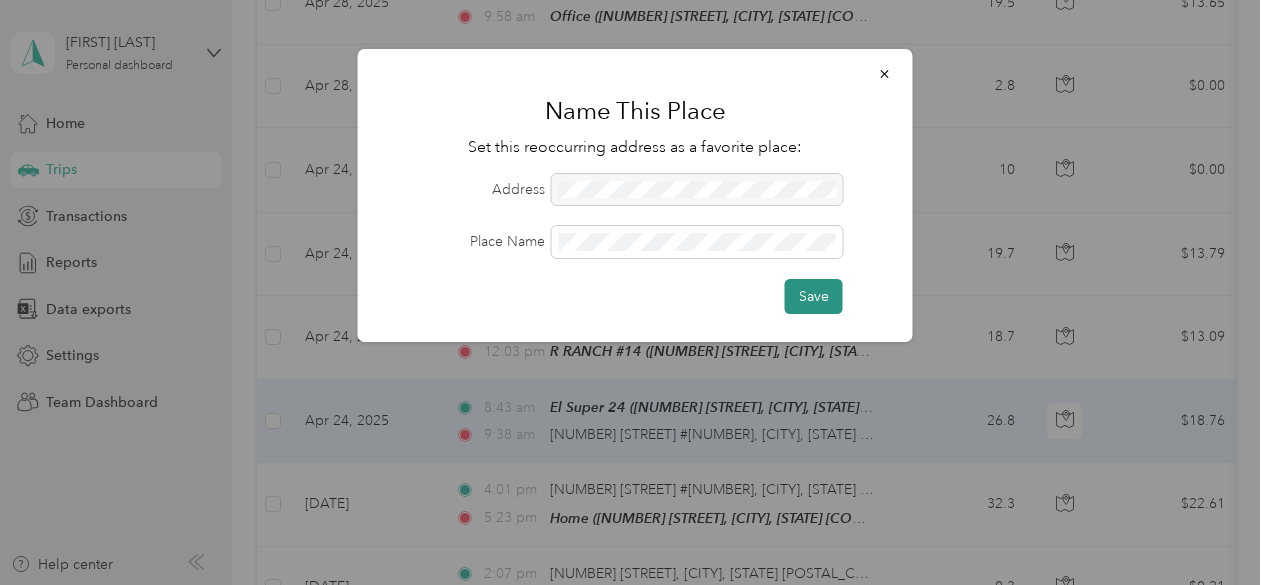 click on "Save" at bounding box center [814, 296] 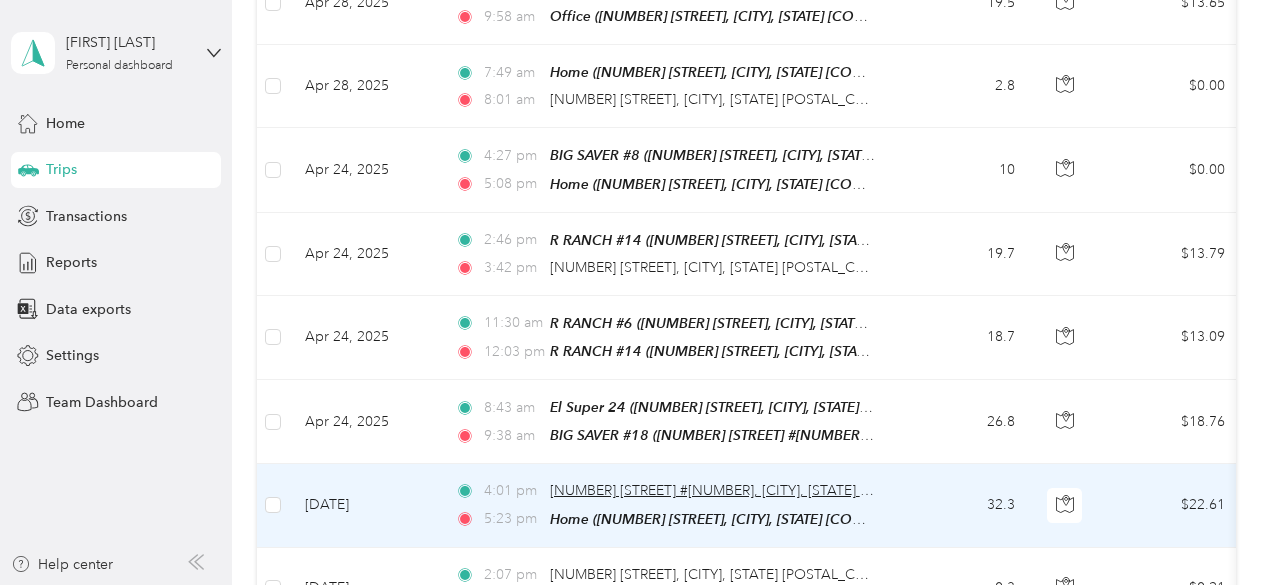 click on "[NUMBER] [STREET] #[NUMBER], [CITY], [STATE] [POSTAL_CODE], [COUNTRY]" at bounding box center [800, 490] 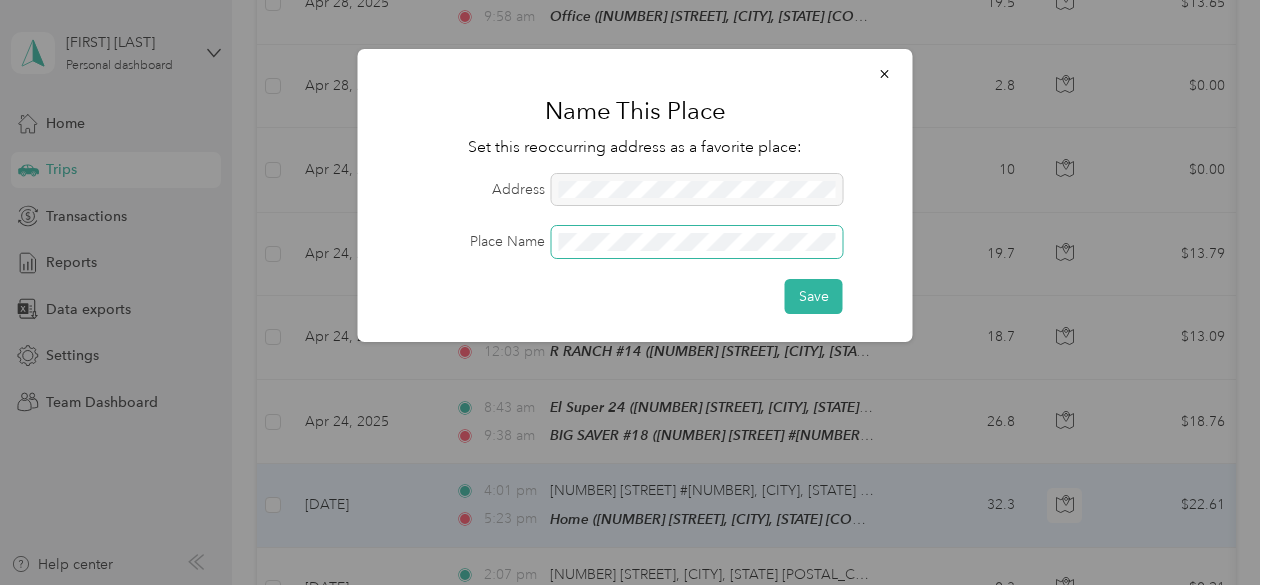 click at bounding box center (697, 242) 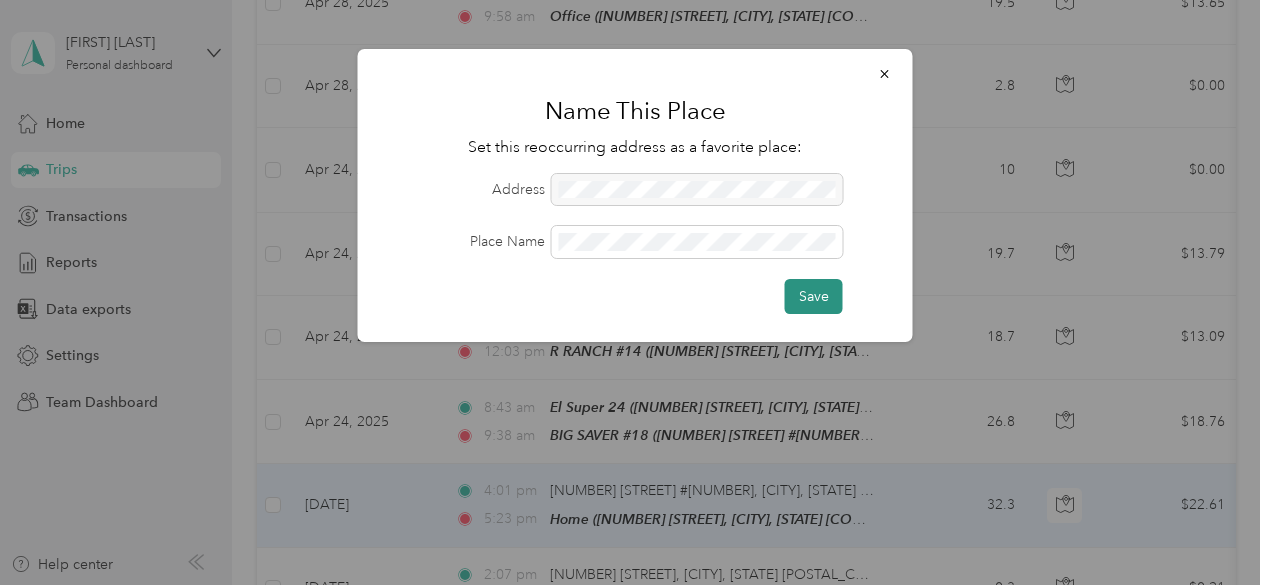 click on "Save" at bounding box center [814, 296] 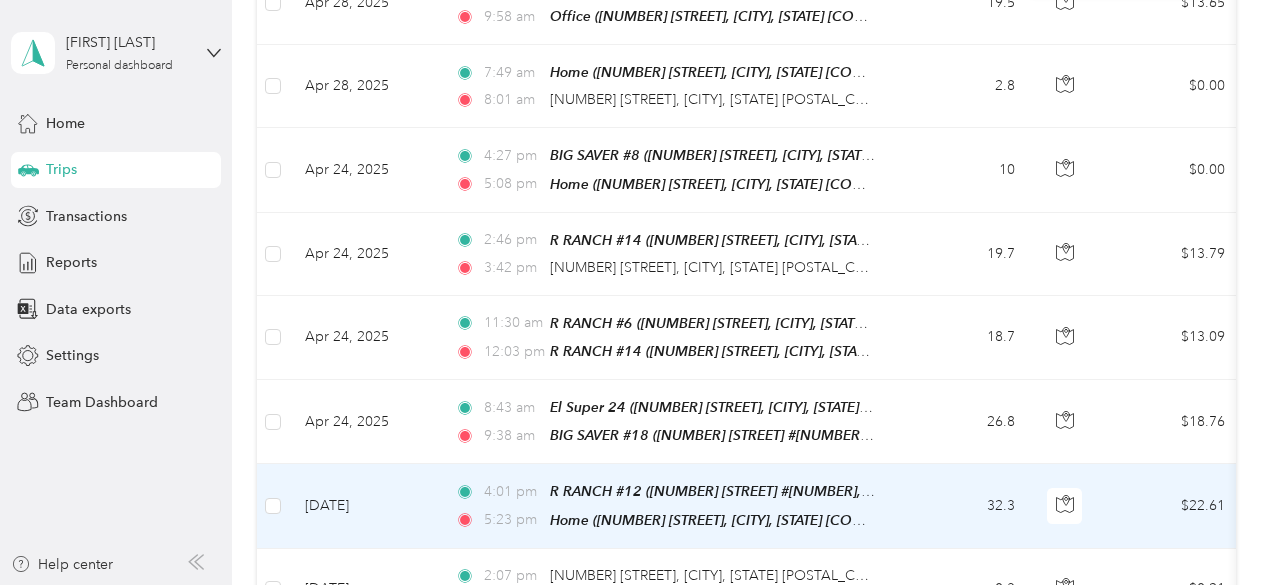 scroll, scrollTop: 3398, scrollLeft: 0, axis: vertical 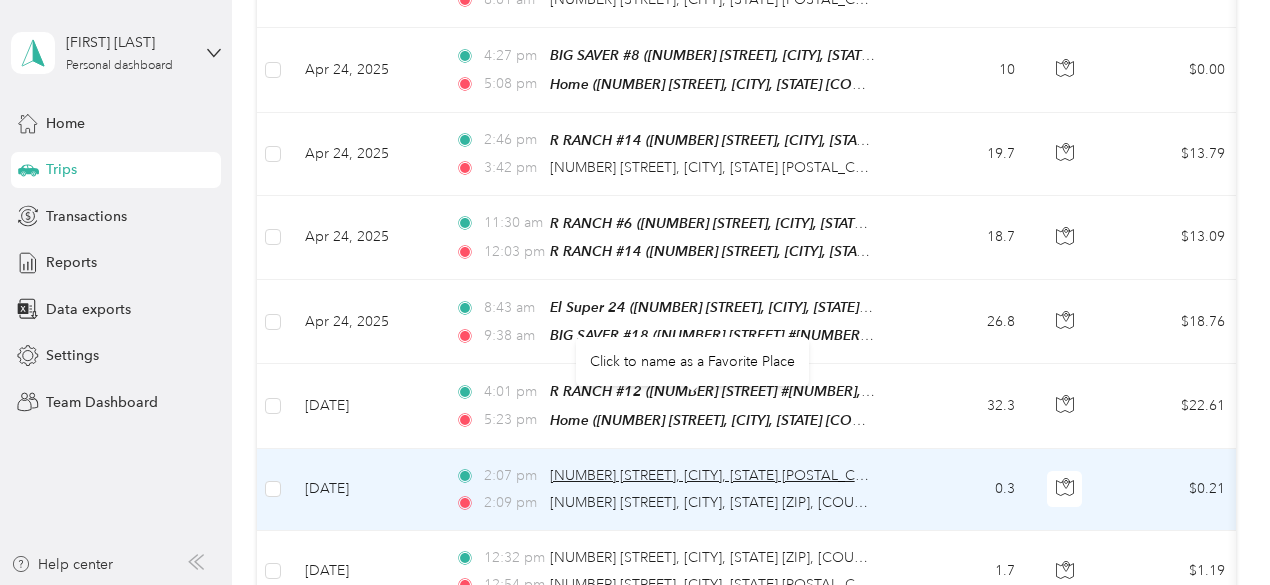 click on "[NUMBER] [STREET], [CITY], [STATE] [POSTAL_CODE], [COUNTRY]" at bounding box center [761, 475] 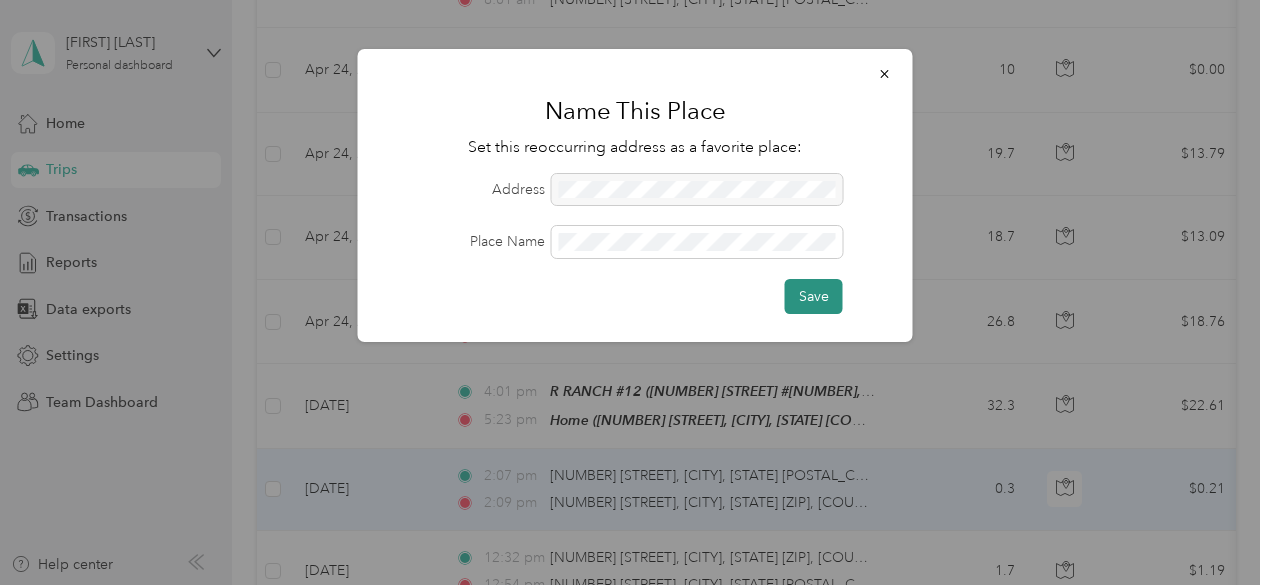 click on "Save" at bounding box center (814, 296) 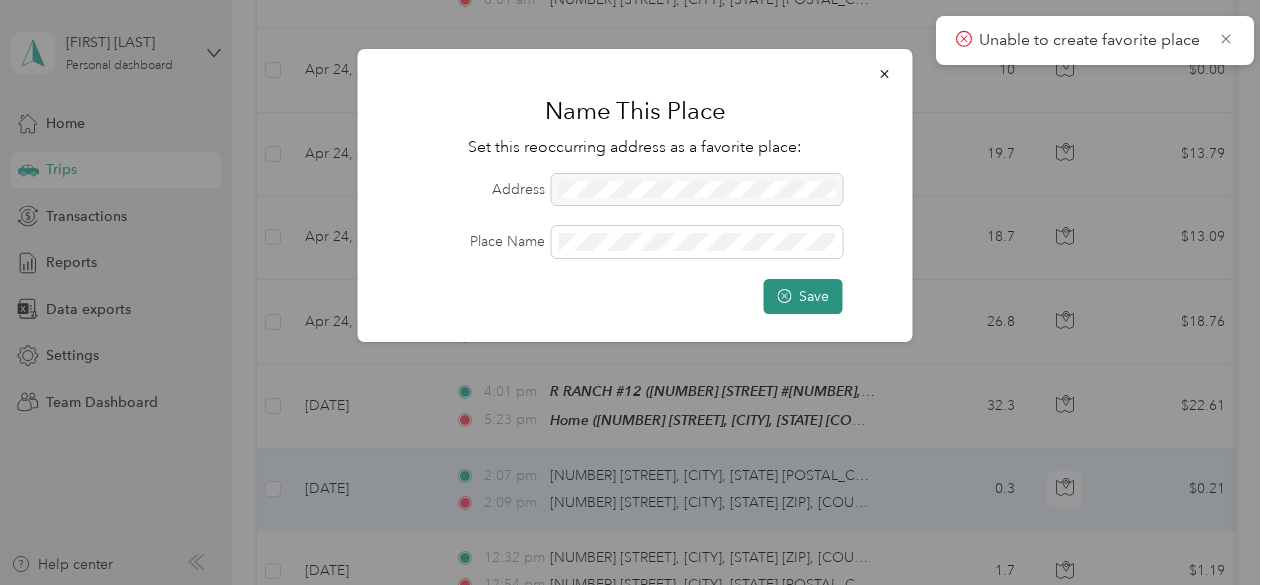 click on "Save" at bounding box center [803, 296] 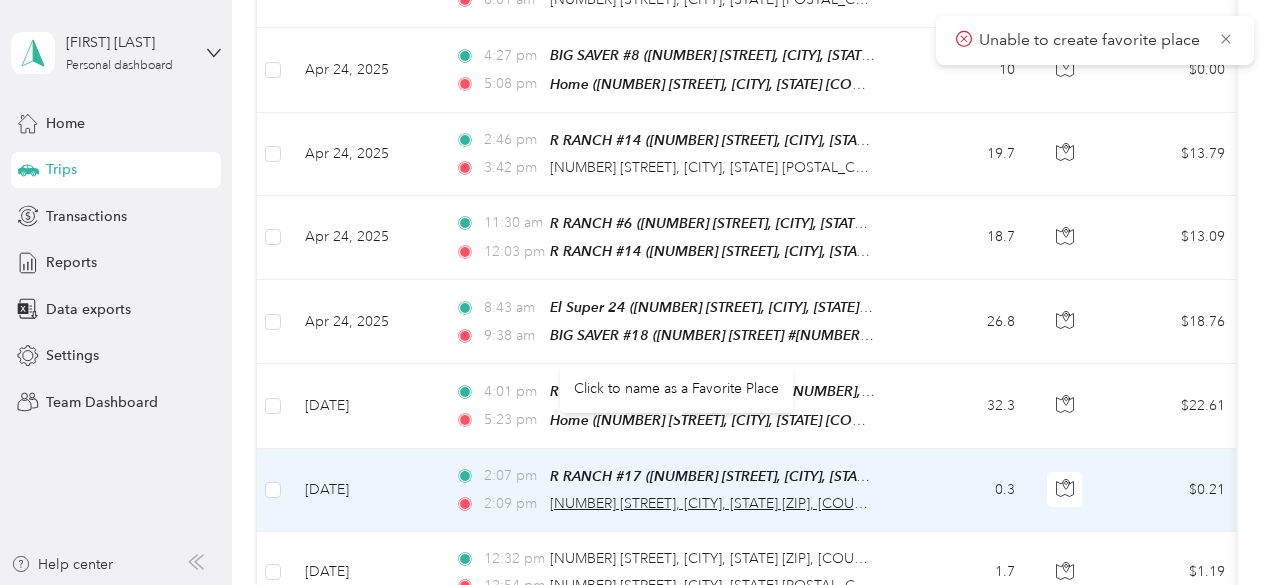click on "[NUMBER] [STREET], [CITY], [STATE] [ZIP], [COUNTRY]" at bounding box center [721, 503] 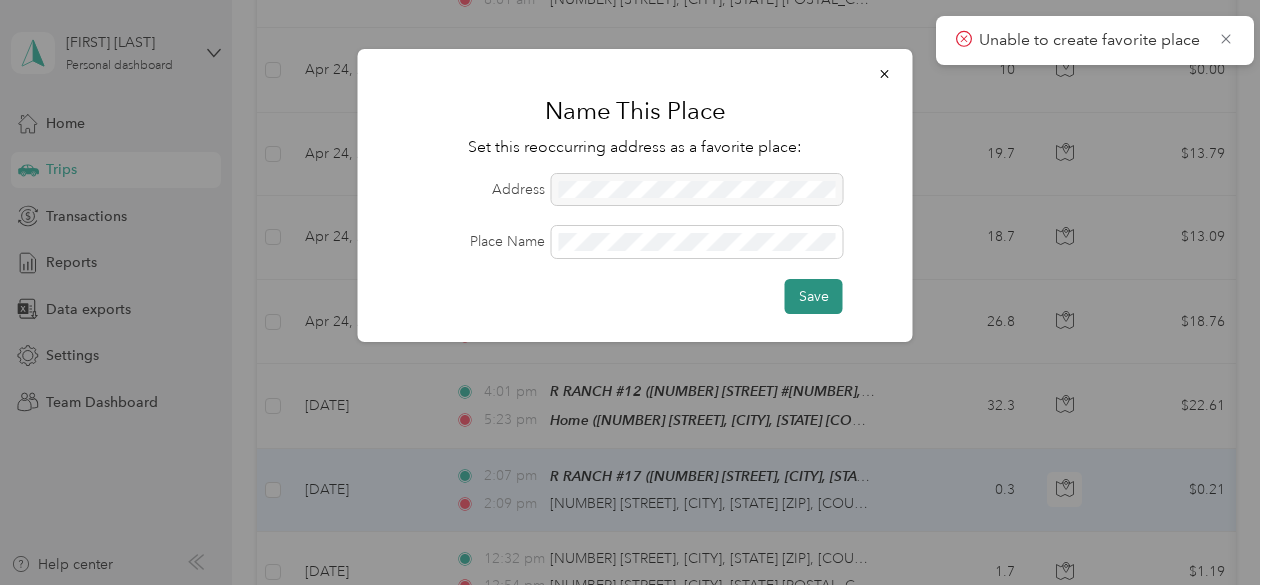 click on "Save" at bounding box center [814, 296] 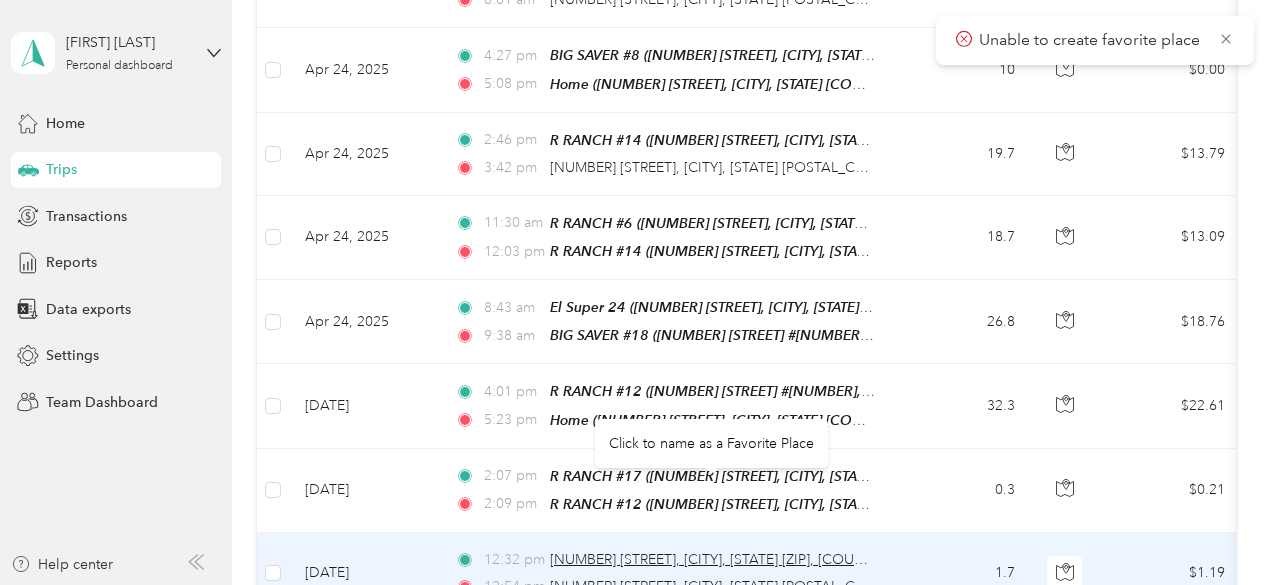click on "[NUMBER] [STREET], [CITY], [STATE] [ZIP], [COUNTRY]" at bounding box center (721, 559) 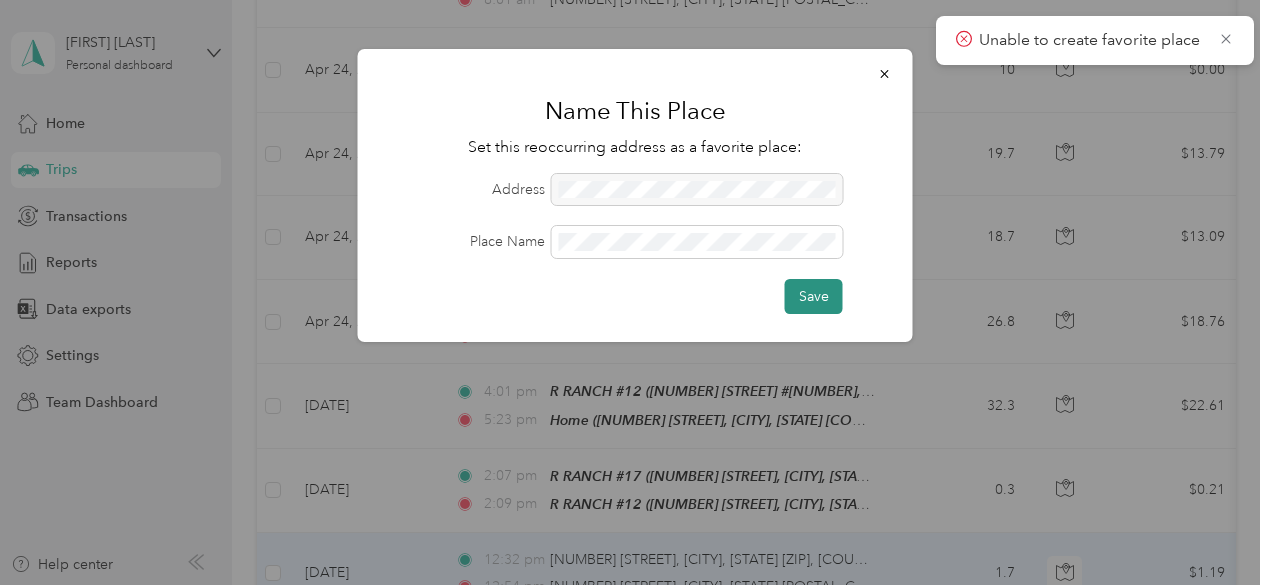 click on "Save" at bounding box center (814, 296) 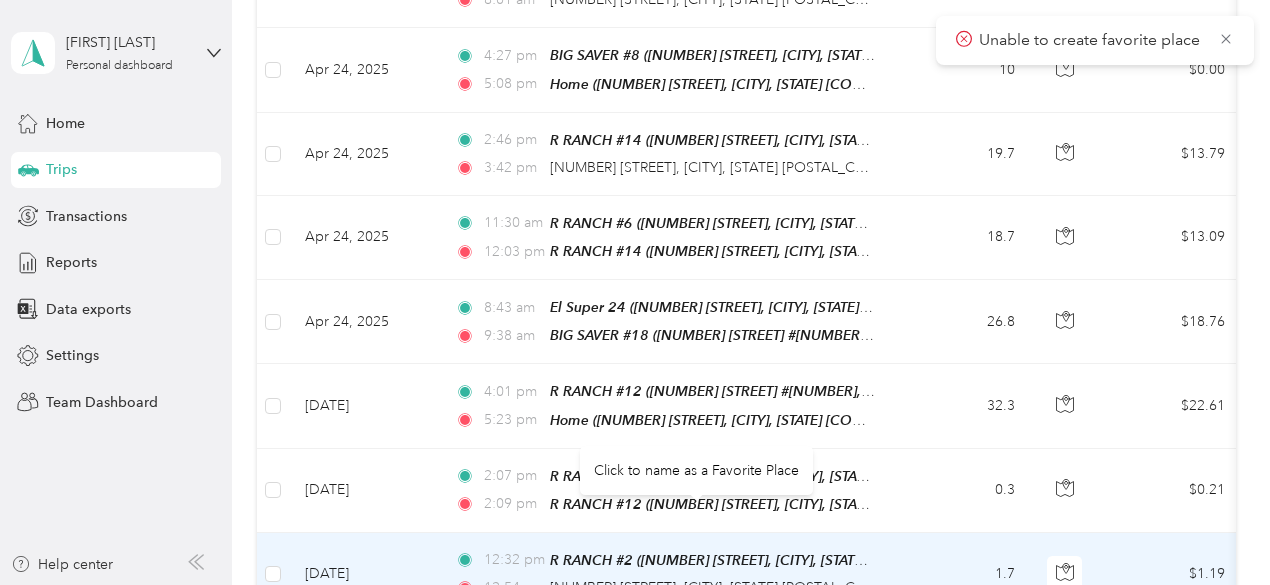 click on "[NUMBER] [STREET], [CITY], [STATE] [POSTAL_CODE], [COUNTRY]" at bounding box center (761, 587) 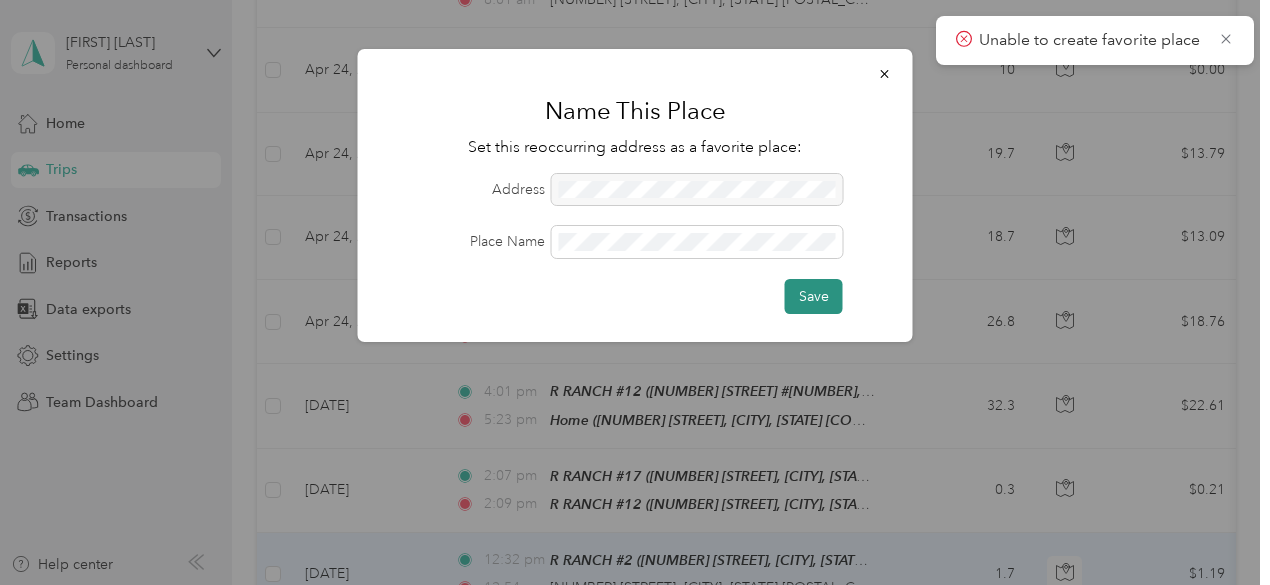 click on "Save" at bounding box center (814, 296) 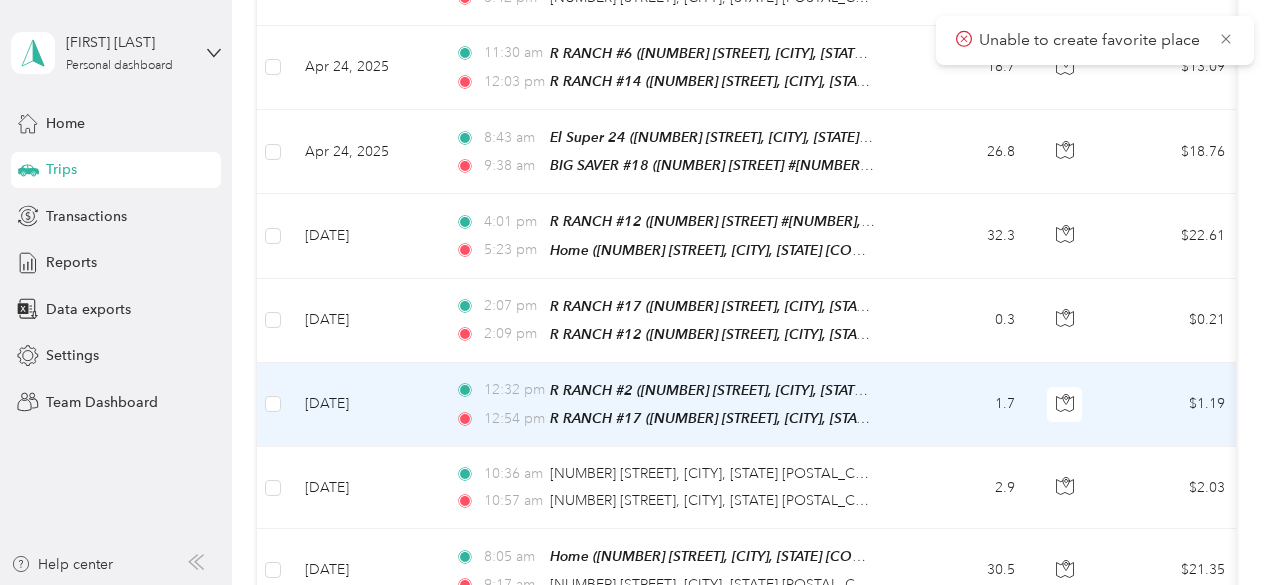 scroll, scrollTop: 3598, scrollLeft: 0, axis: vertical 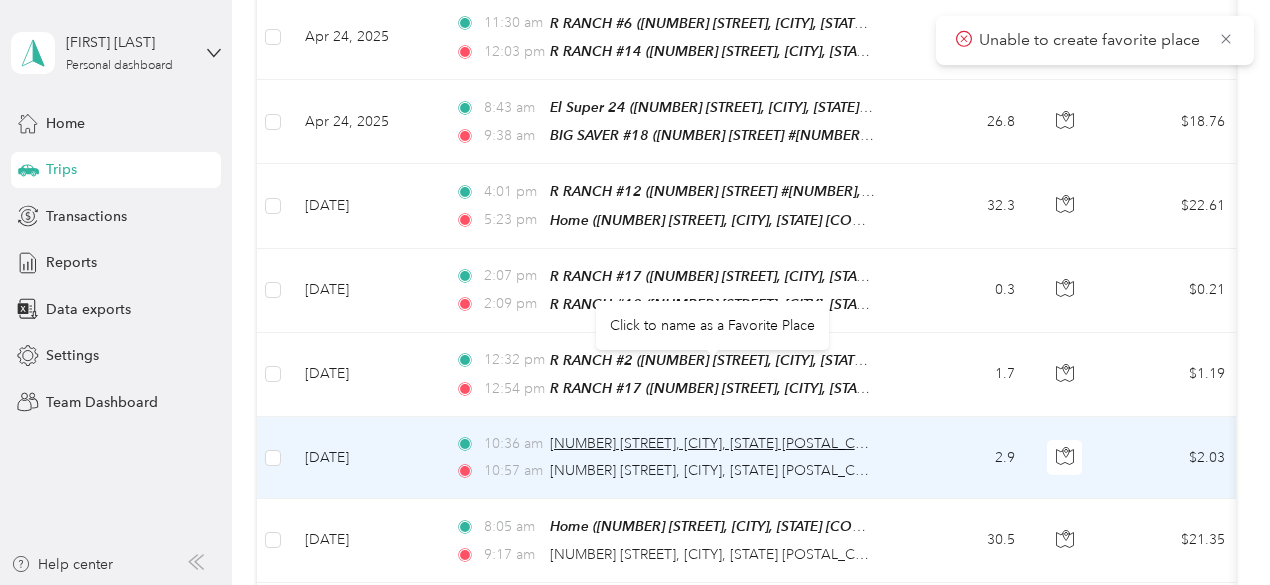 click on "[NUMBER] [STREET], [CITY], [STATE] [POSTAL_CODE], [COUNTRY]" at bounding box center (761, 443) 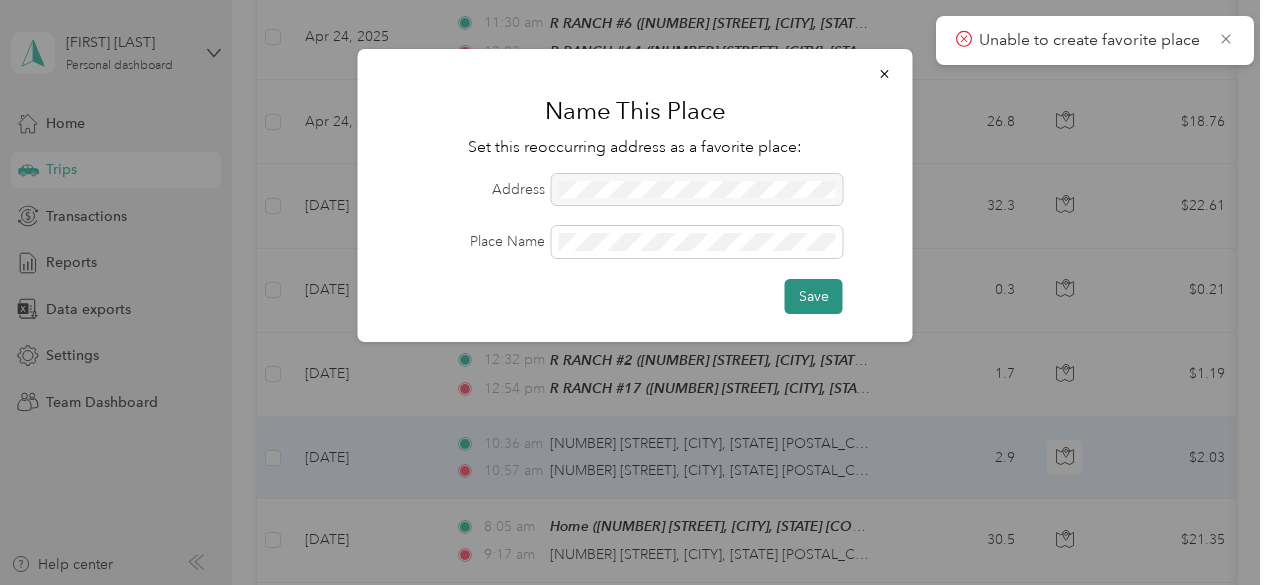 click on "Save" at bounding box center (814, 296) 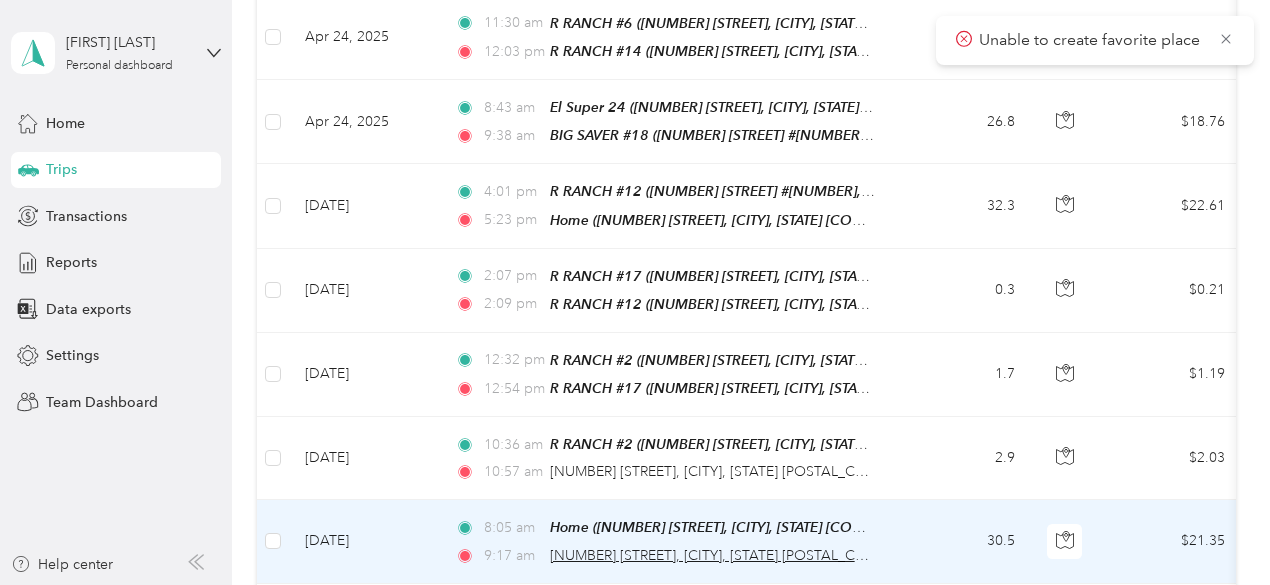 click on "[NUMBER] [STREET], [CITY], [STATE] [POSTAL_CODE], [COUNTRY]" at bounding box center [761, 555] 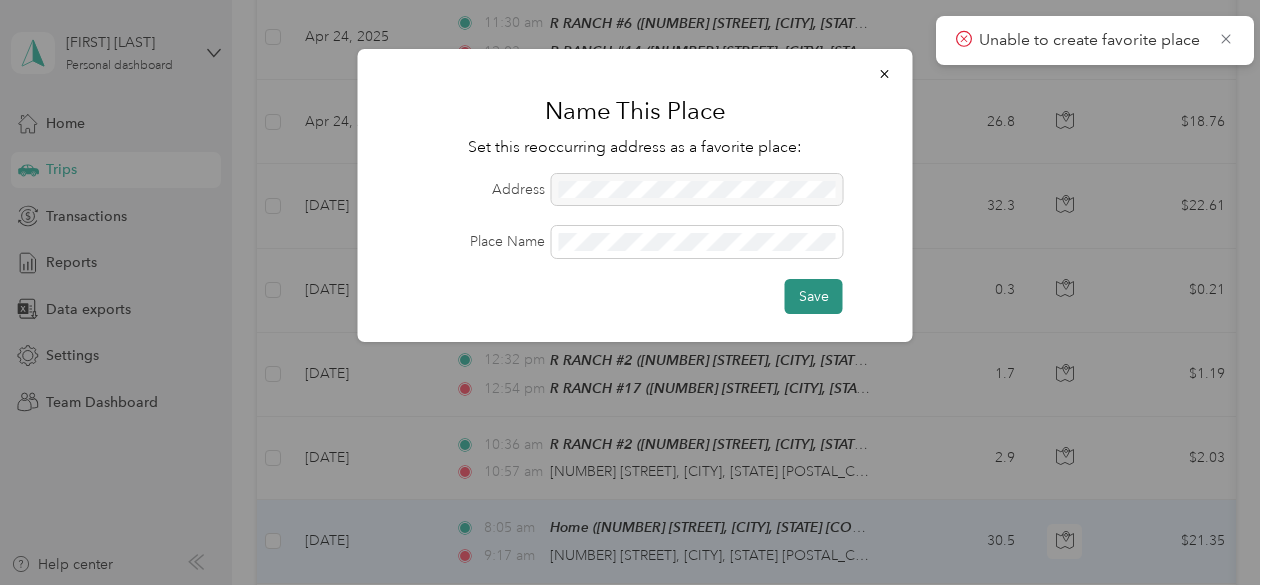 click on "Save" at bounding box center (814, 296) 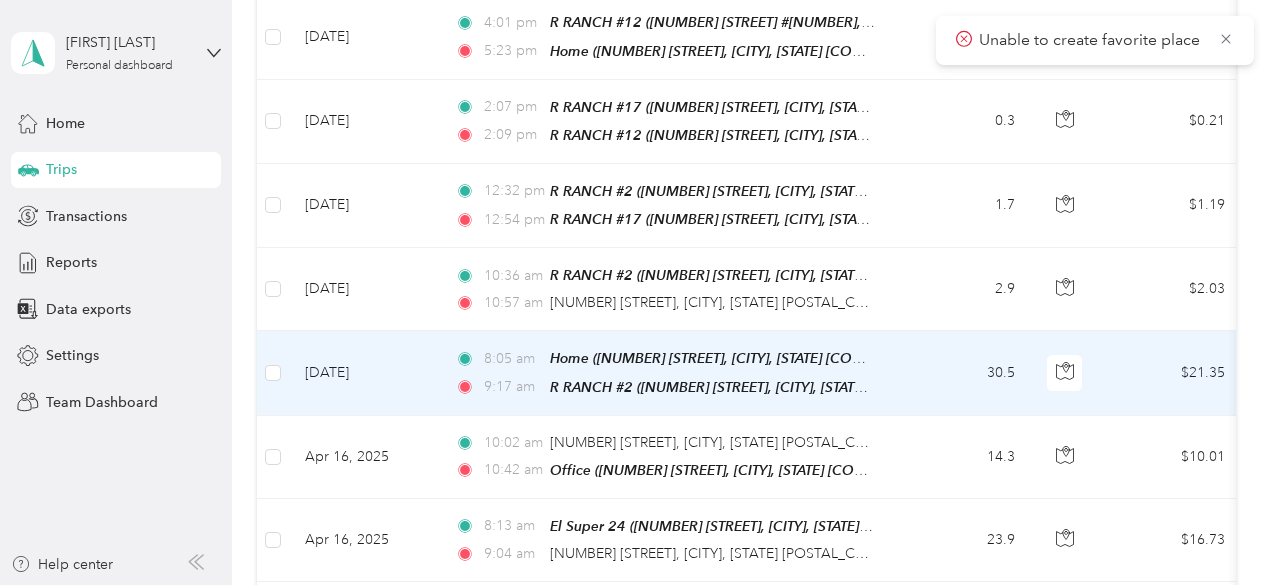 scroll, scrollTop: 3798, scrollLeft: 0, axis: vertical 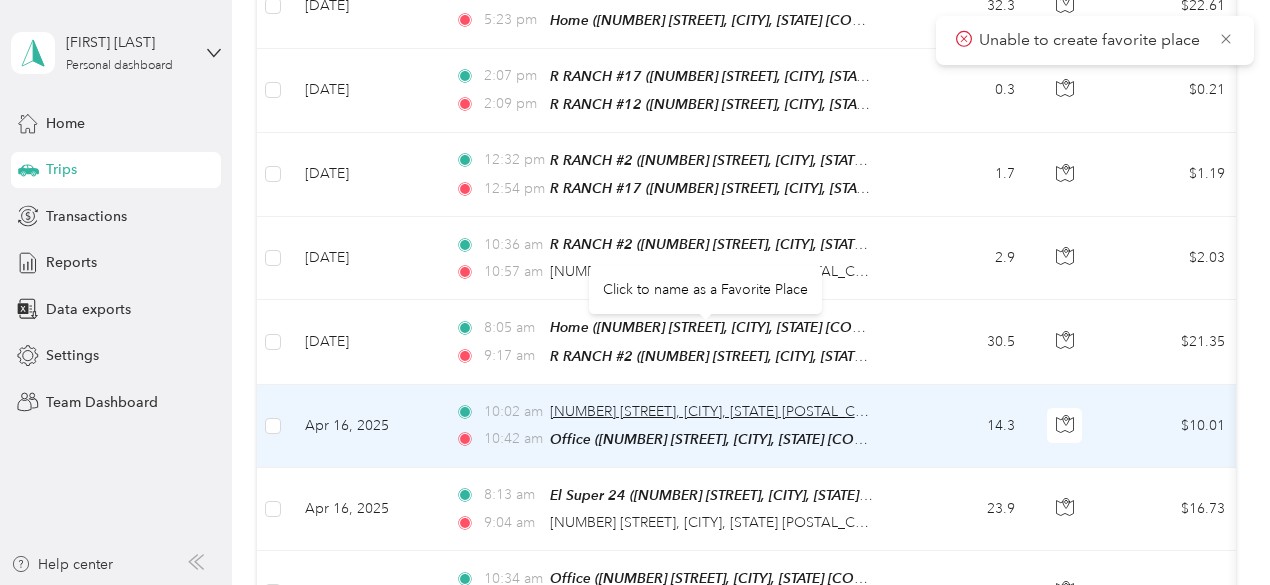 click on "[NUMBER] [STREET], [CITY], [STATE] [POSTAL_CODE], [COUNTRY]" at bounding box center [761, 411] 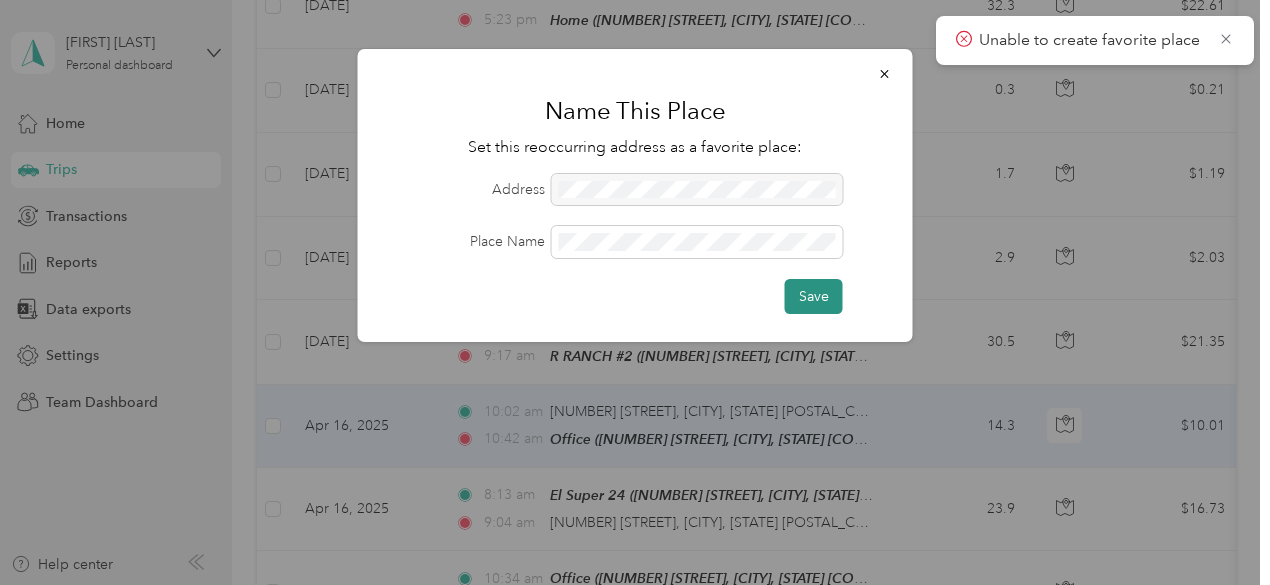 click on "Save" at bounding box center (814, 296) 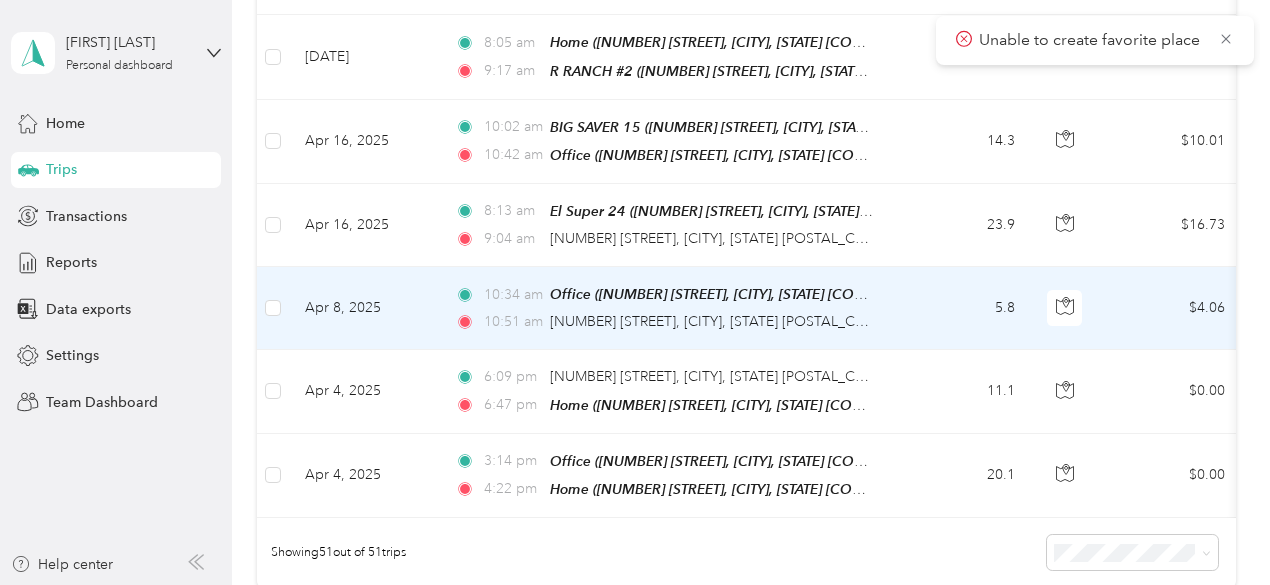 scroll, scrollTop: 4098, scrollLeft: 0, axis: vertical 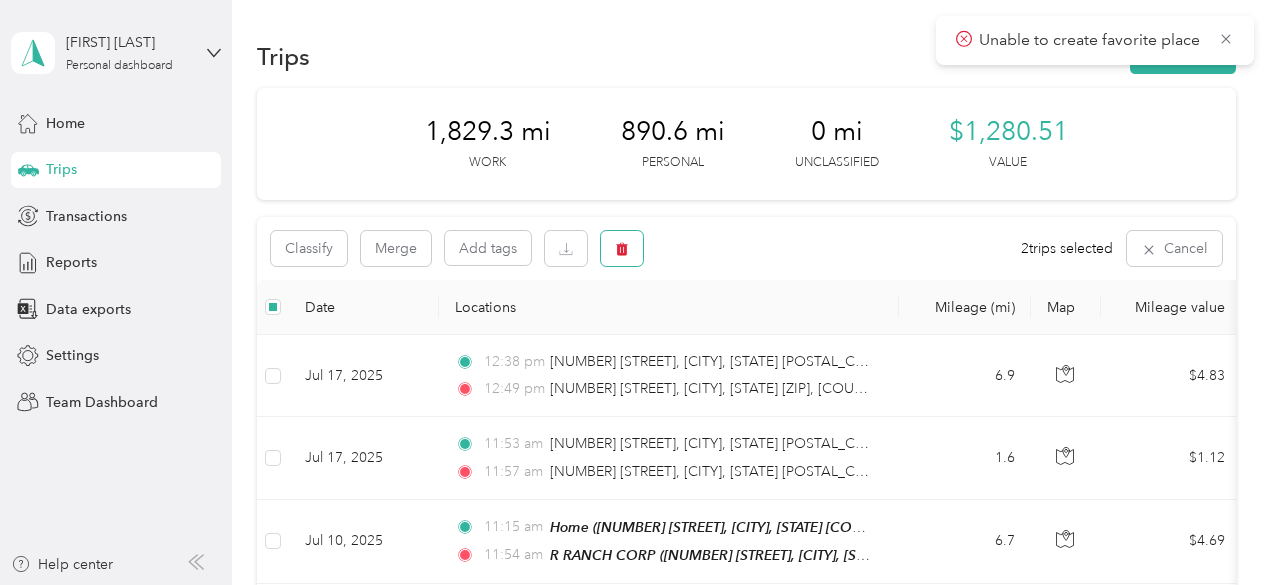 drag, startPoint x: 608, startPoint y: 245, endPoint x: 606, endPoint y: 224, distance: 21.095022 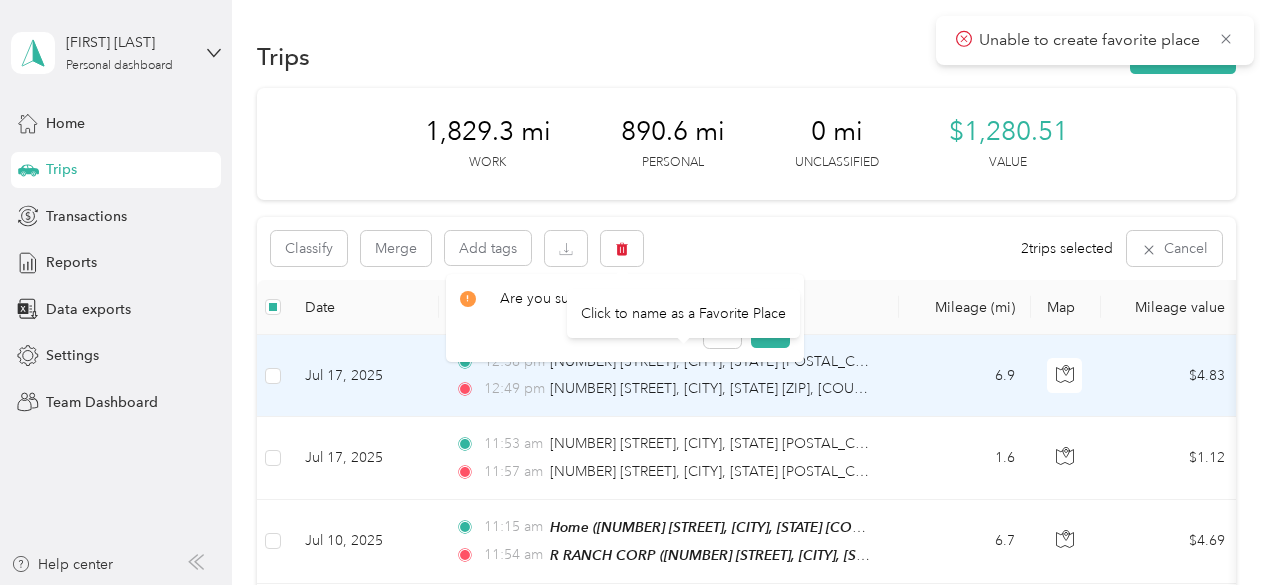 click on "Click to name as a Favorite Place" at bounding box center (683, 313) 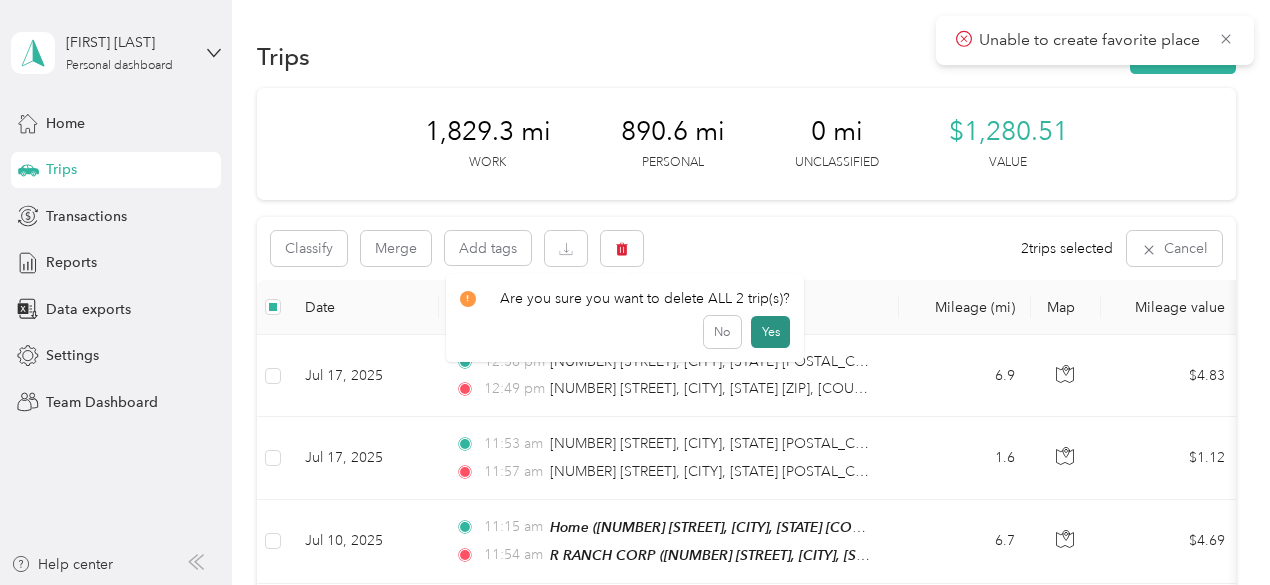 click on "Yes" at bounding box center (770, 332) 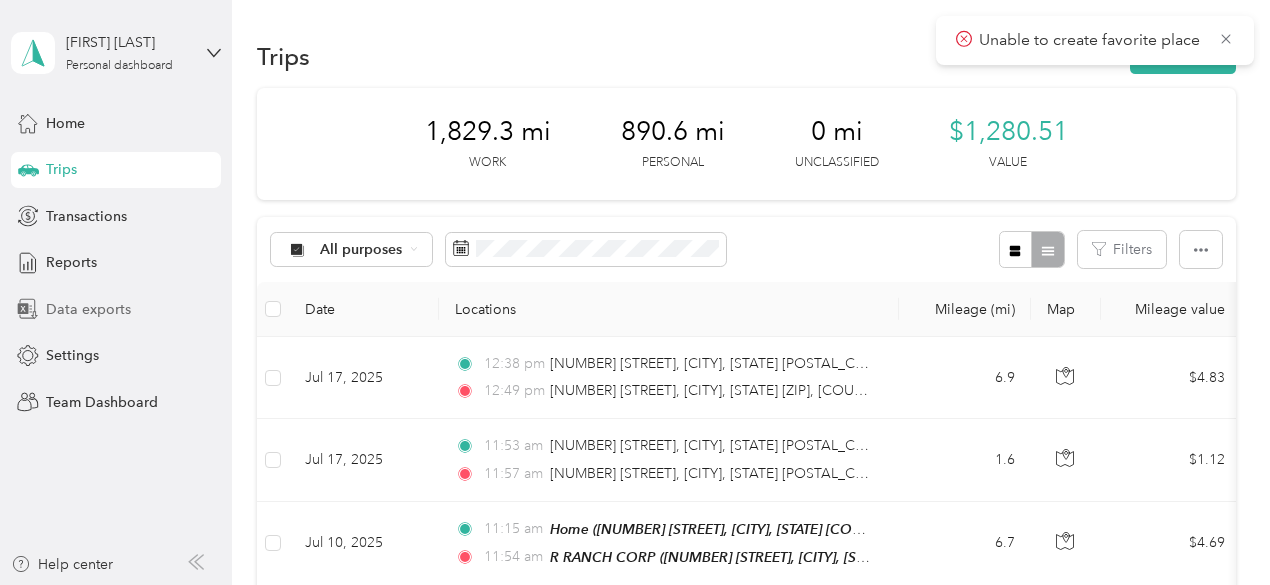 click on "Data exports" at bounding box center (88, 309) 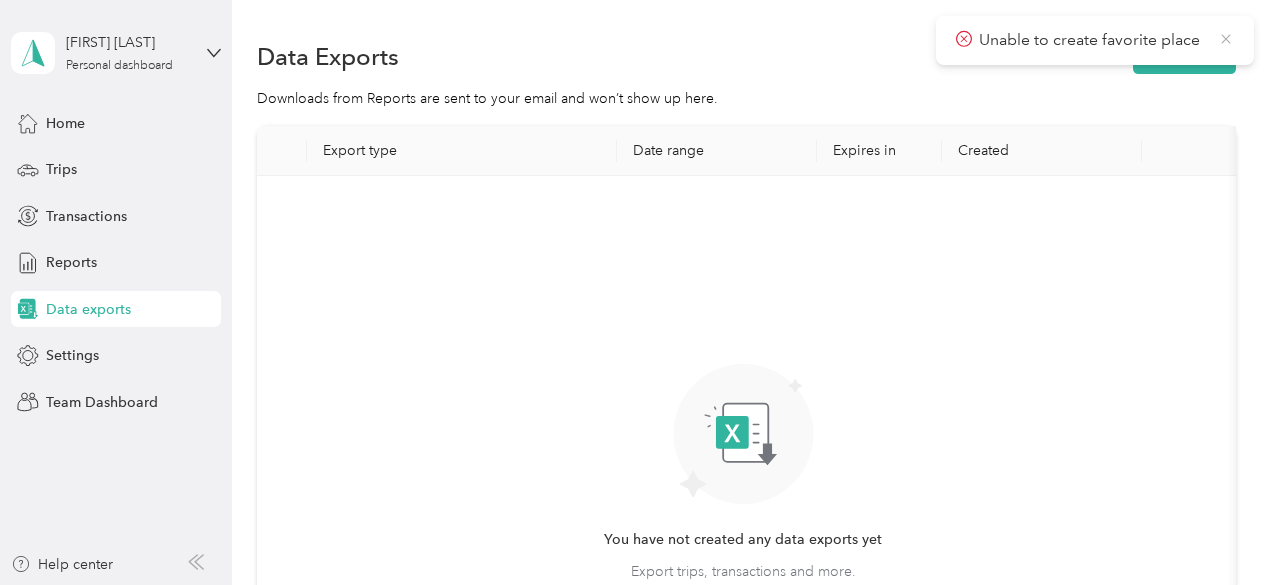 click 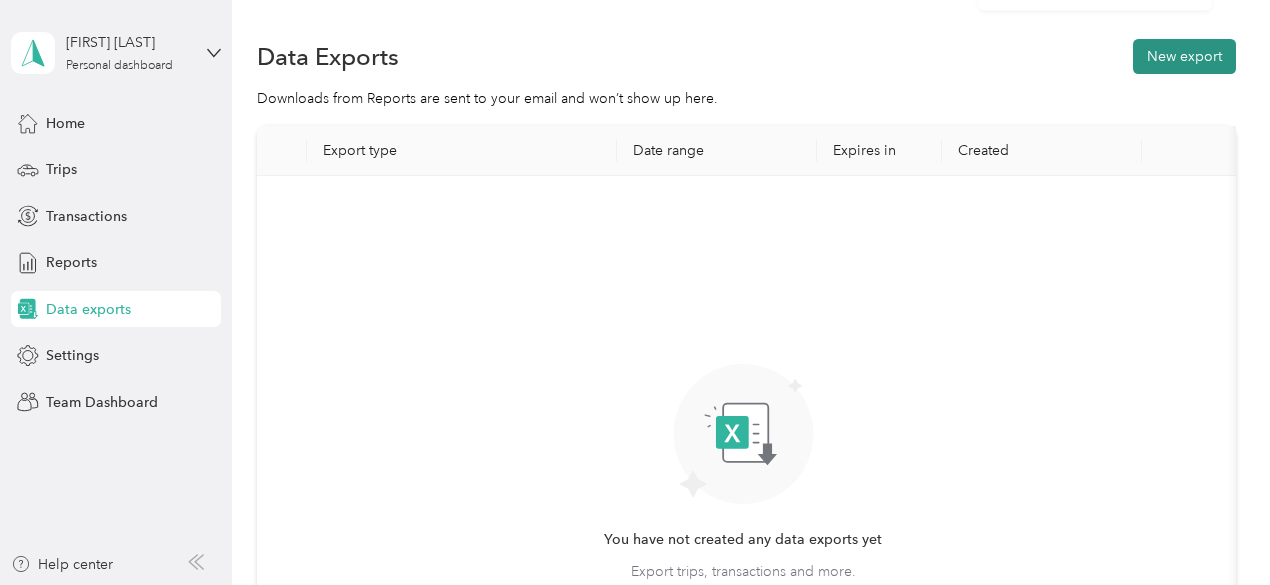 click on "New export" at bounding box center [1184, 56] 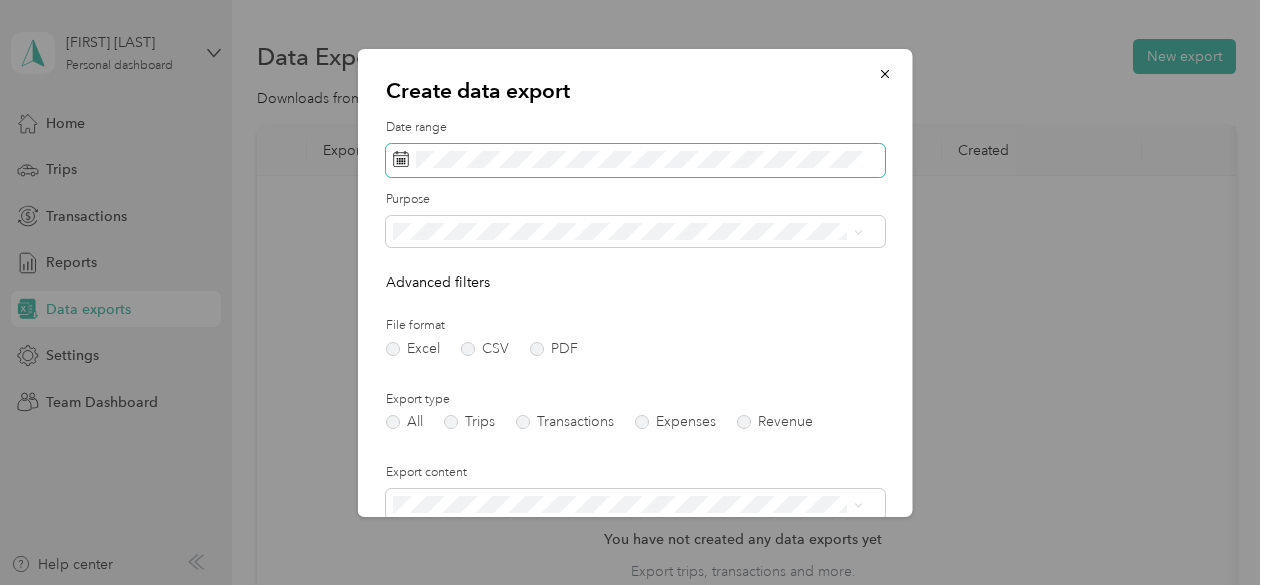 click 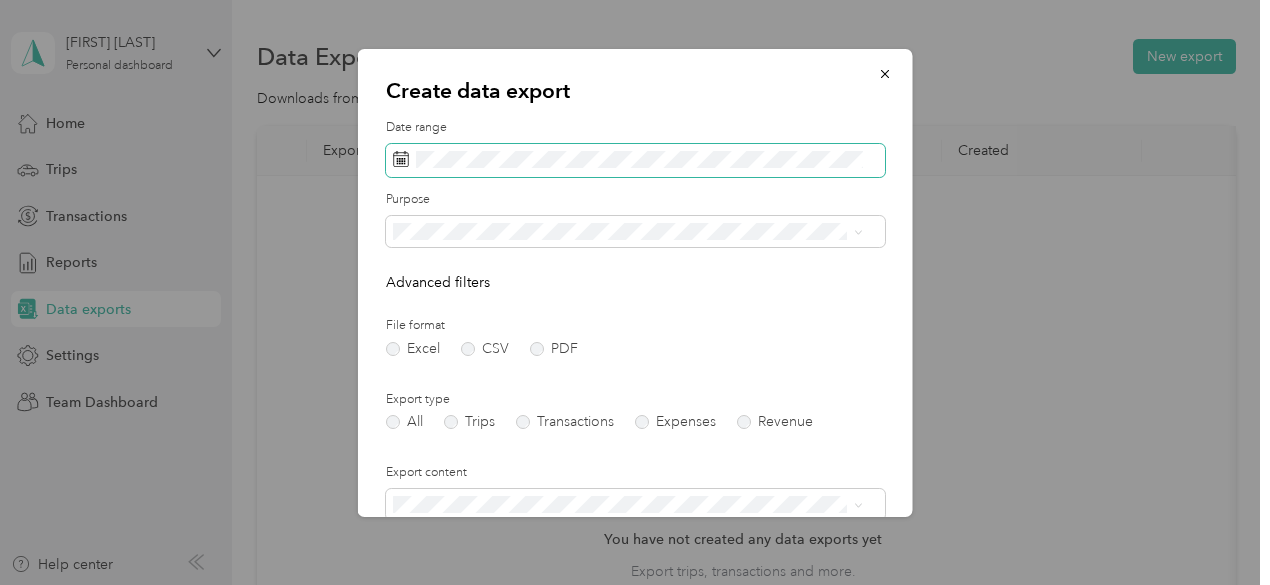 click 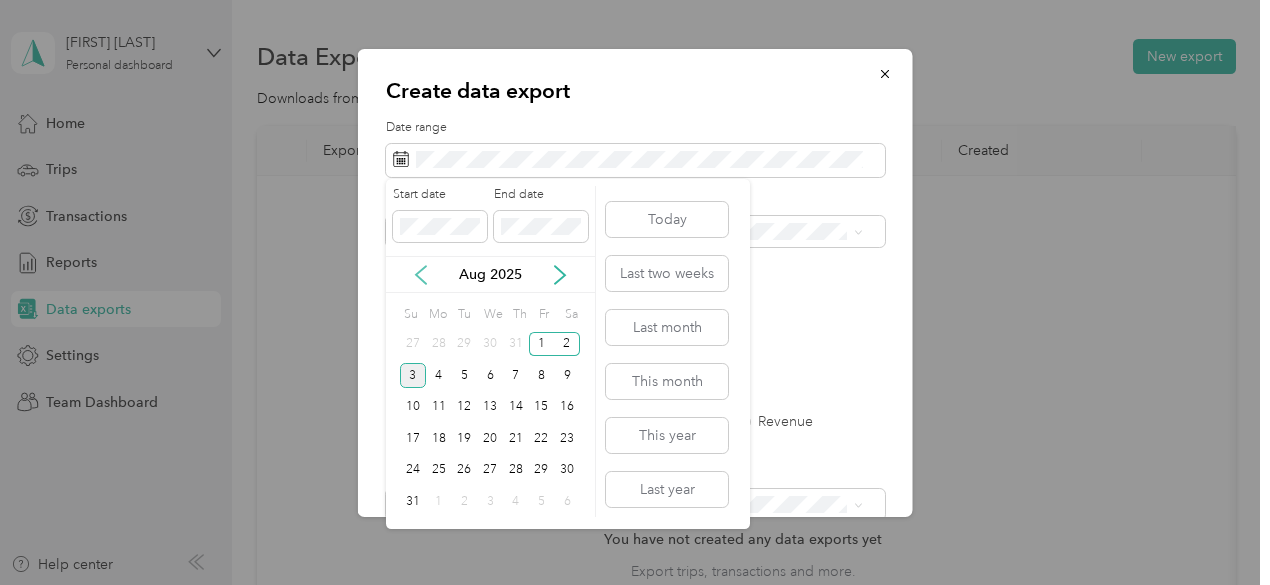 click 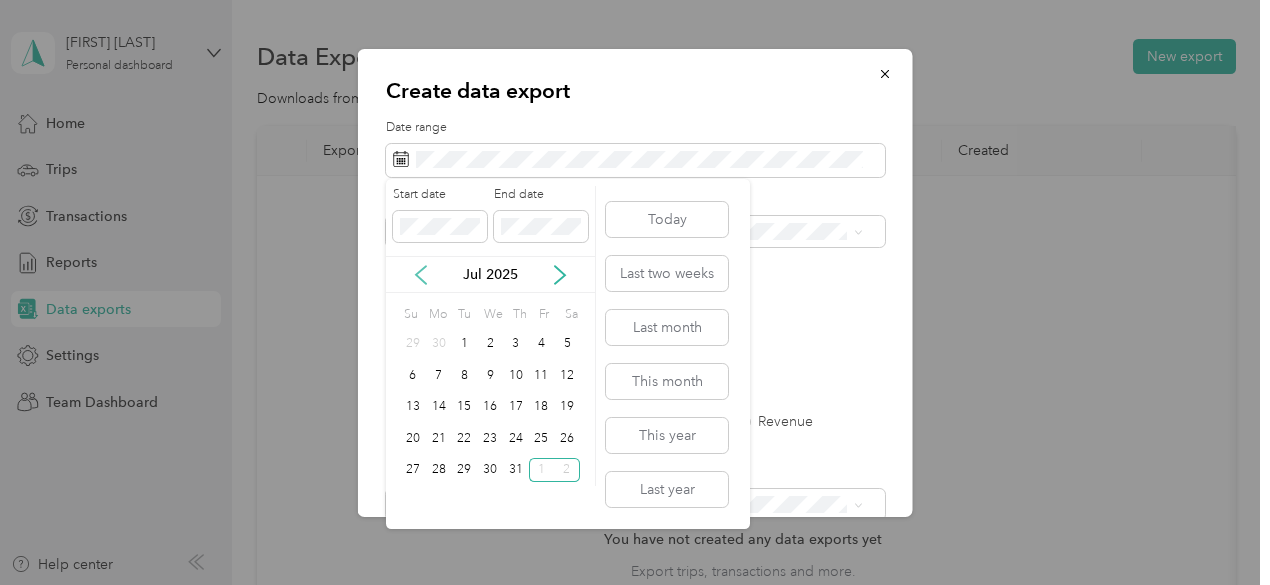 click 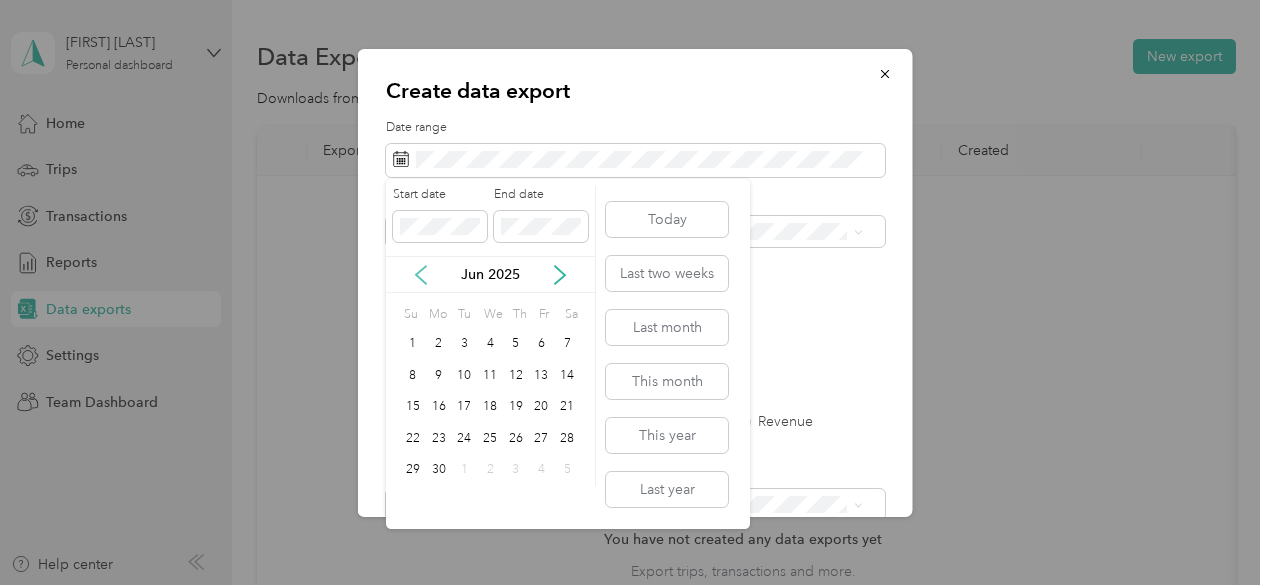 click 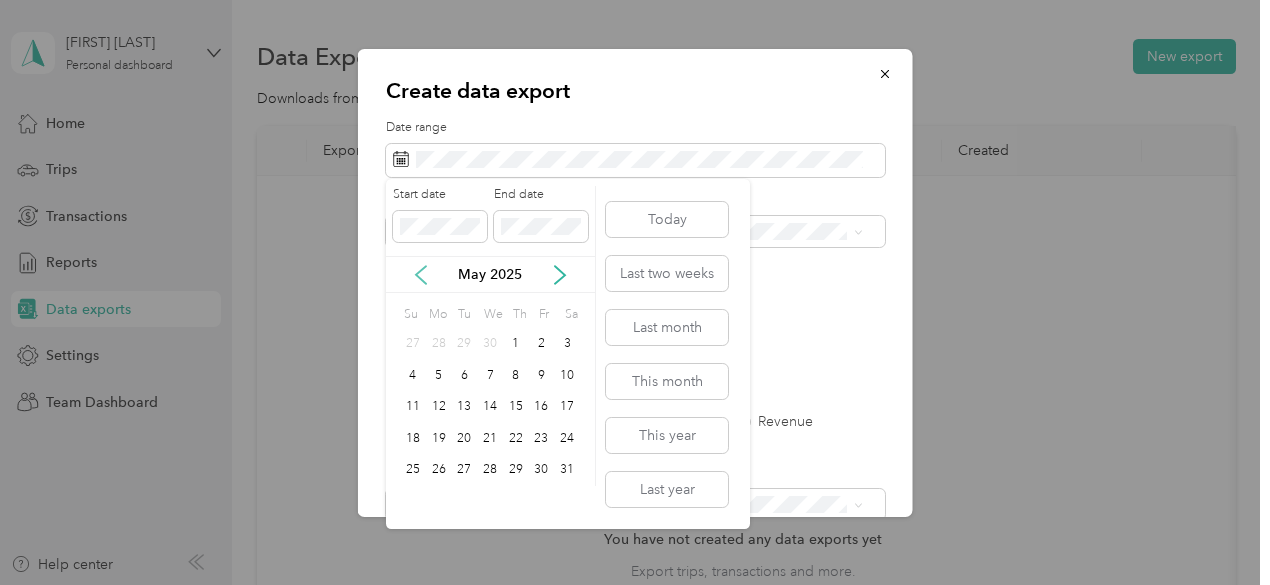 click 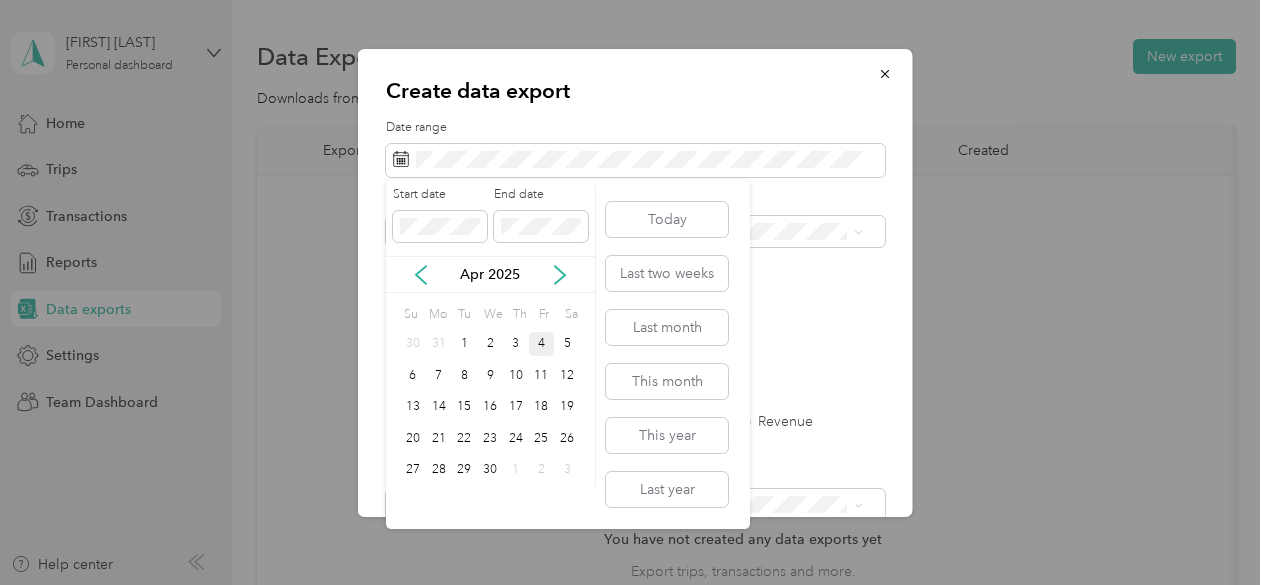 click on "4" at bounding box center (542, 344) 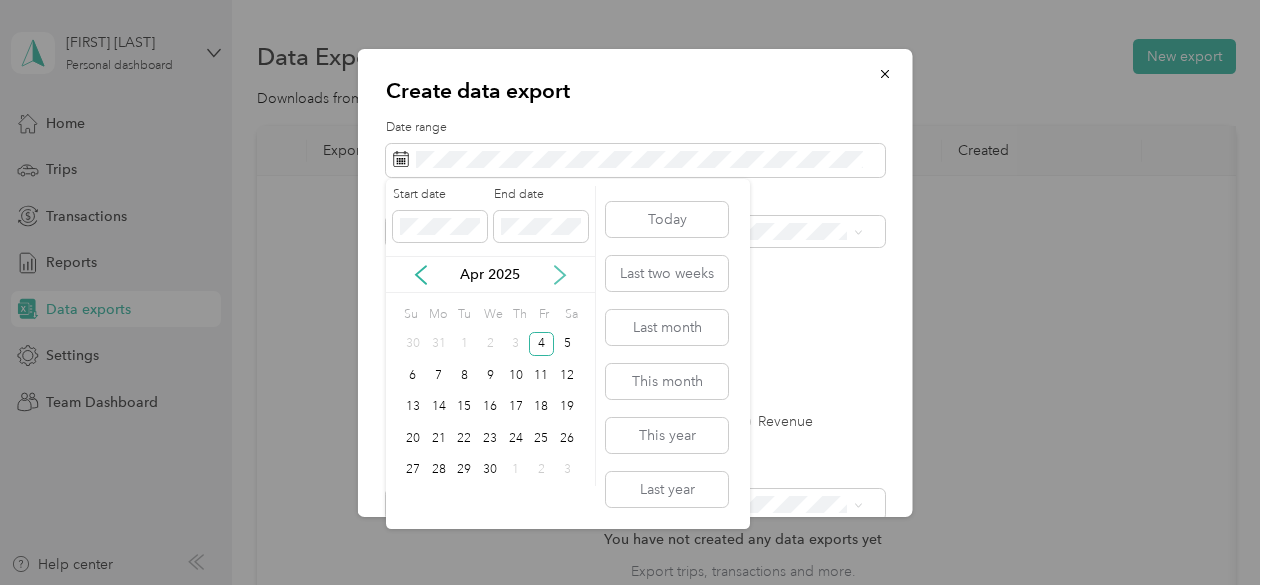 click 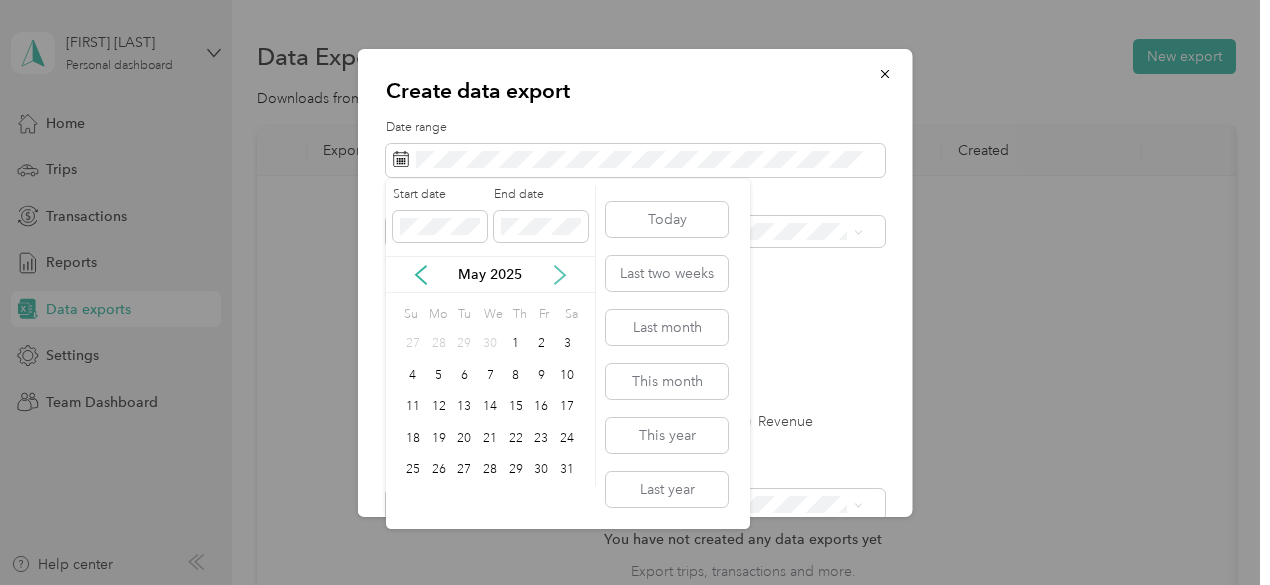 click 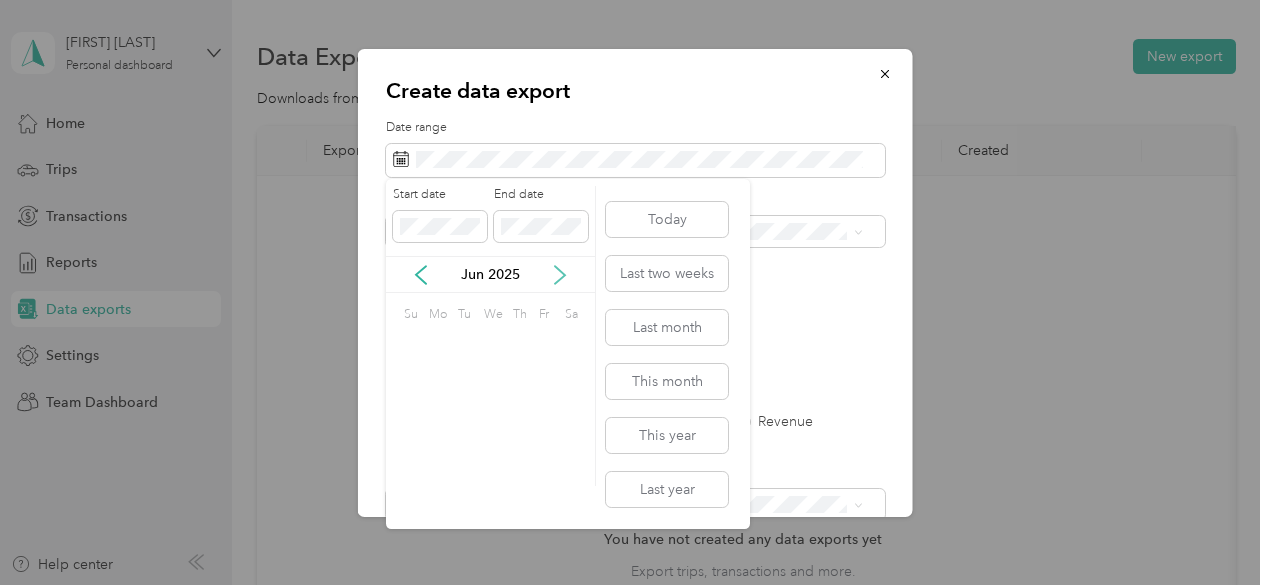click 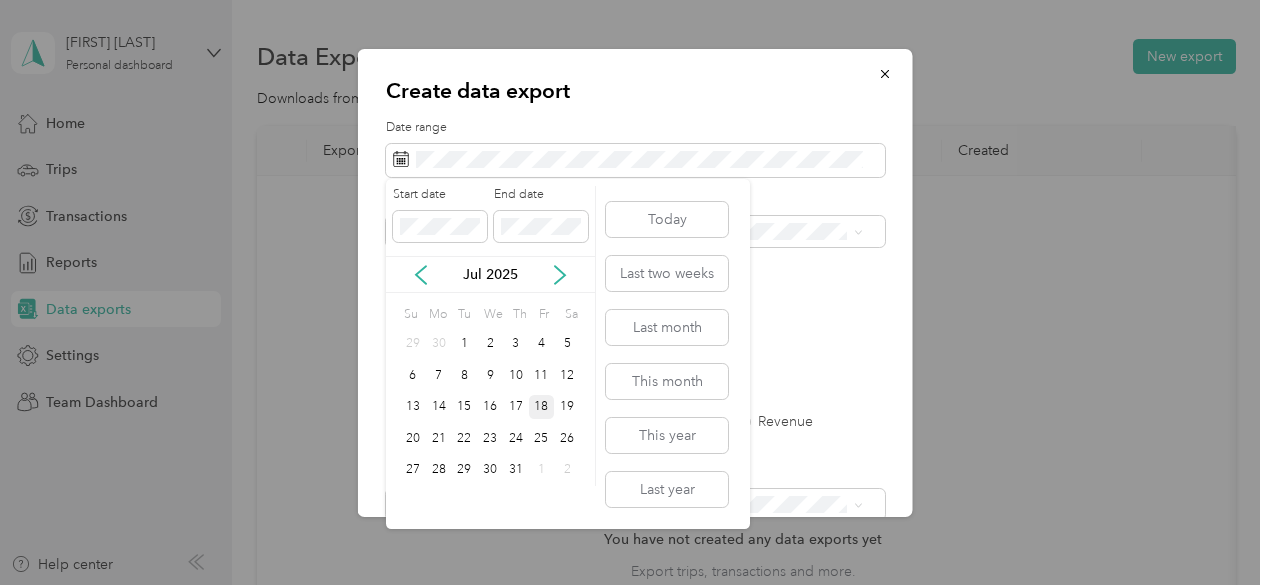 click on "18" at bounding box center [542, 407] 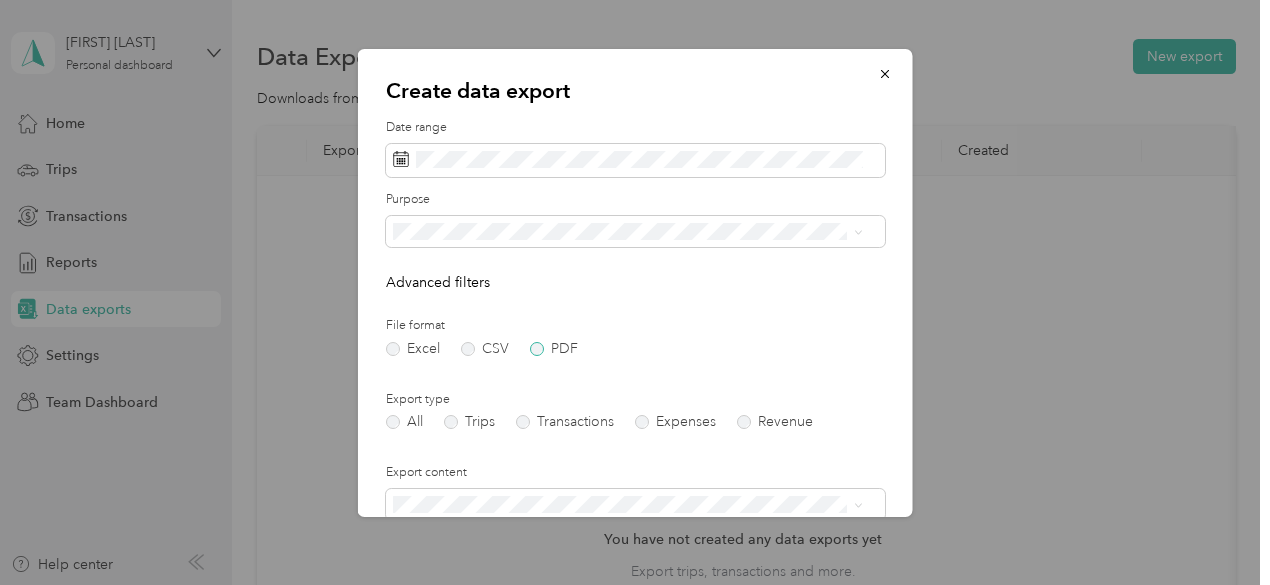 click on "PDF" at bounding box center [554, 349] 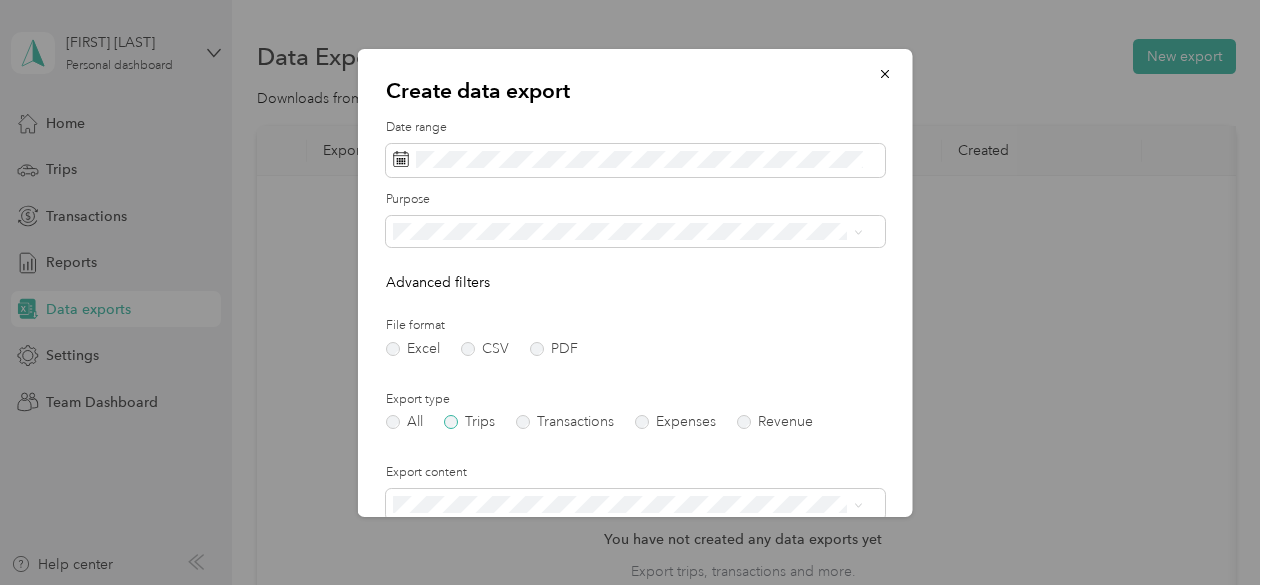 click on "Trips" at bounding box center (469, 422) 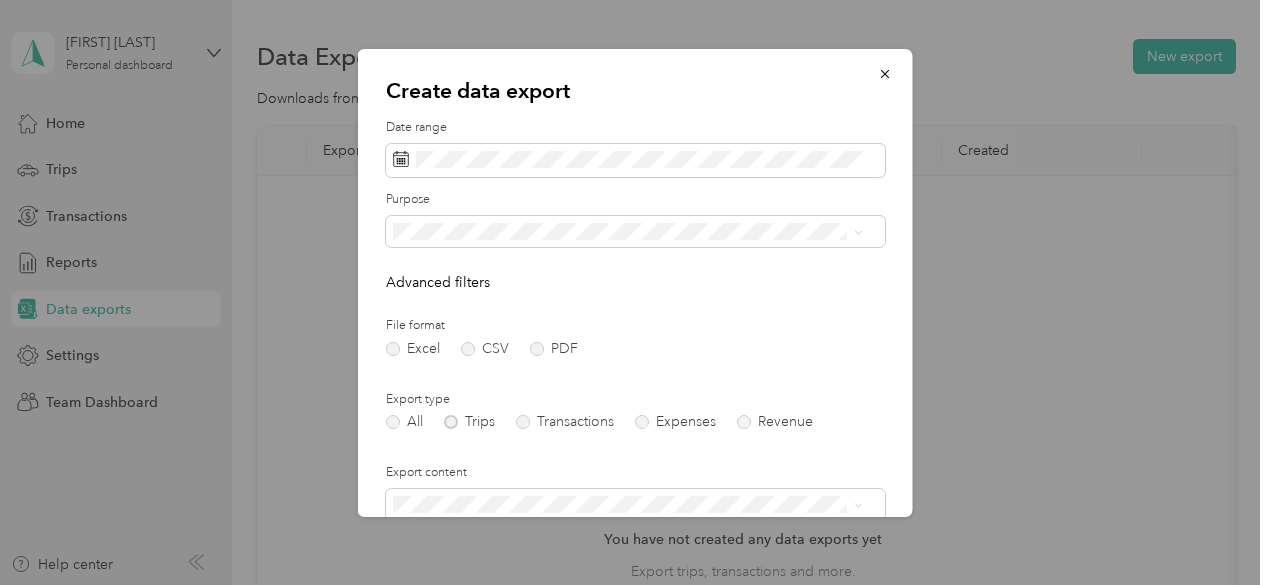 scroll, scrollTop: 200, scrollLeft: 0, axis: vertical 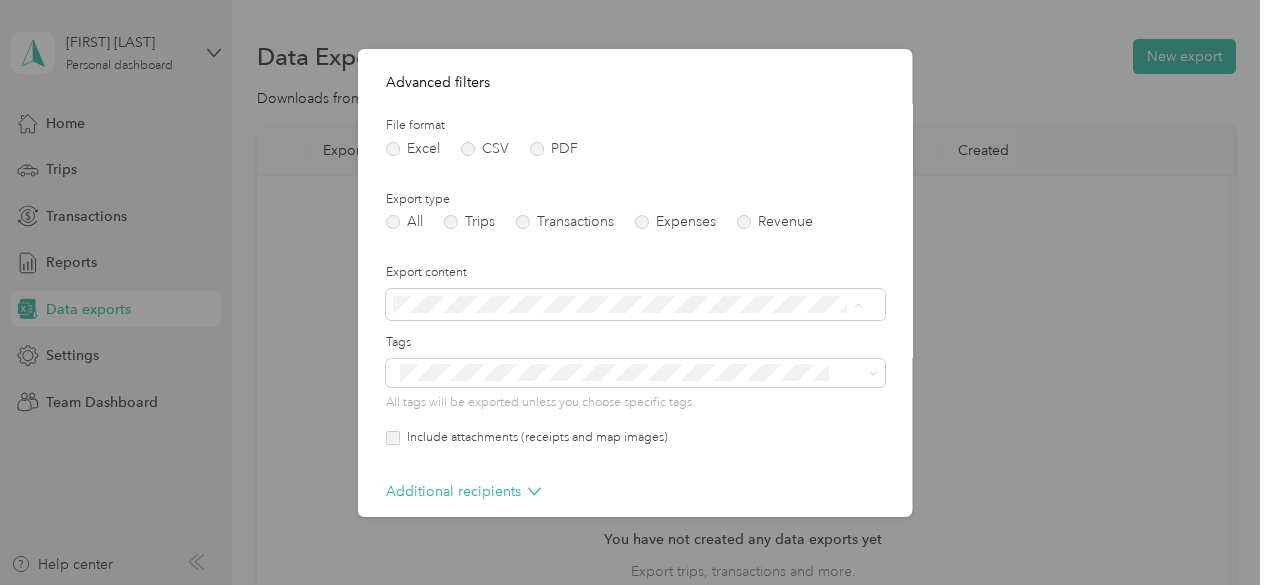 click on "Summary only" at bounding box center [628, 339] 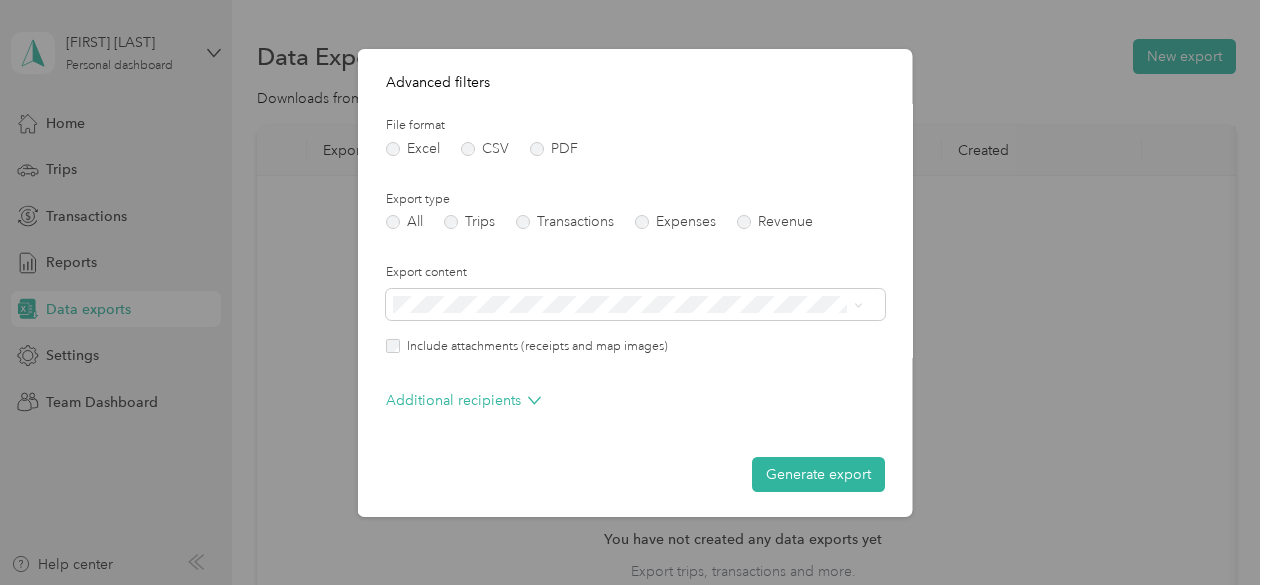 click on "Summary and full trips list" at bounding box center (628, 374) 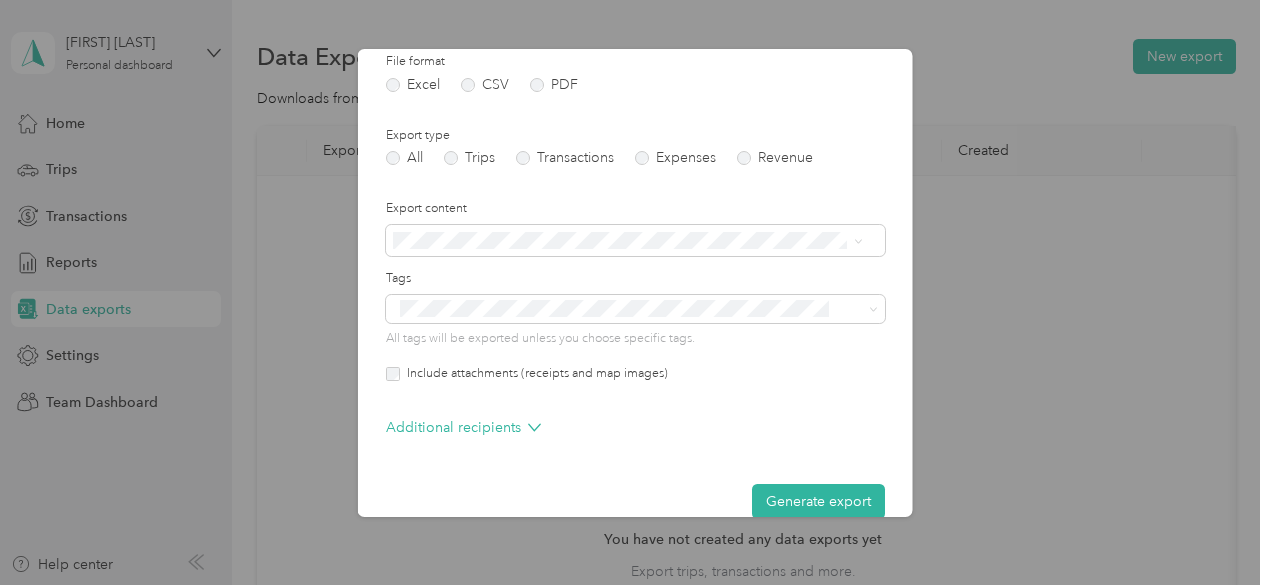 scroll, scrollTop: 294, scrollLeft: 0, axis: vertical 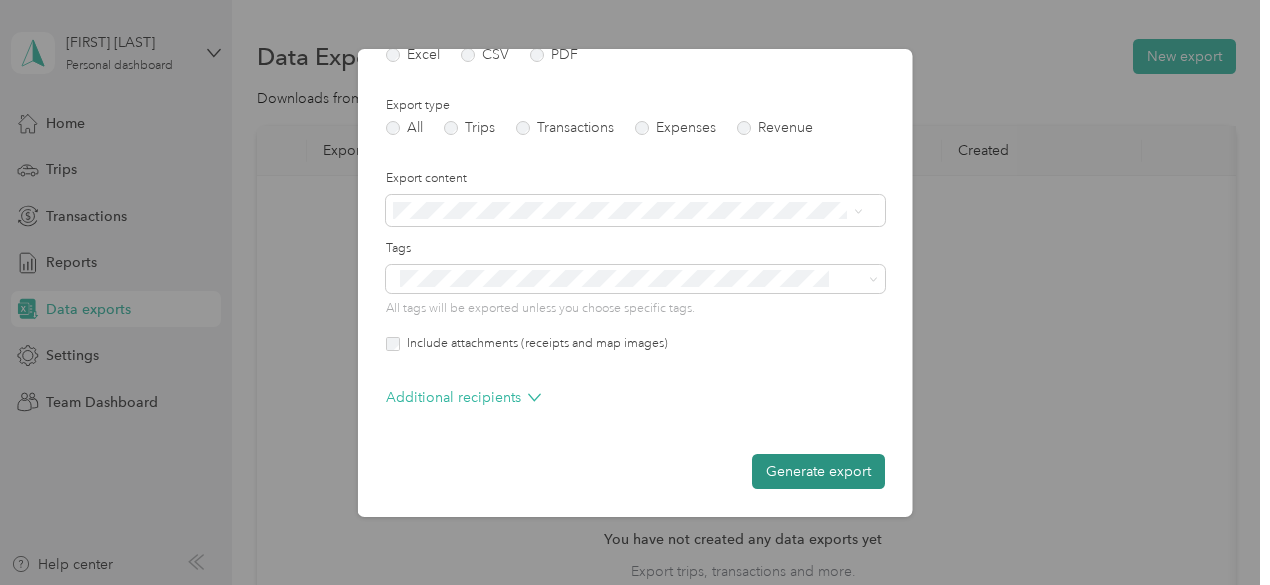click on "Generate export" at bounding box center [818, 471] 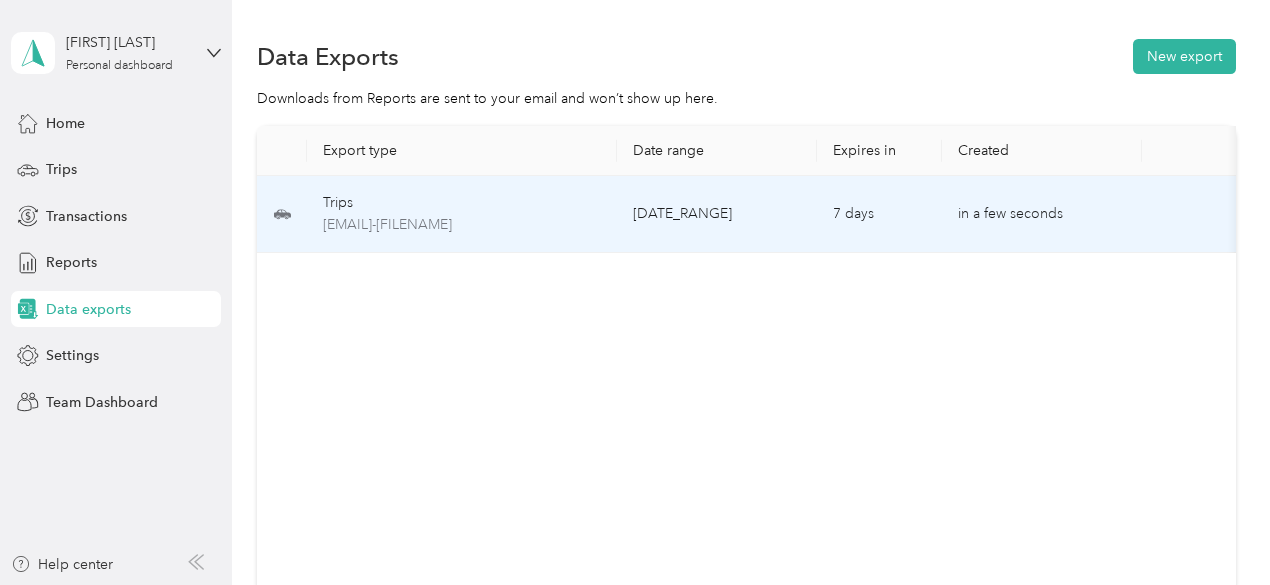 click on "in a few seconds" at bounding box center [1042, 214] 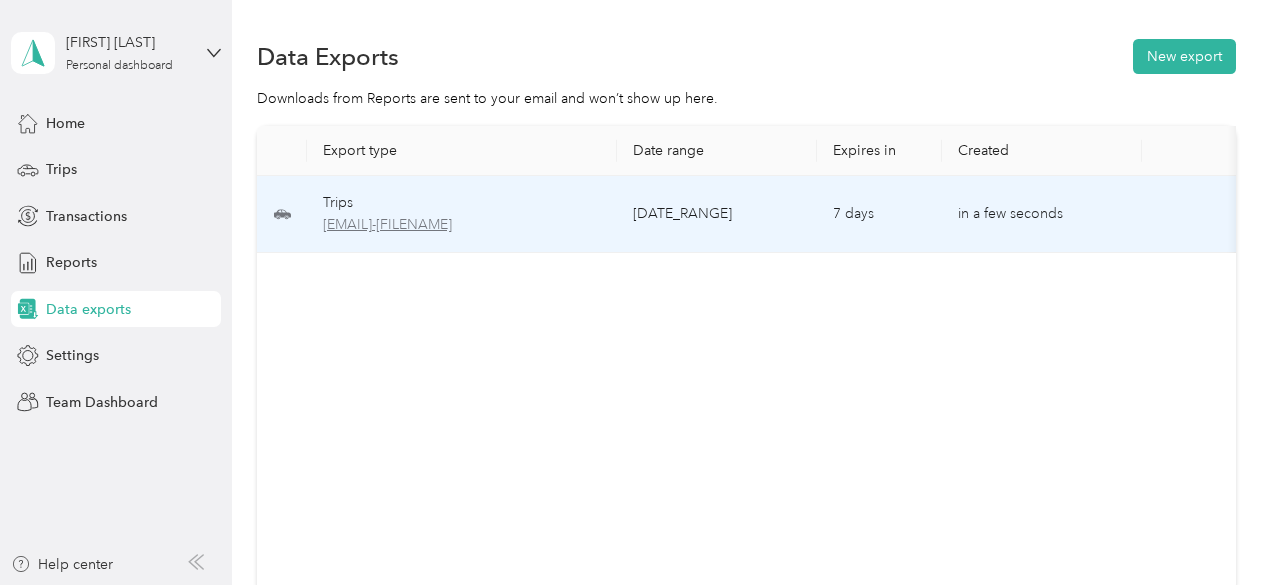click on "[EMAIL]-[FILENAME]" at bounding box center [462, 225] 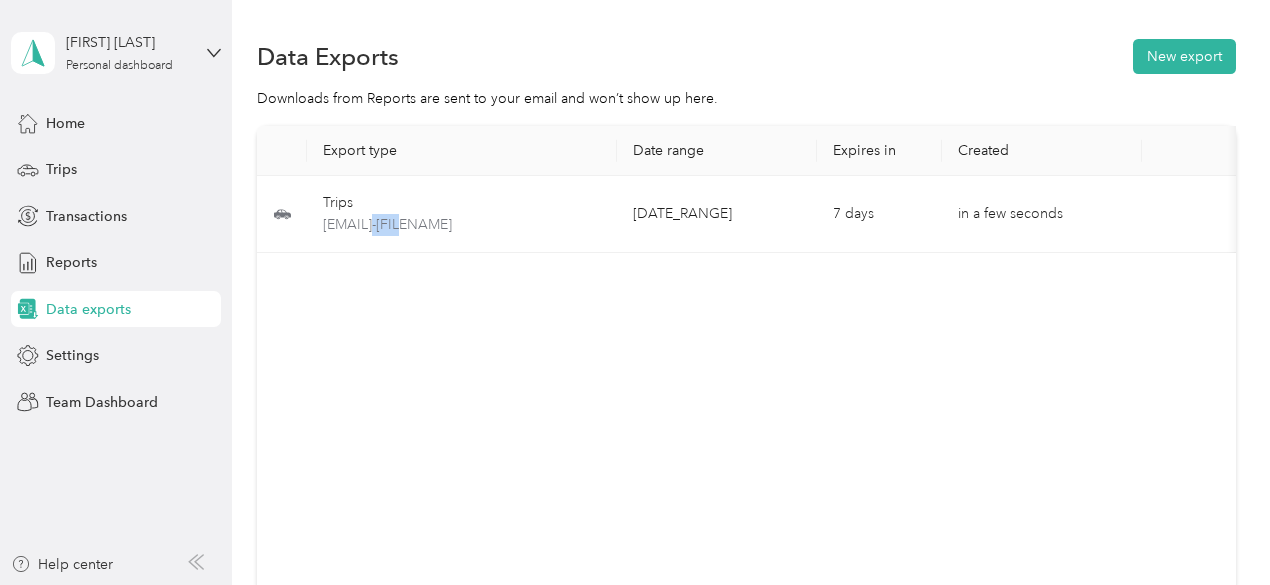 scroll, scrollTop: 0, scrollLeft: 112, axis: horizontal 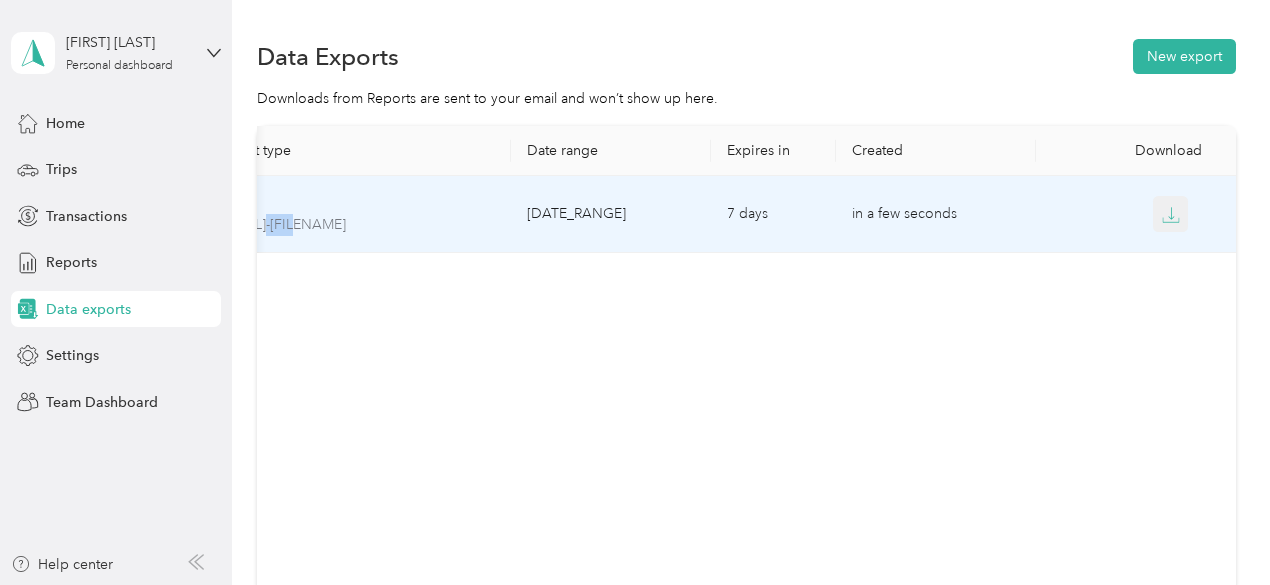 click at bounding box center [1171, 214] 